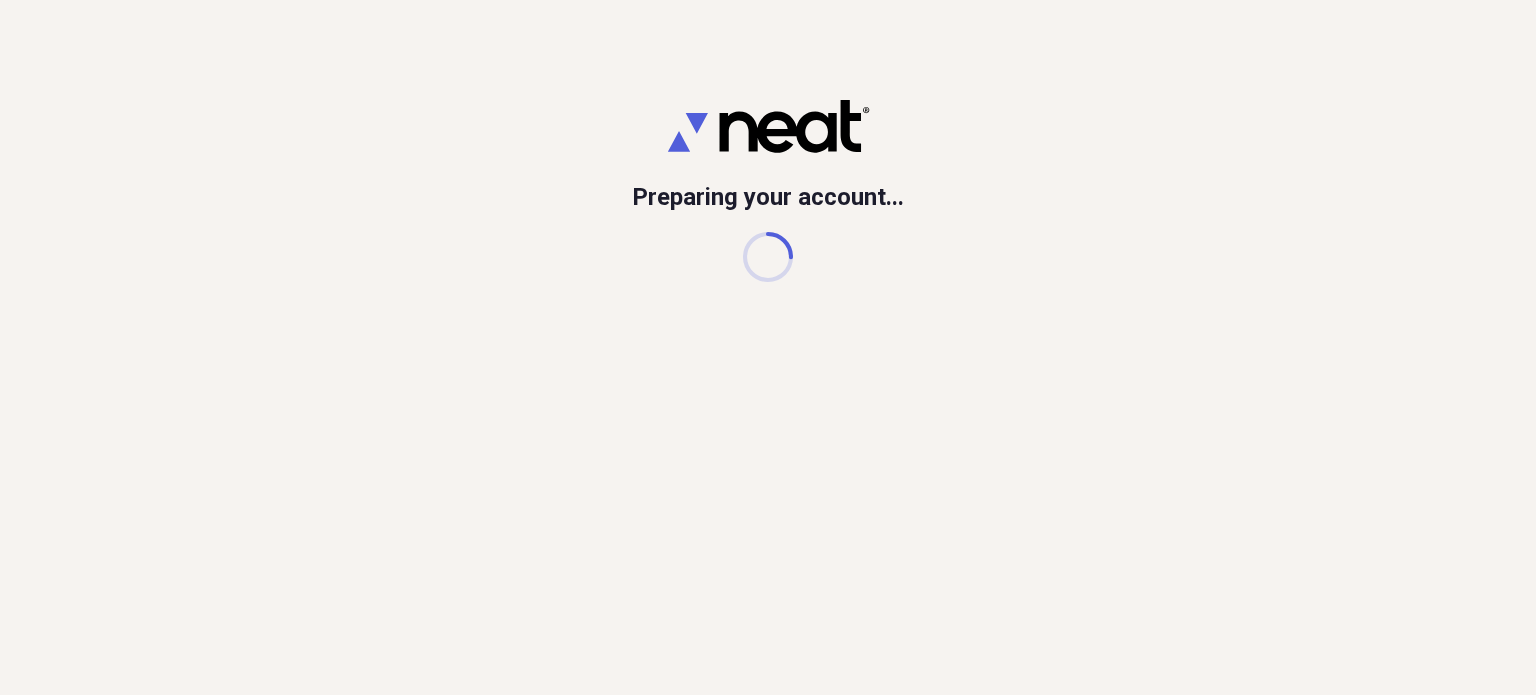 scroll, scrollTop: 0, scrollLeft: 0, axis: both 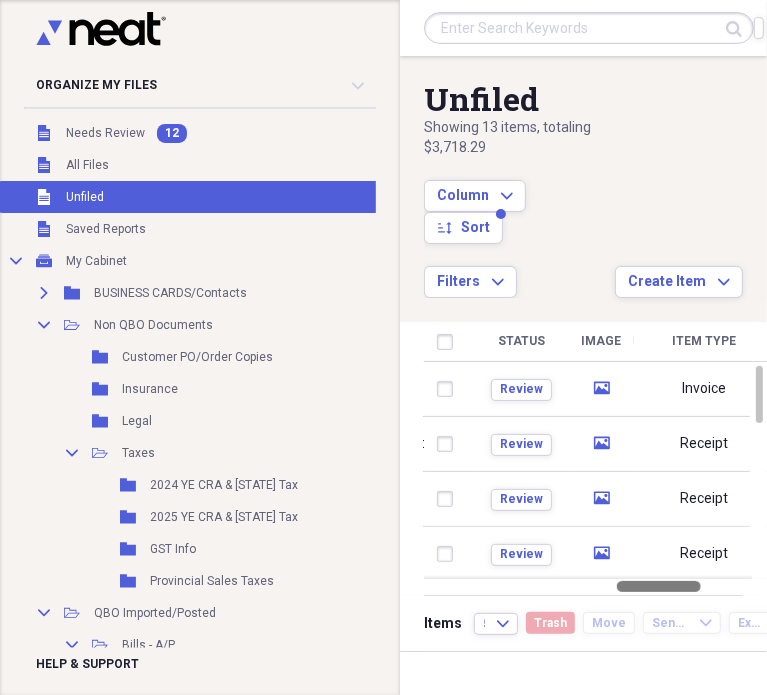 drag, startPoint x: 490, startPoint y: 584, endPoint x: 680, endPoint y: 585, distance: 190.00262 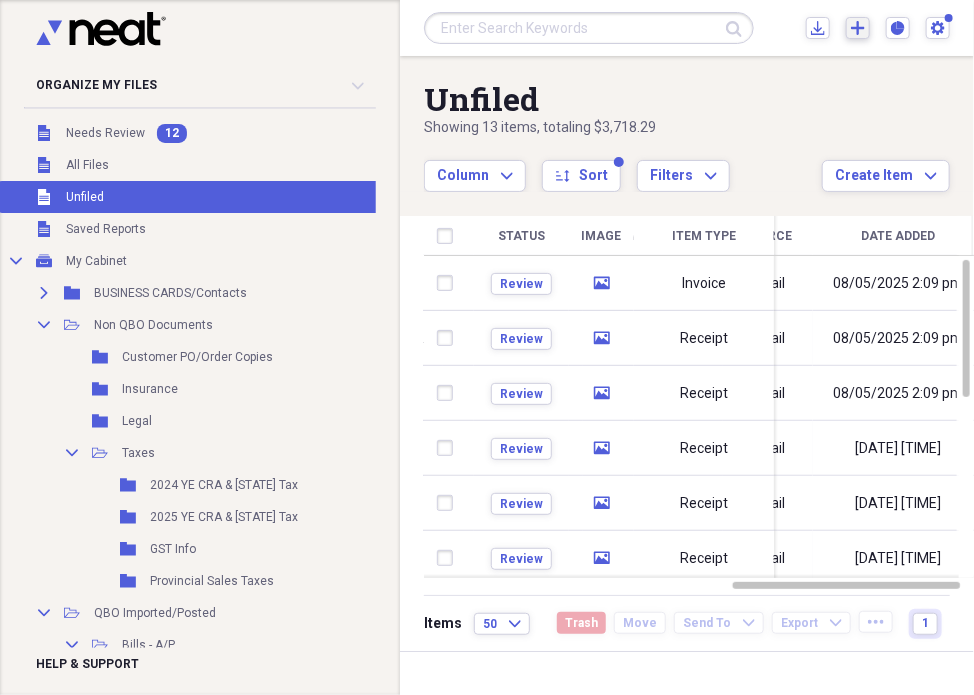 click 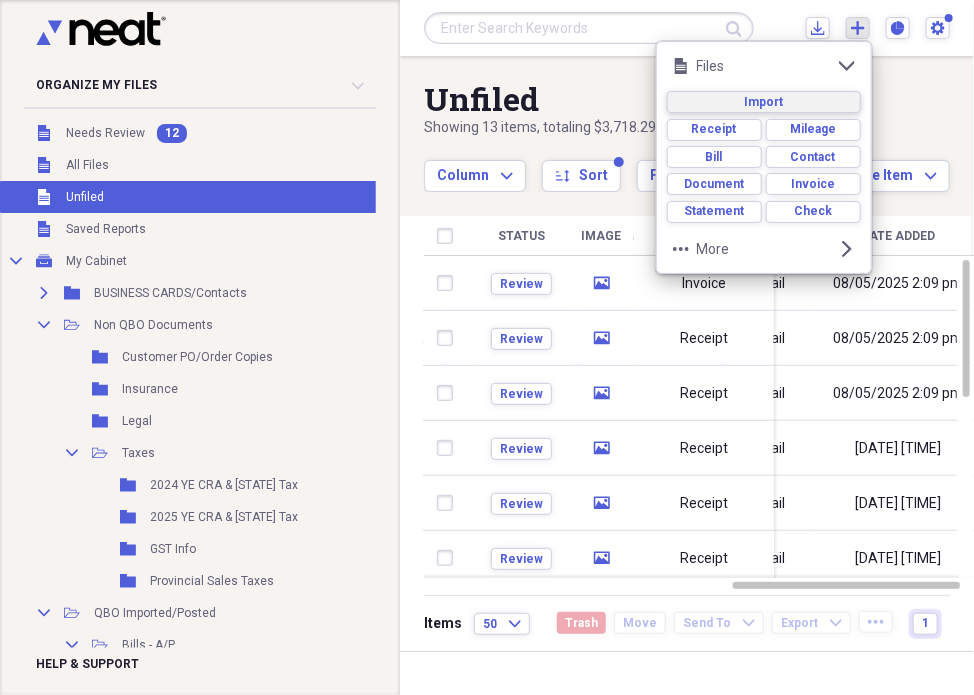 click on "Import" at bounding box center (763, 102) 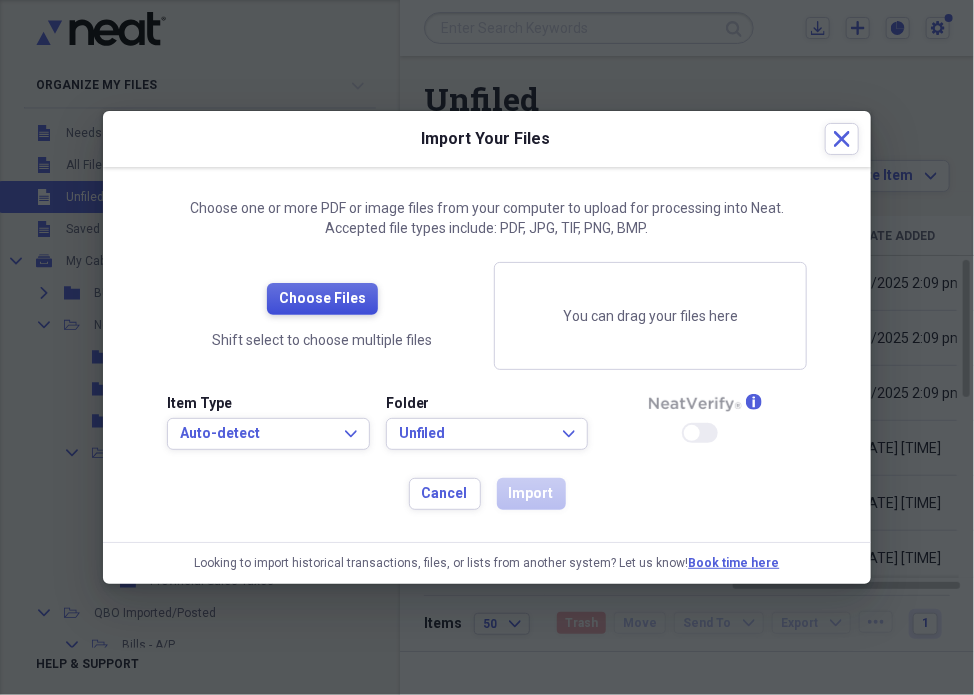 click on "Choose Files" at bounding box center [322, 299] 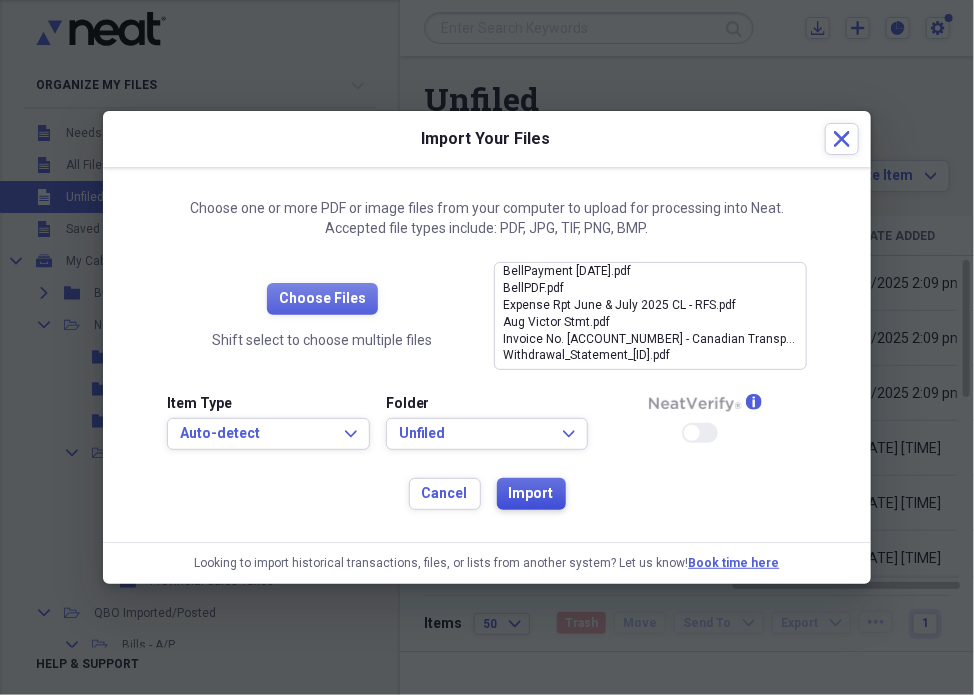 click on "Import" at bounding box center (531, 494) 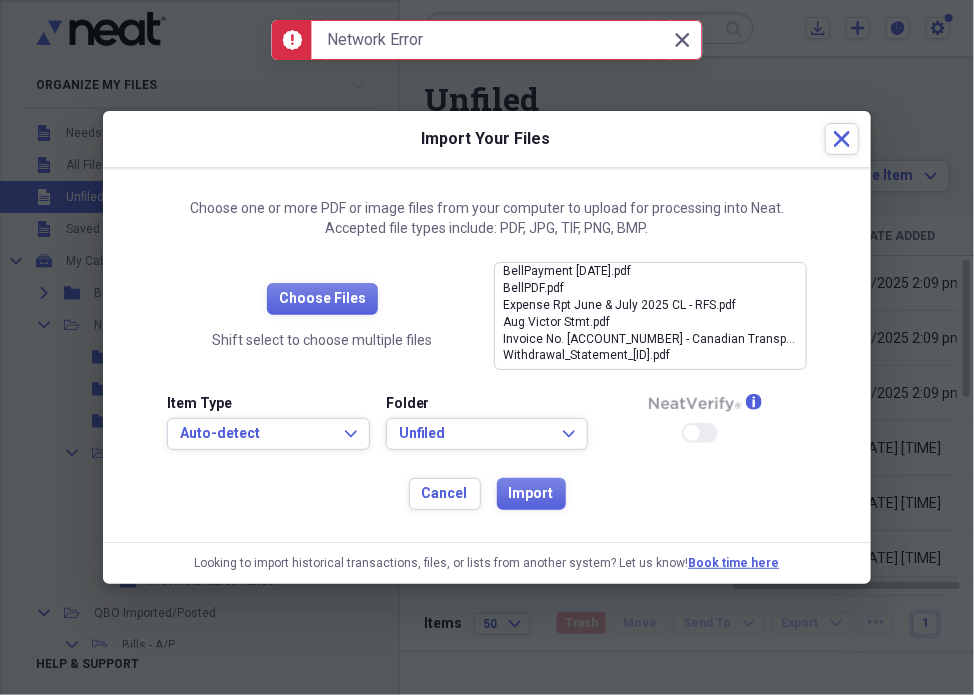 click on "Network Error" at bounding box center (491, 40) 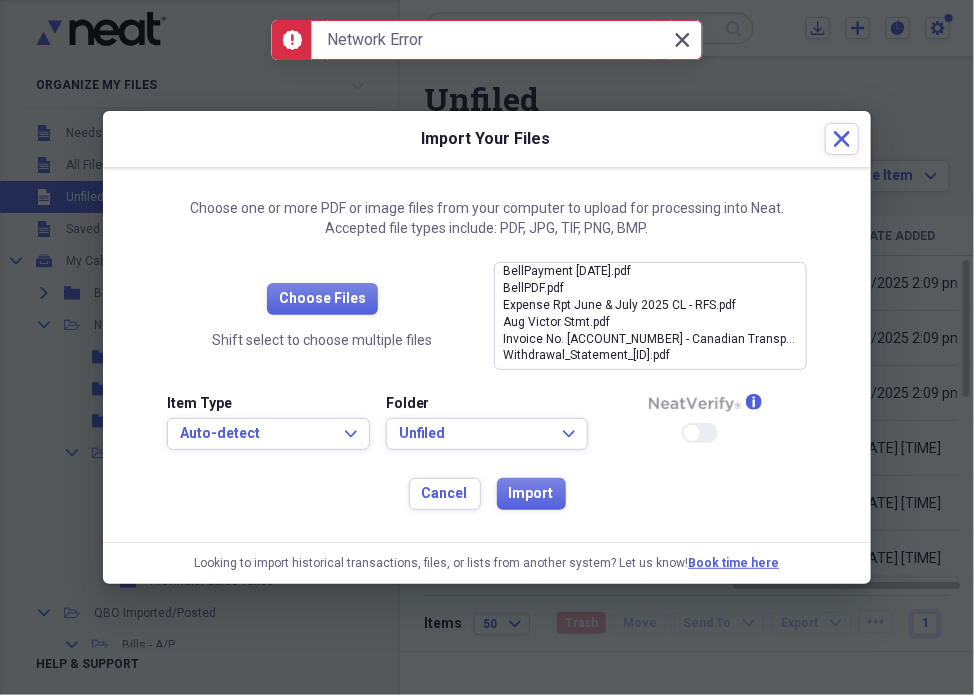 click on "Close" 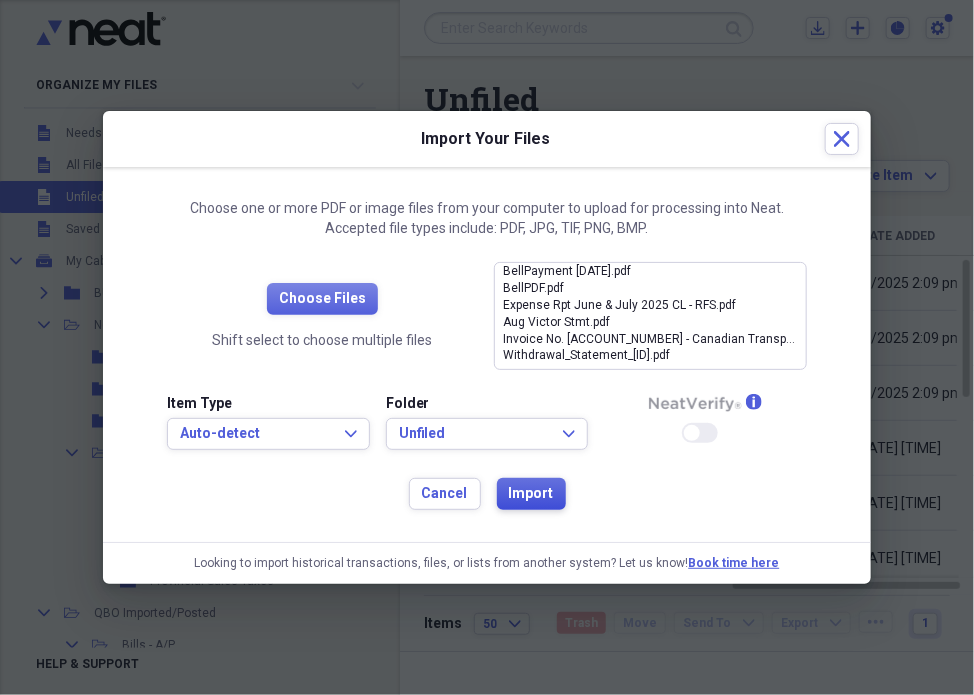 click on "Import" at bounding box center (531, 494) 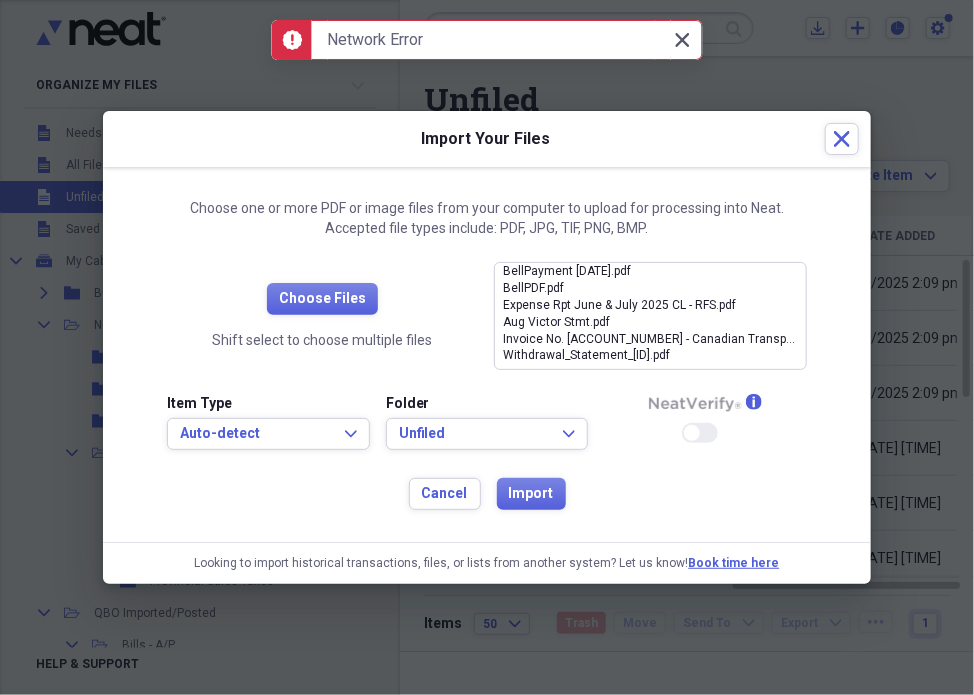click on "Close" 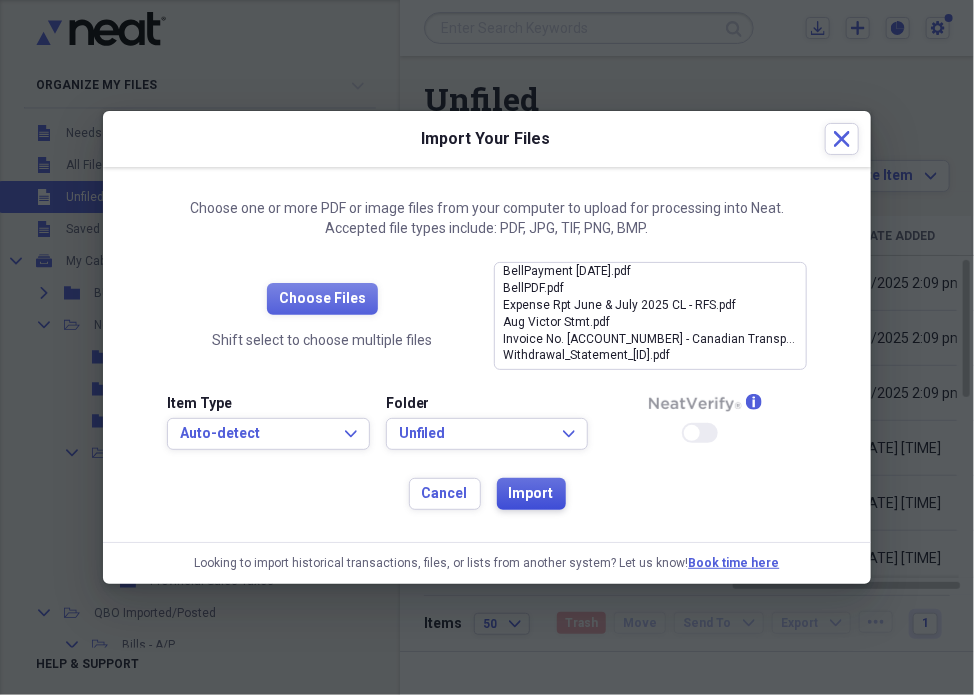 click on "Import" at bounding box center [531, 494] 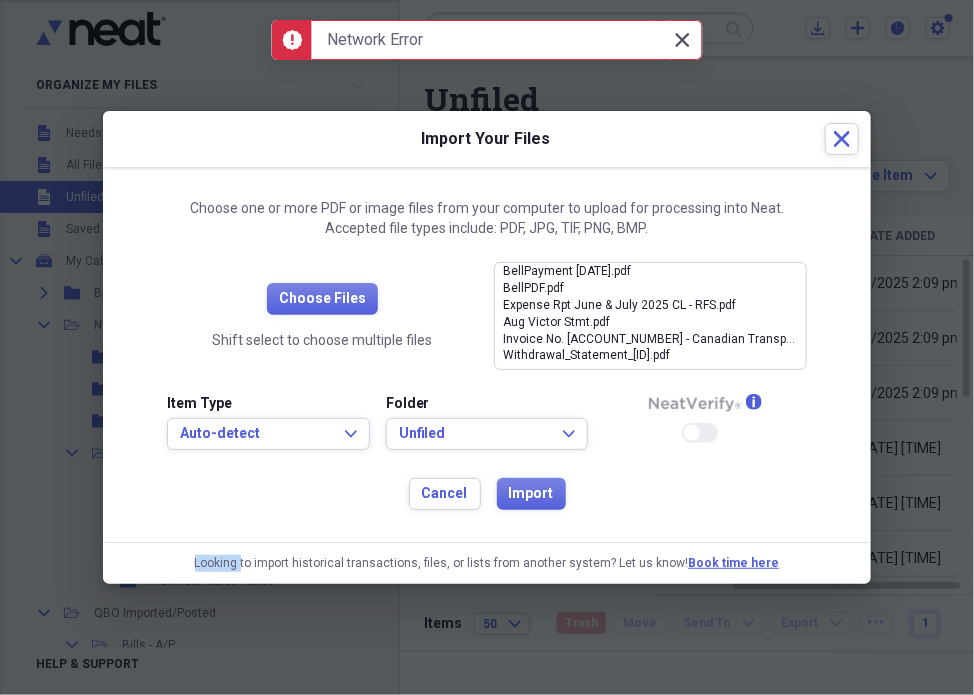 click on "Close" 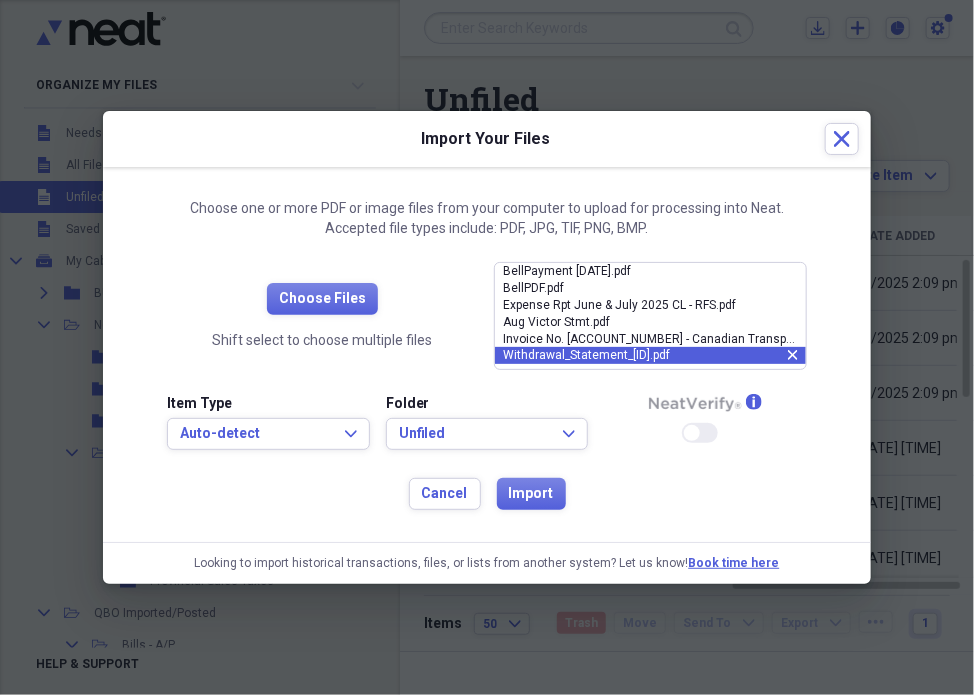 click on "close" 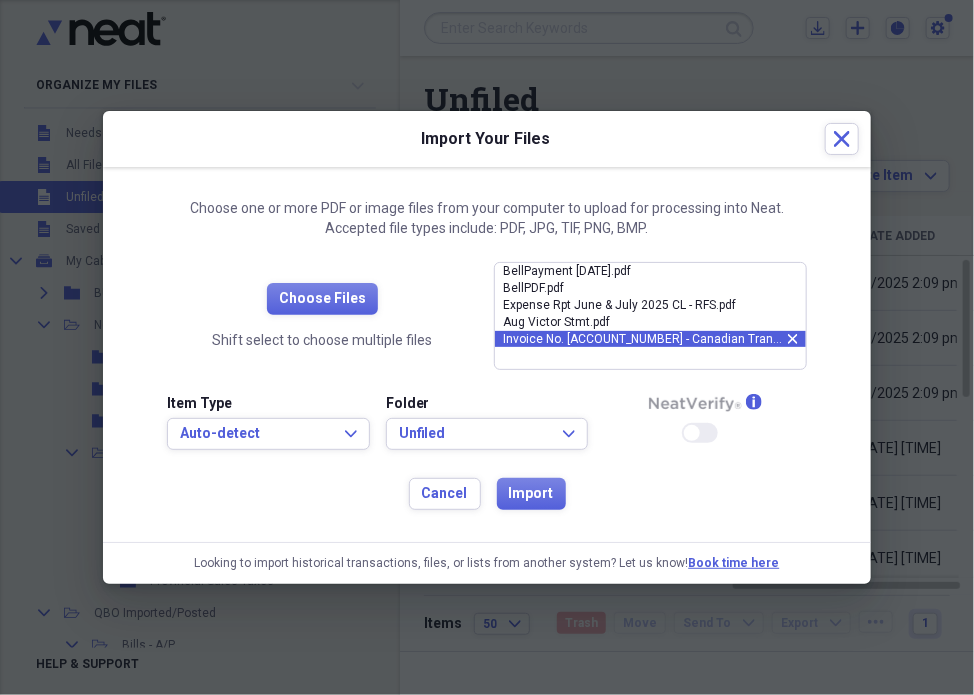 click on "close" 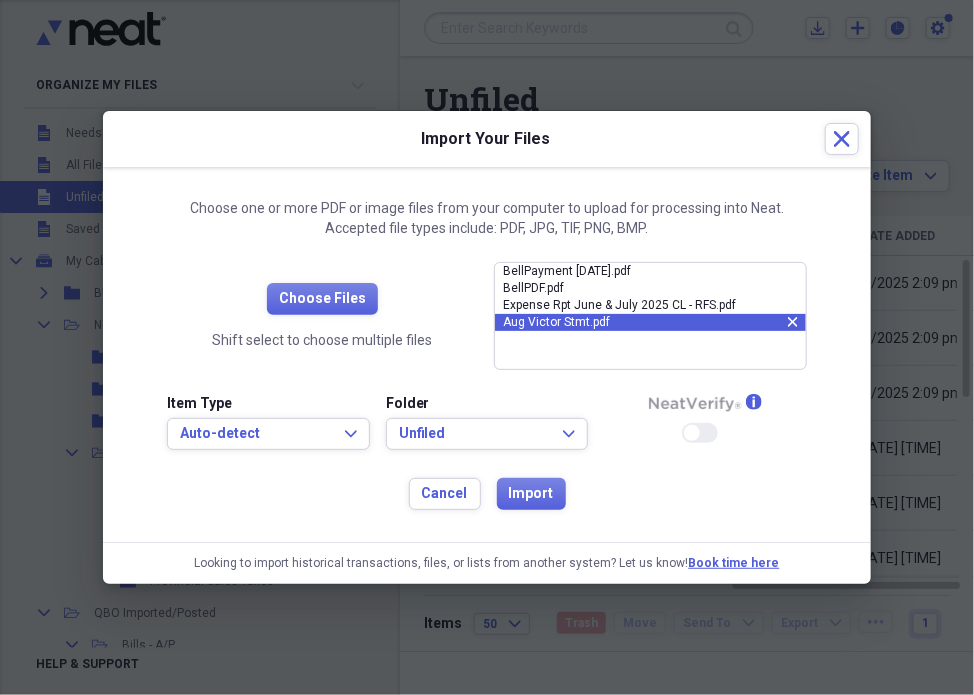 click 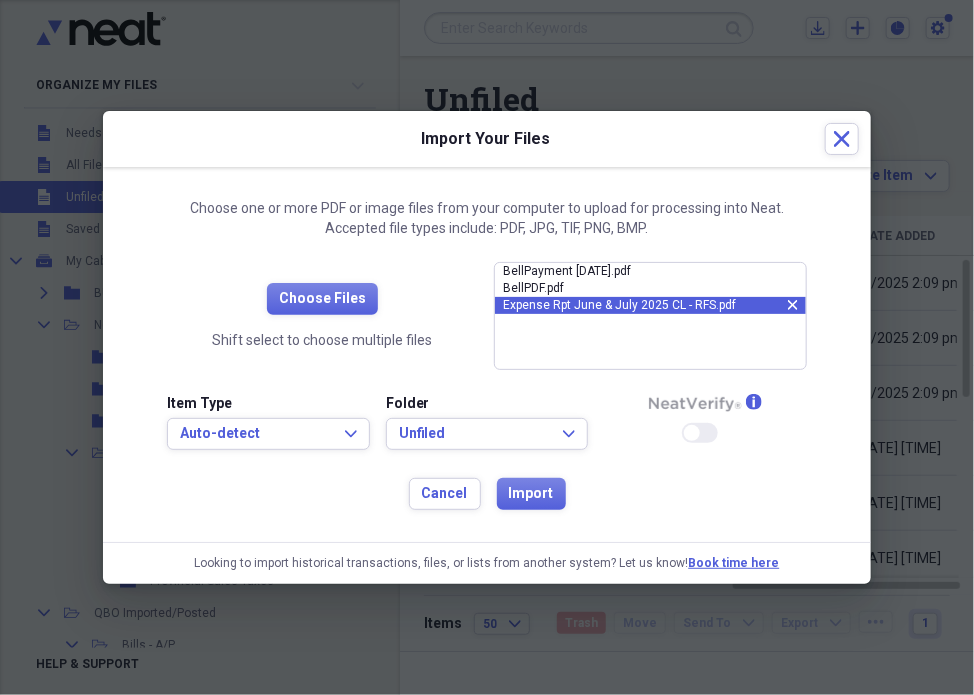 click on "Expense Rpt June & July 2025 CL - RFS.pdf close" at bounding box center (650, 305) 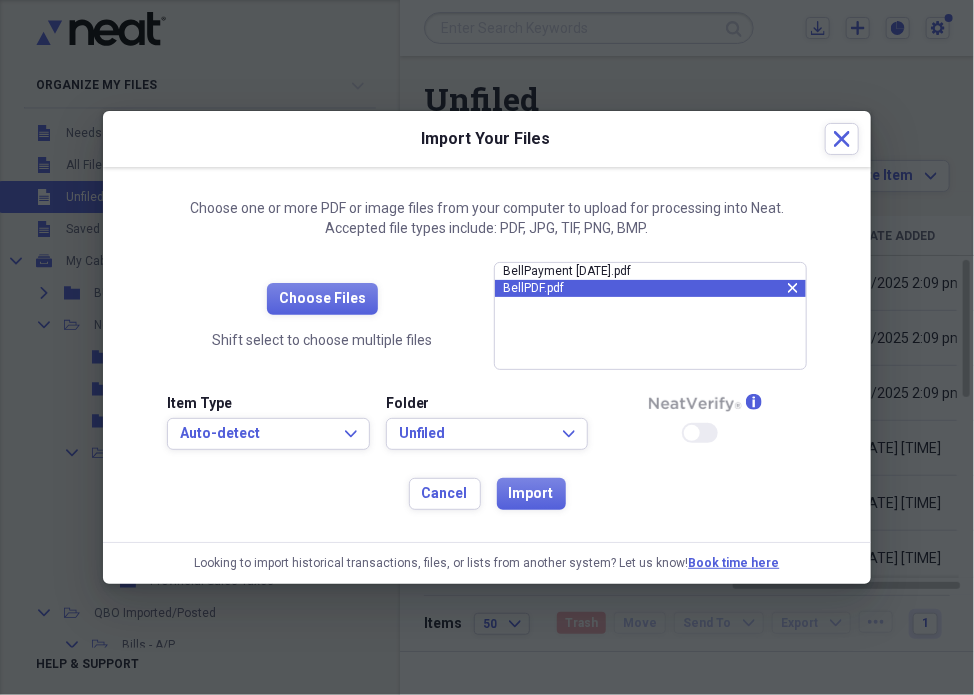 click 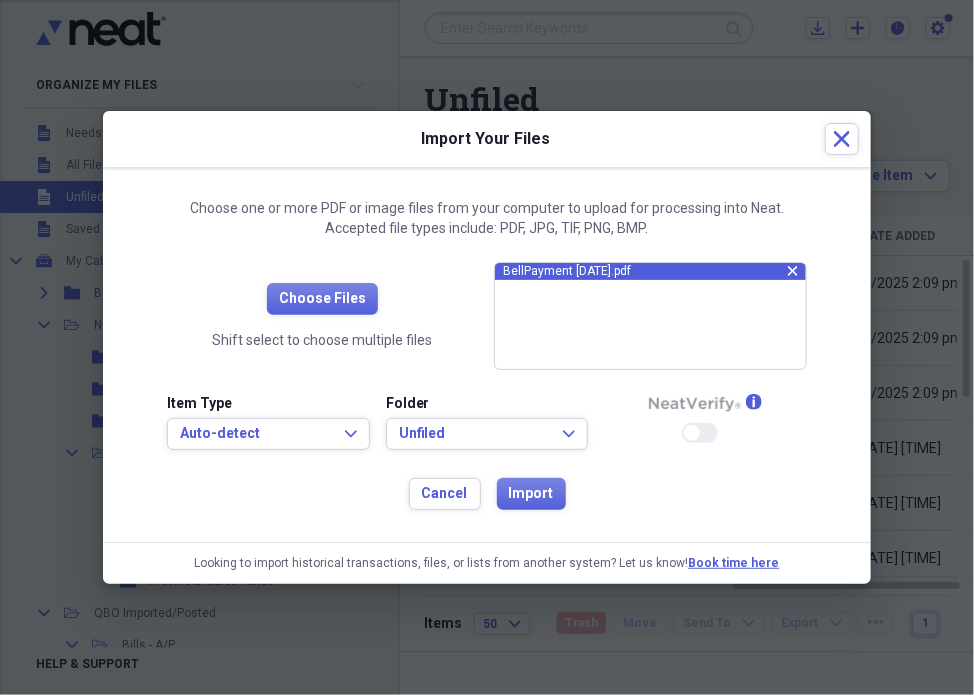 click 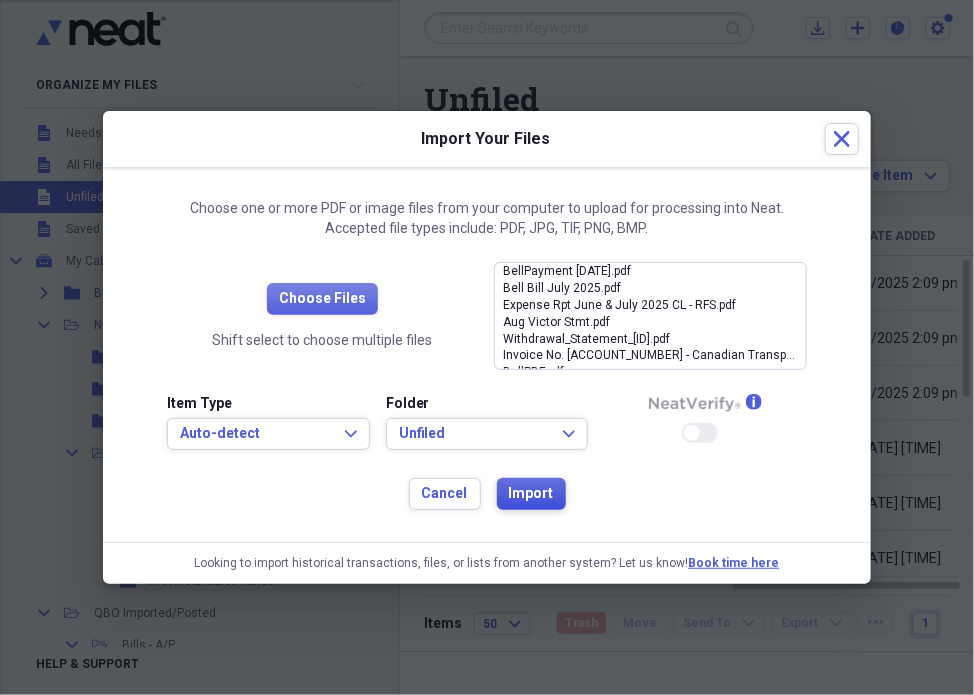 click on "Import" at bounding box center (531, 494) 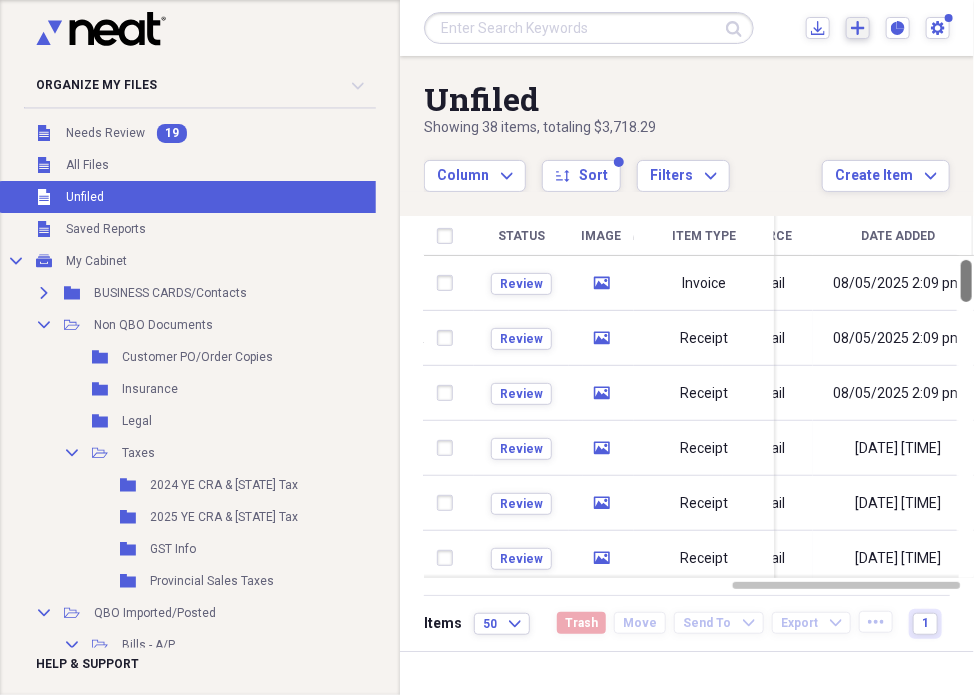 drag, startPoint x: 969, startPoint y: 279, endPoint x: 937, endPoint y: 241, distance: 49.67897 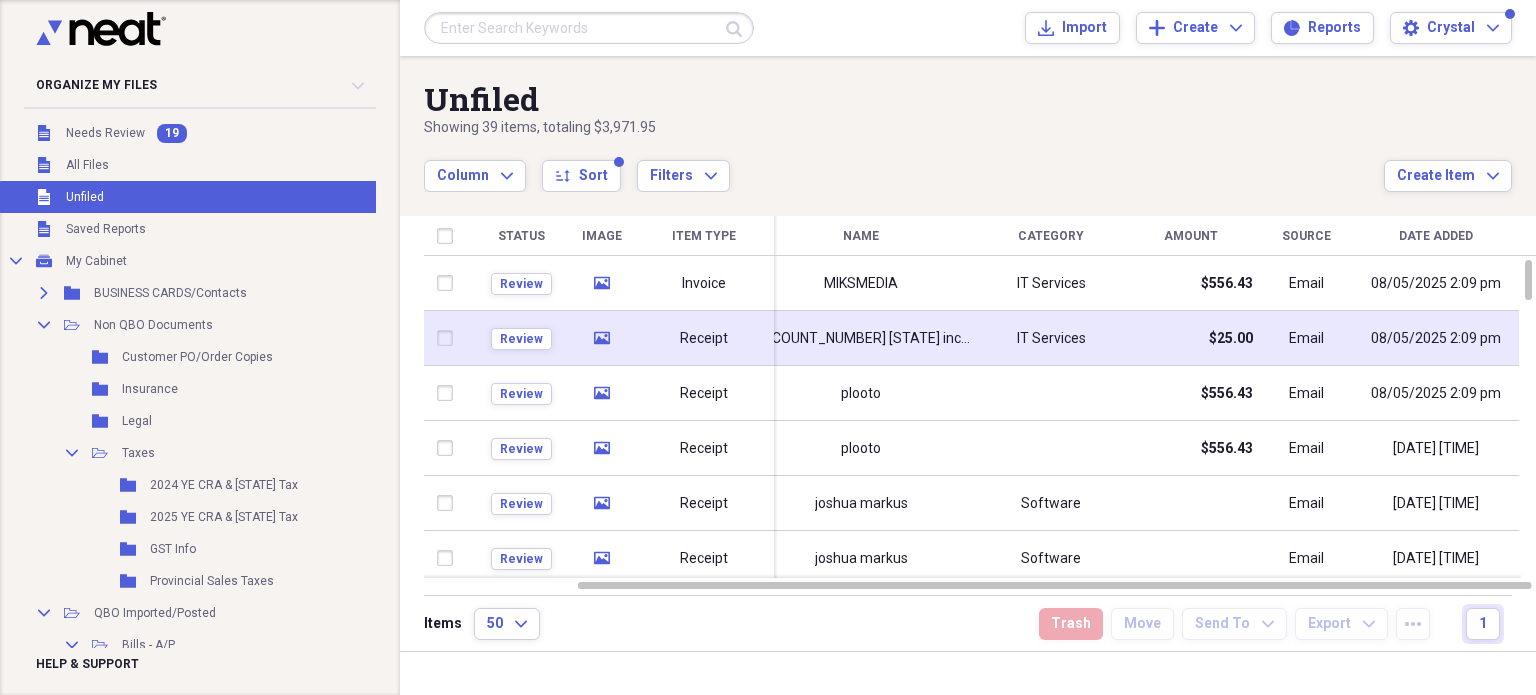 click on "[ACCOUNT_NUMBER] [STATE] incorporated" at bounding box center [861, 339] 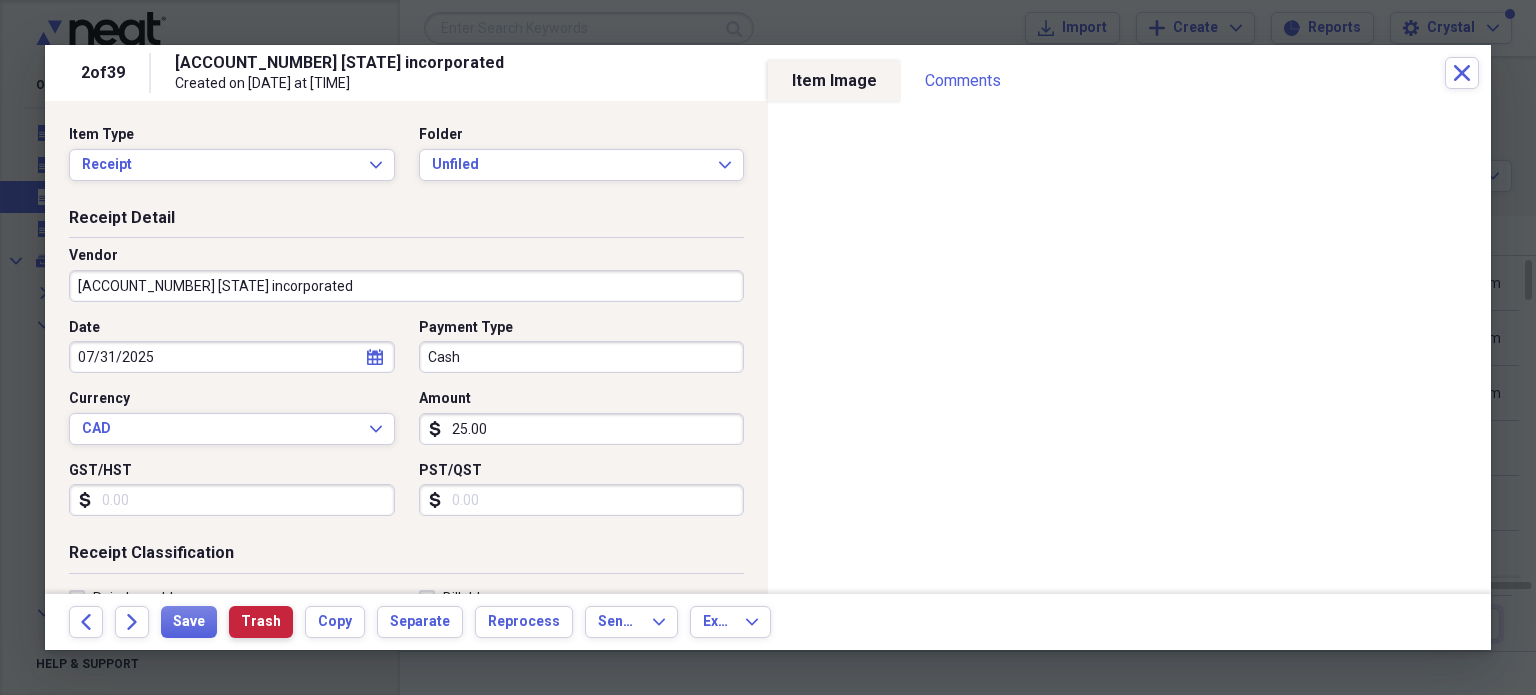 click on "Trash" at bounding box center (261, 622) 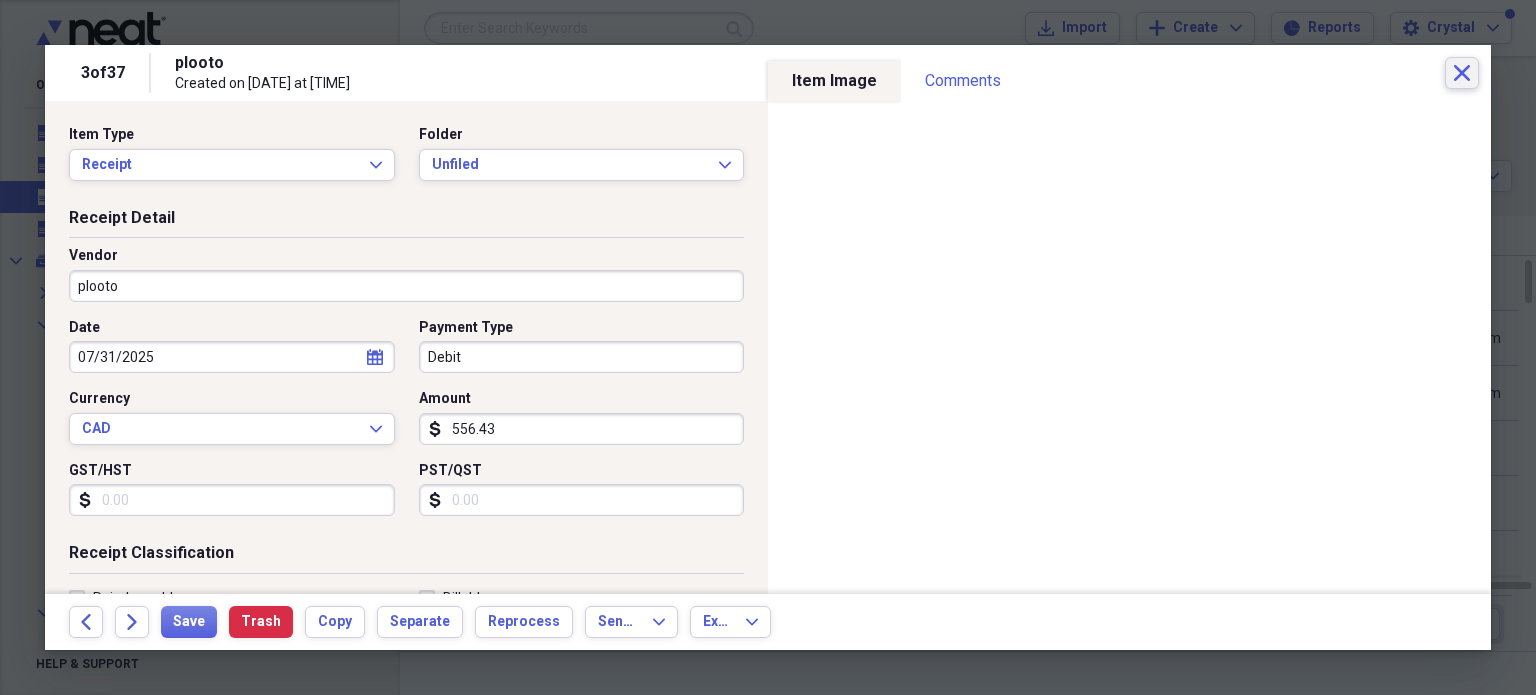 click 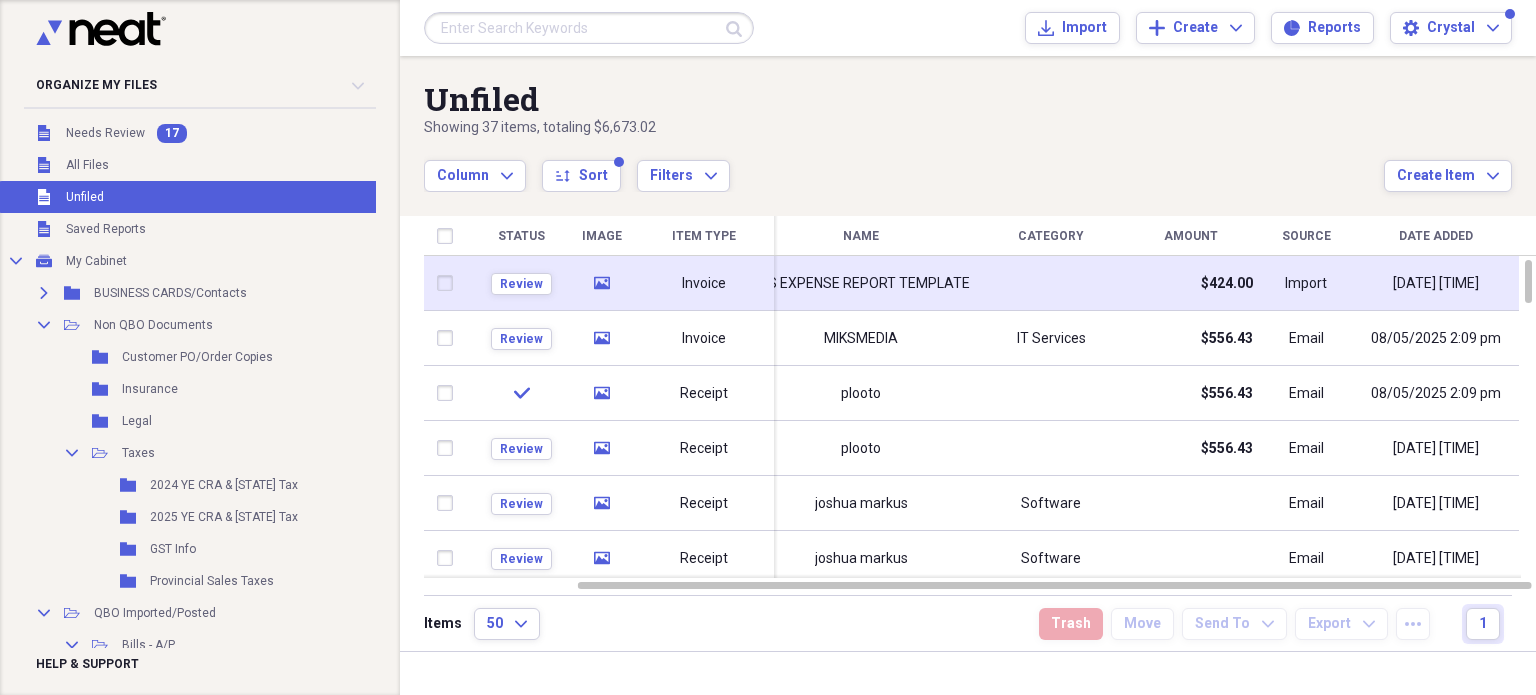 click at bounding box center (1051, 283) 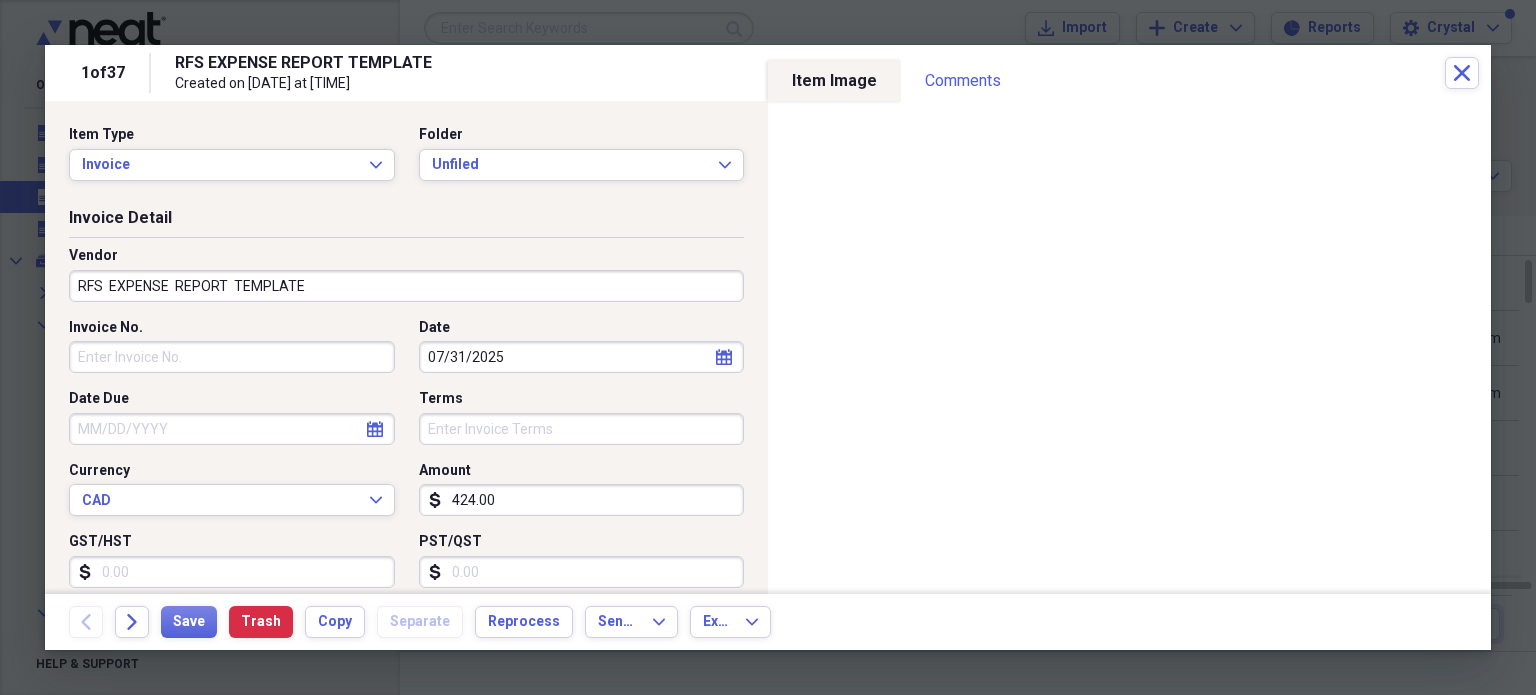 click on "RFS  EXPENSE  REPORT  TEMPLATE" at bounding box center (406, 286) 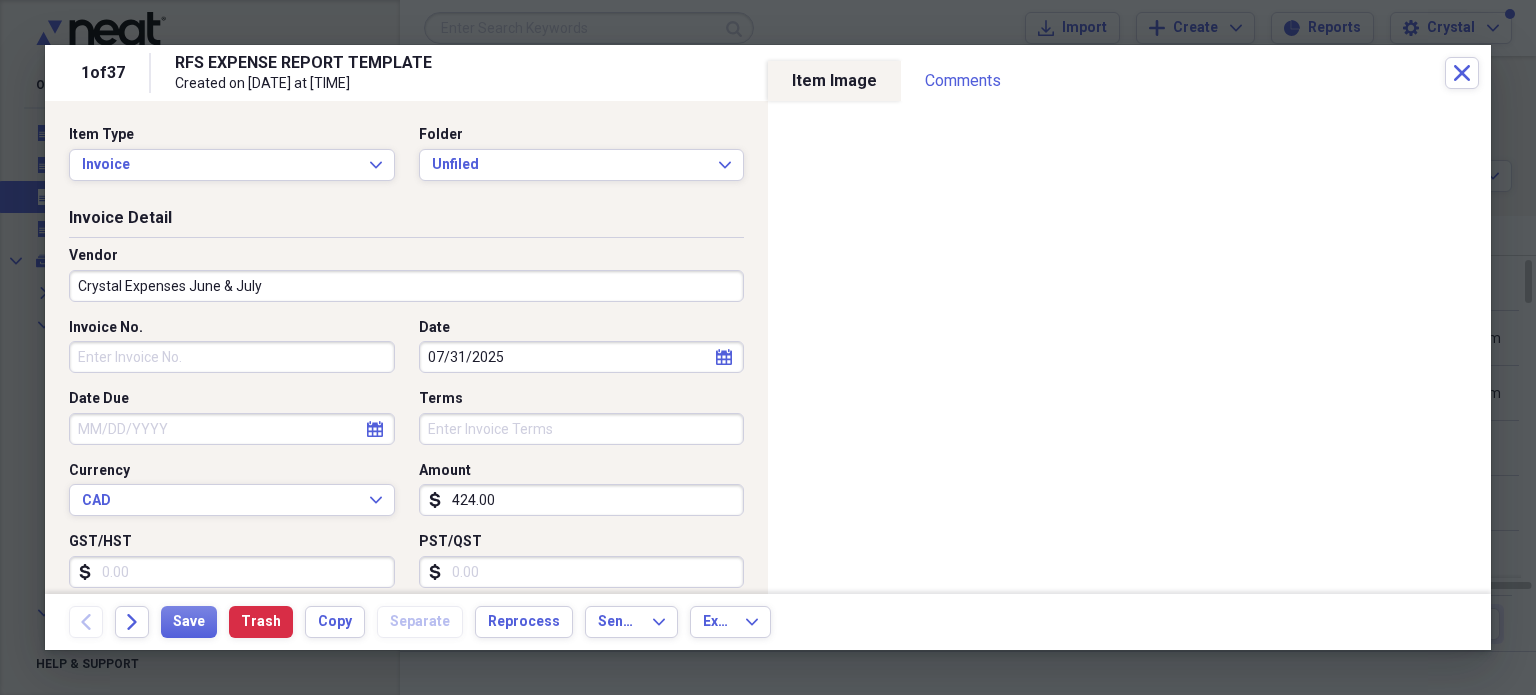 type on "Crystal Expenses June & July" 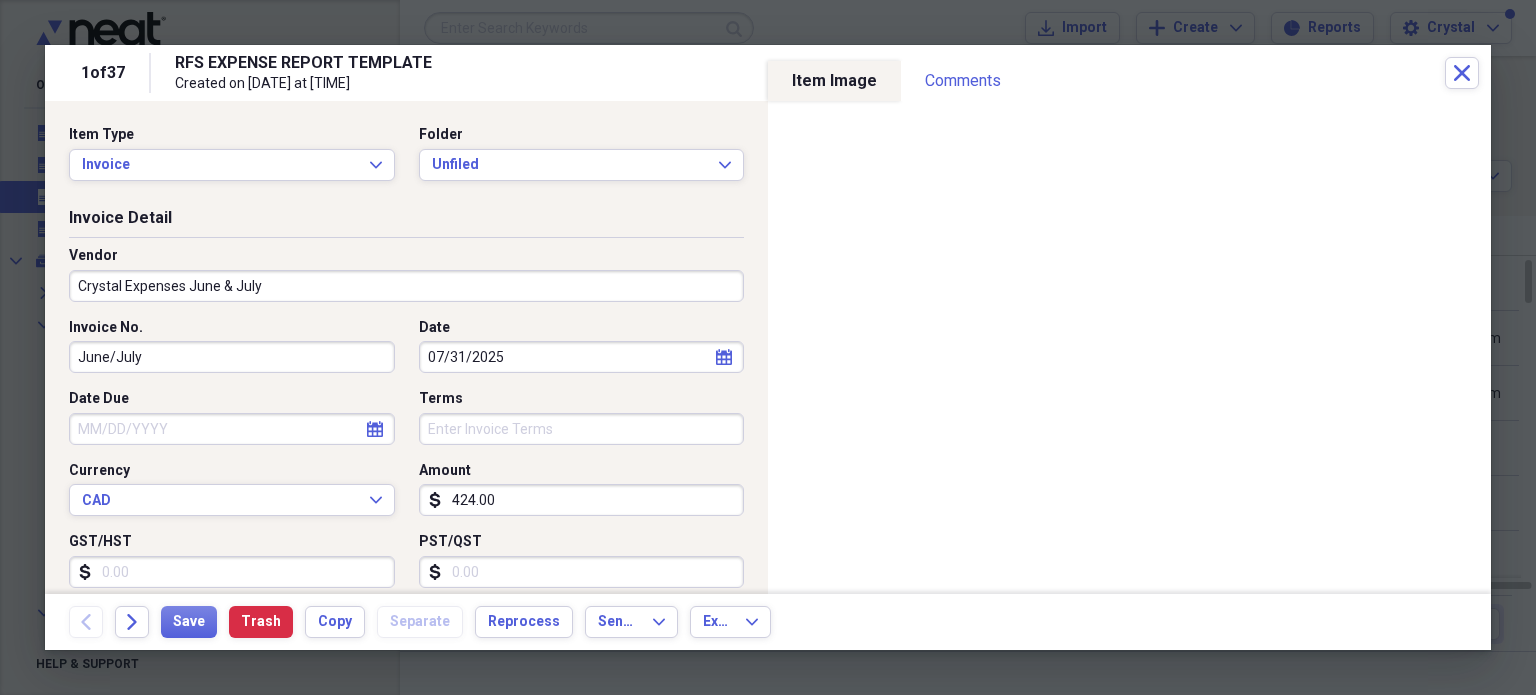 type on "June/July" 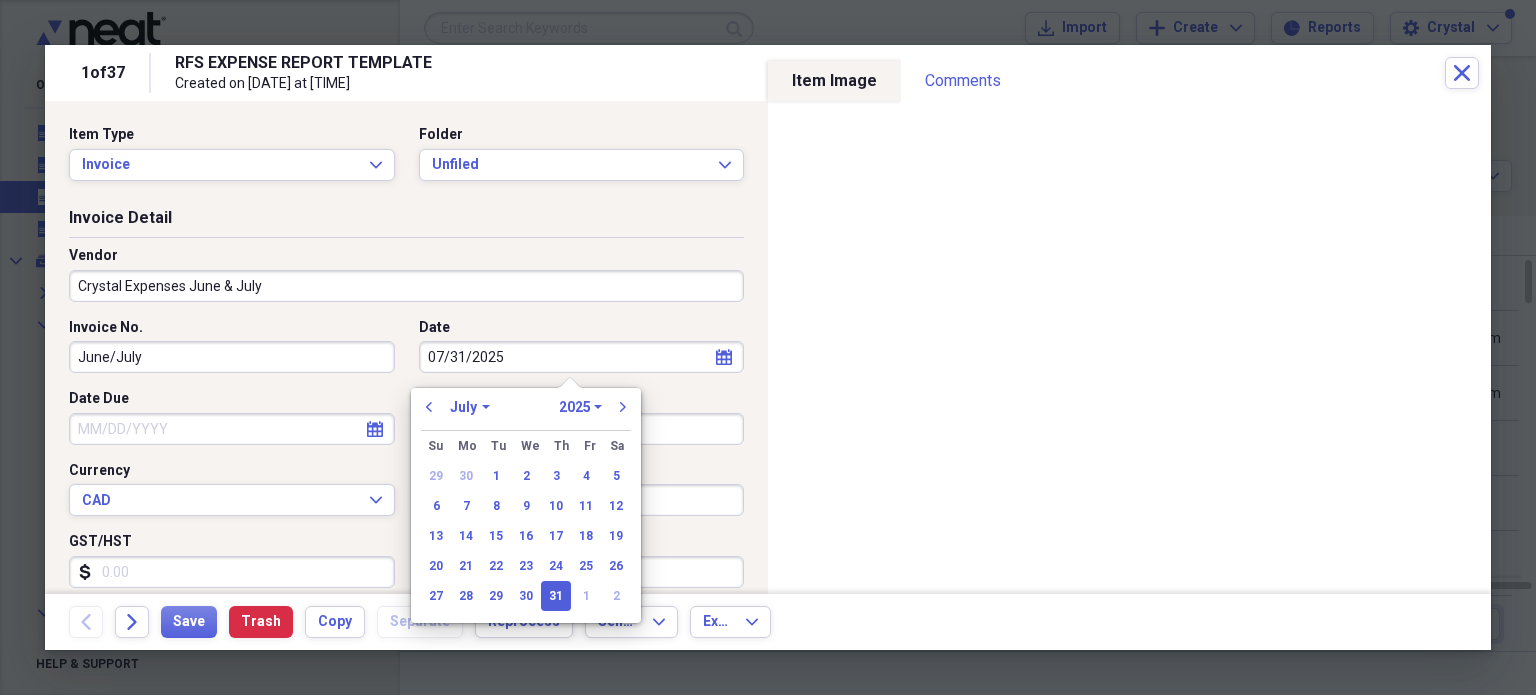 type 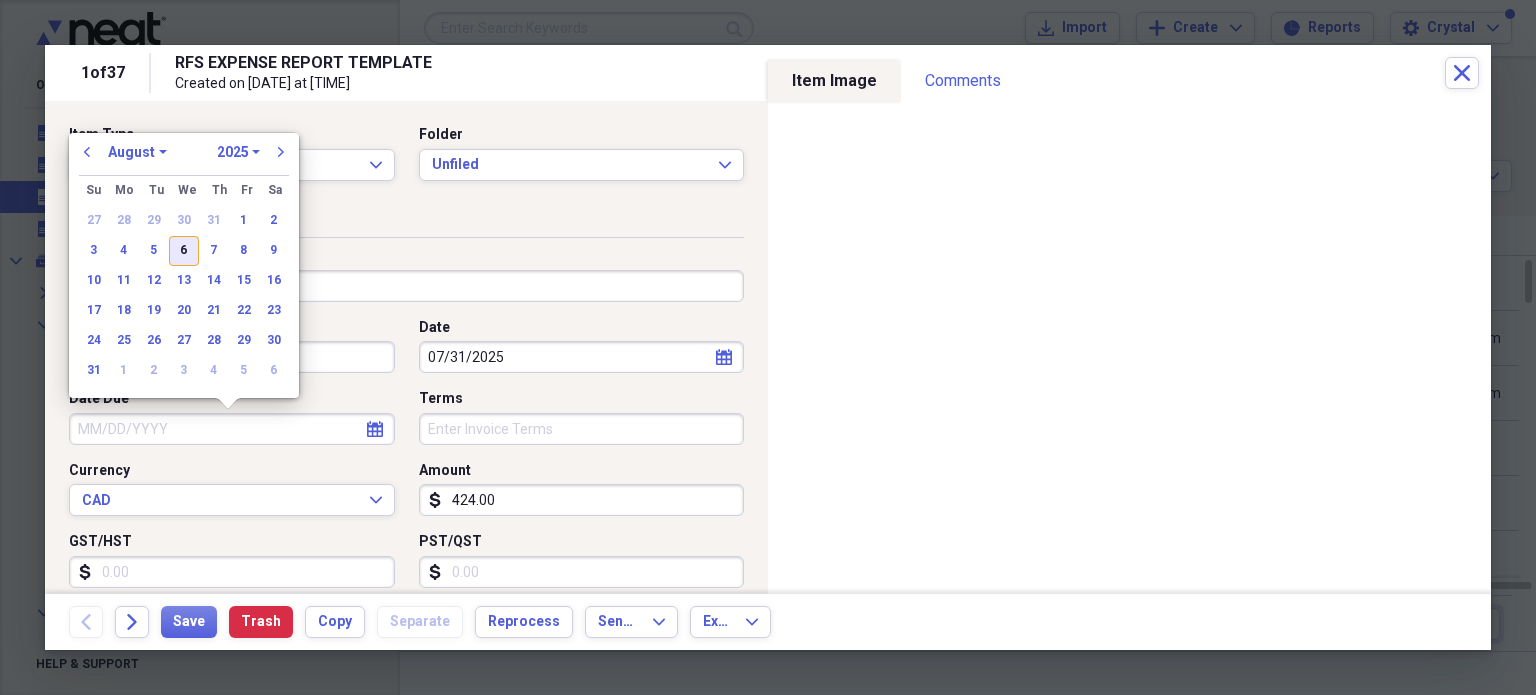 click on "6" at bounding box center [184, 251] 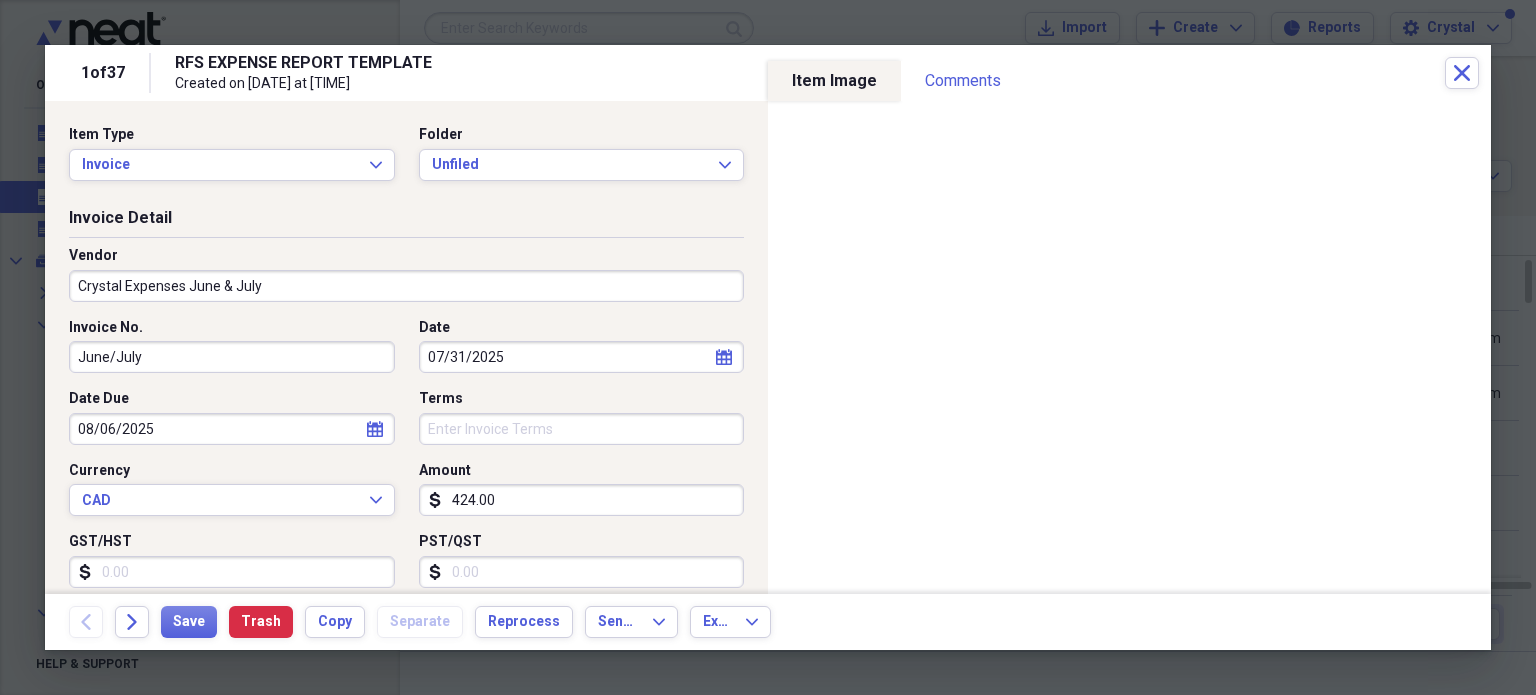 click on "424.00" at bounding box center (582, 500) 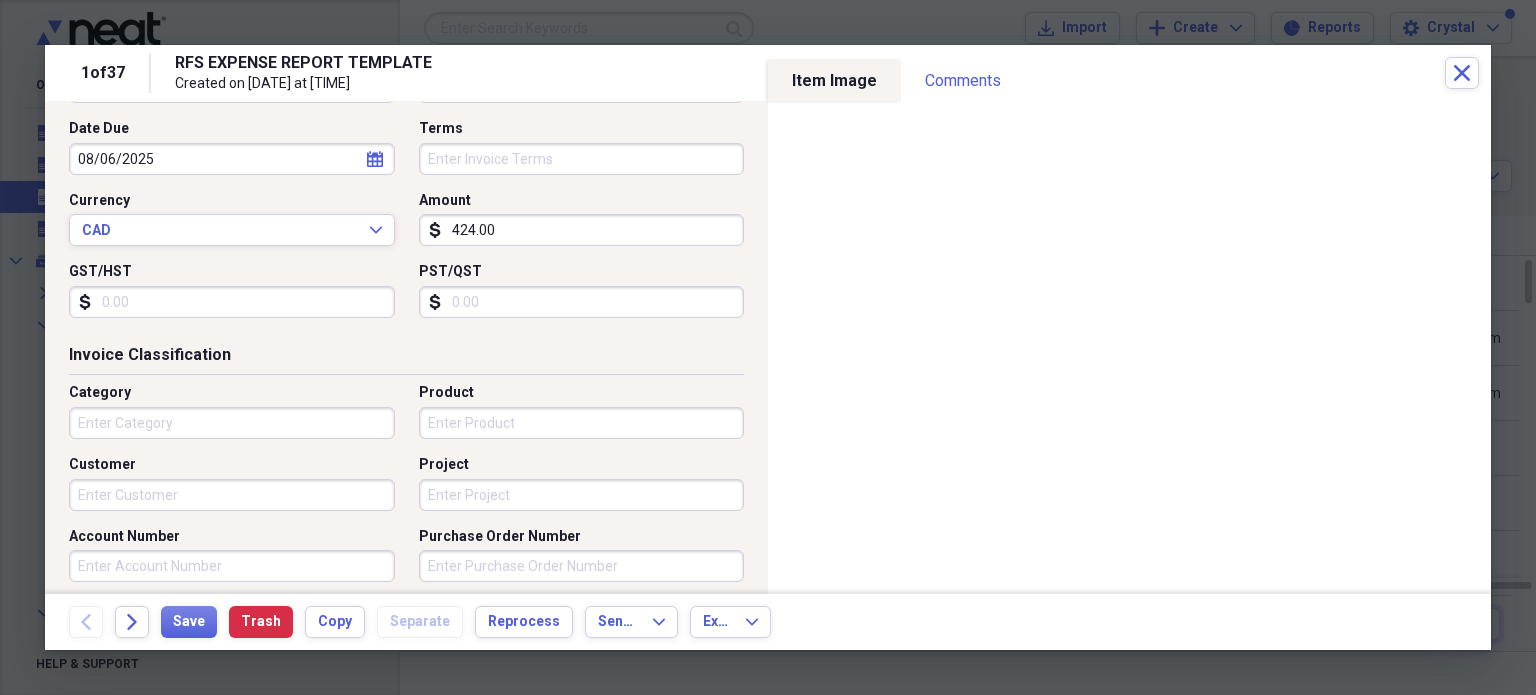 scroll, scrollTop: 271, scrollLeft: 0, axis: vertical 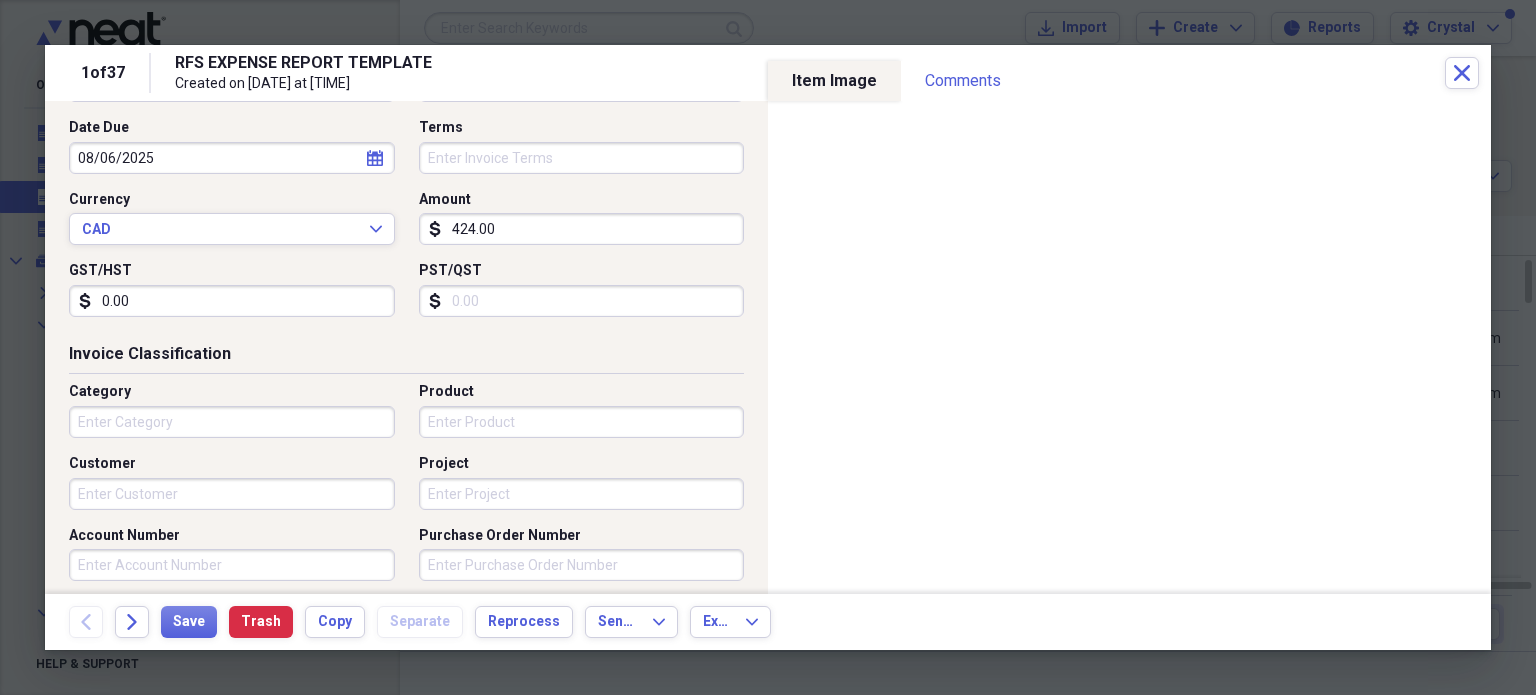 type on "0.00" 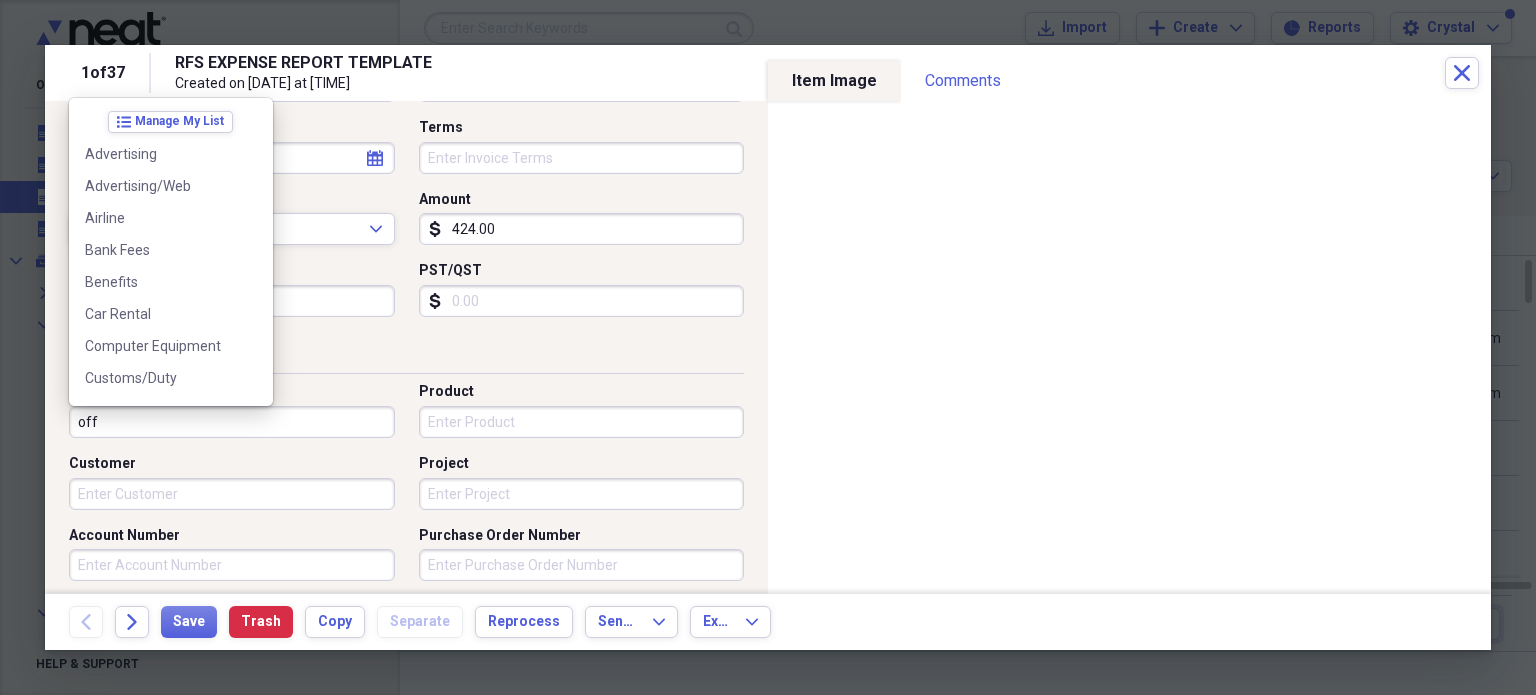 scroll, scrollTop: 572, scrollLeft: 0, axis: vertical 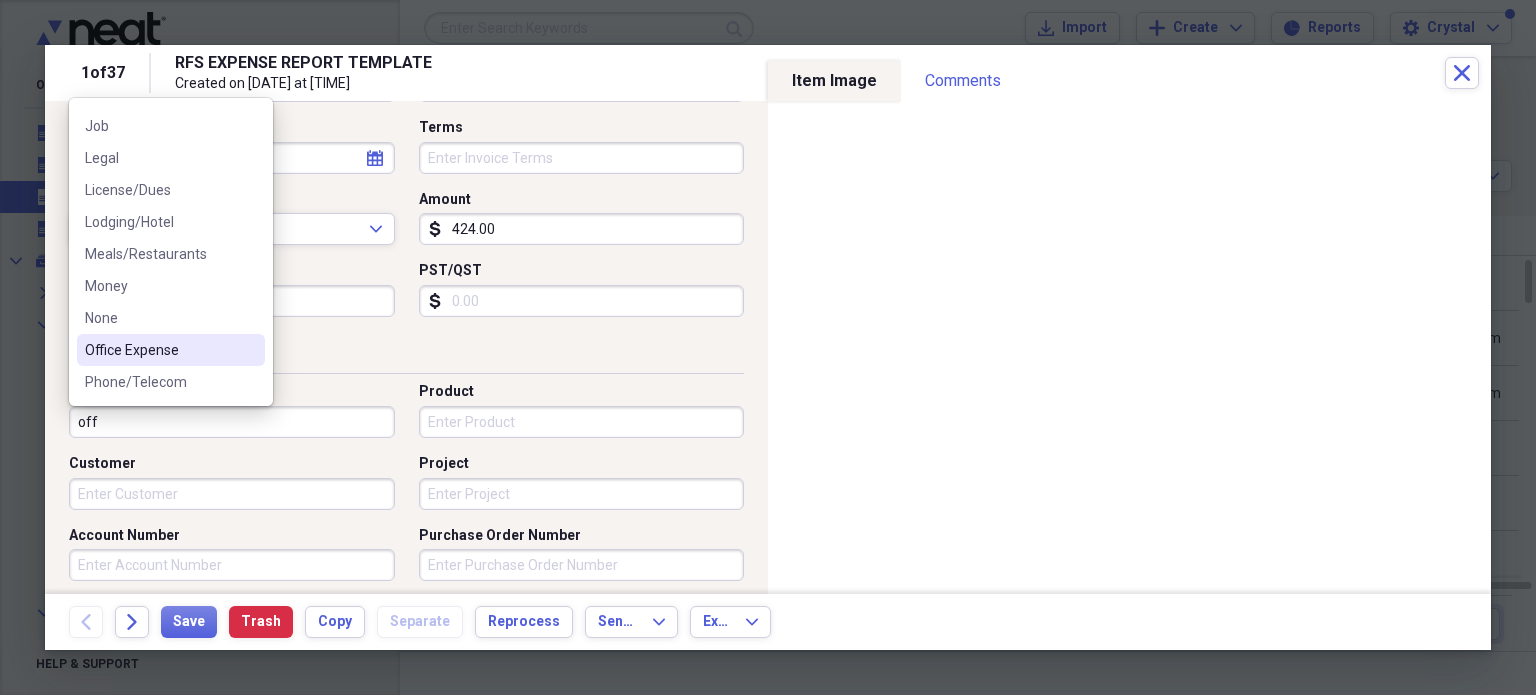 type on "Office Expense" 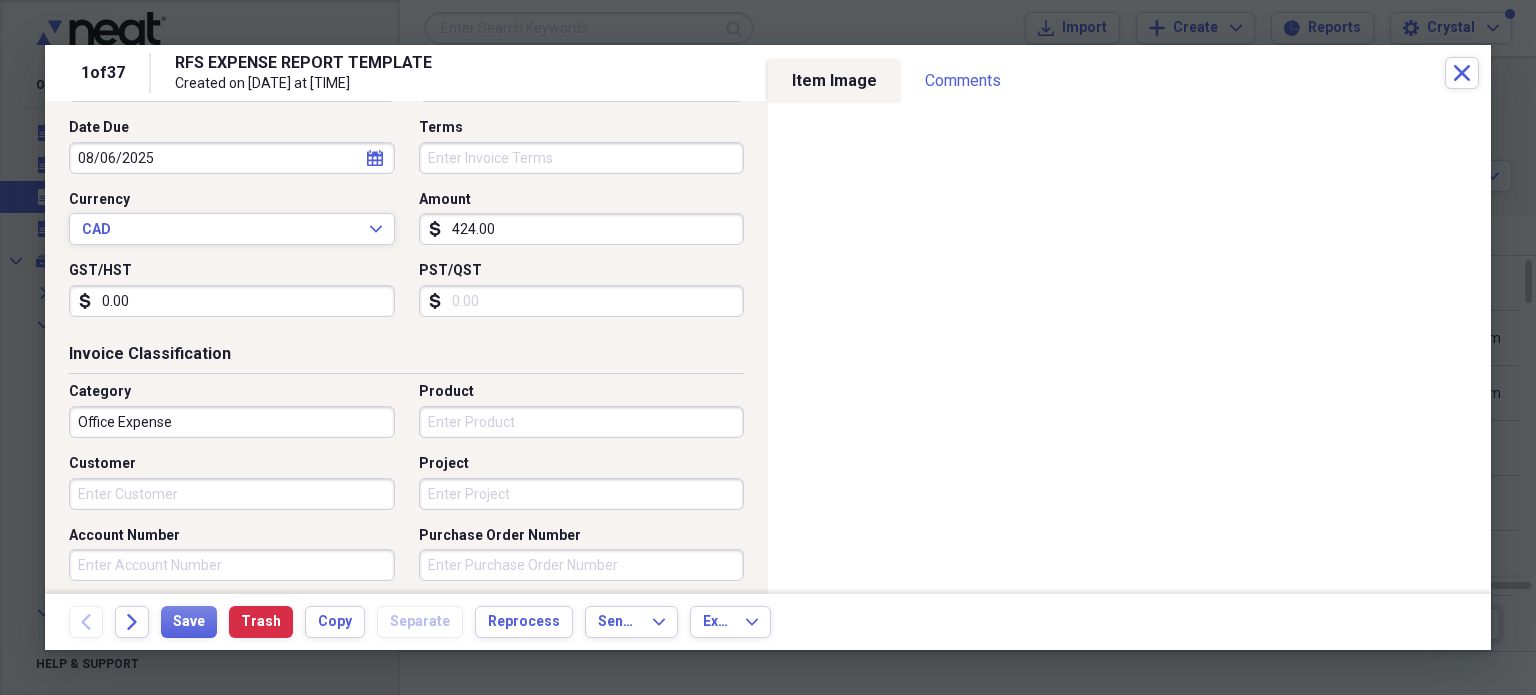 scroll, scrollTop: 560, scrollLeft: 0, axis: vertical 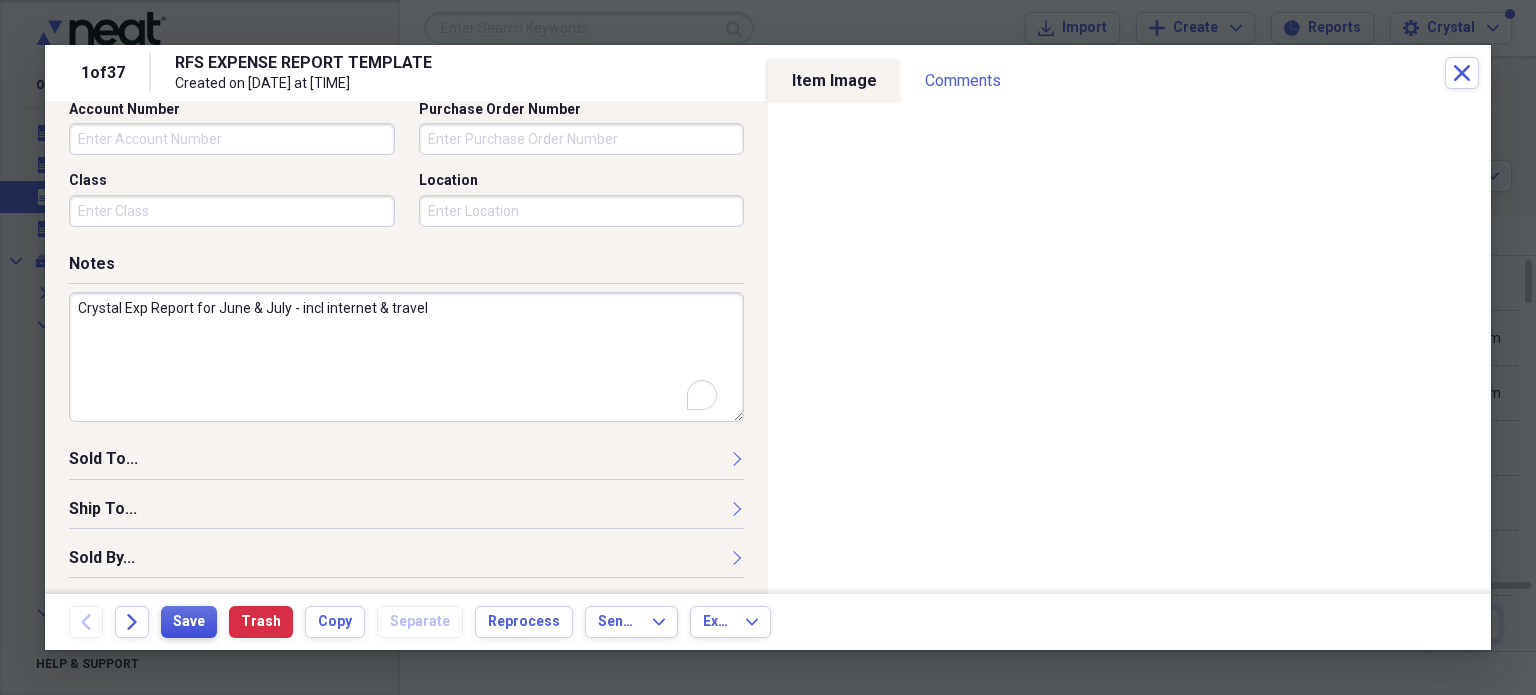 type on "Crystal Exp Report for June & July - incl internet & travel" 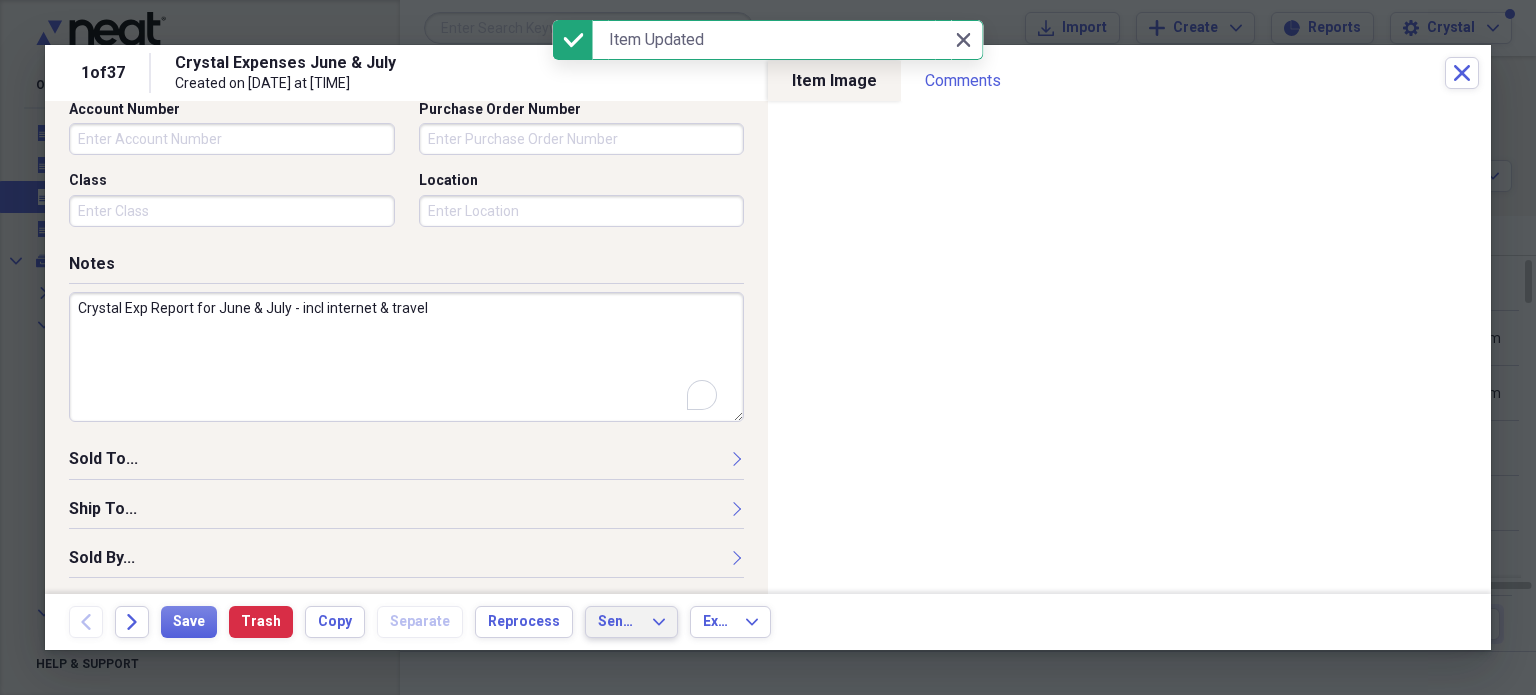 click on "Send To" at bounding box center [619, 622] 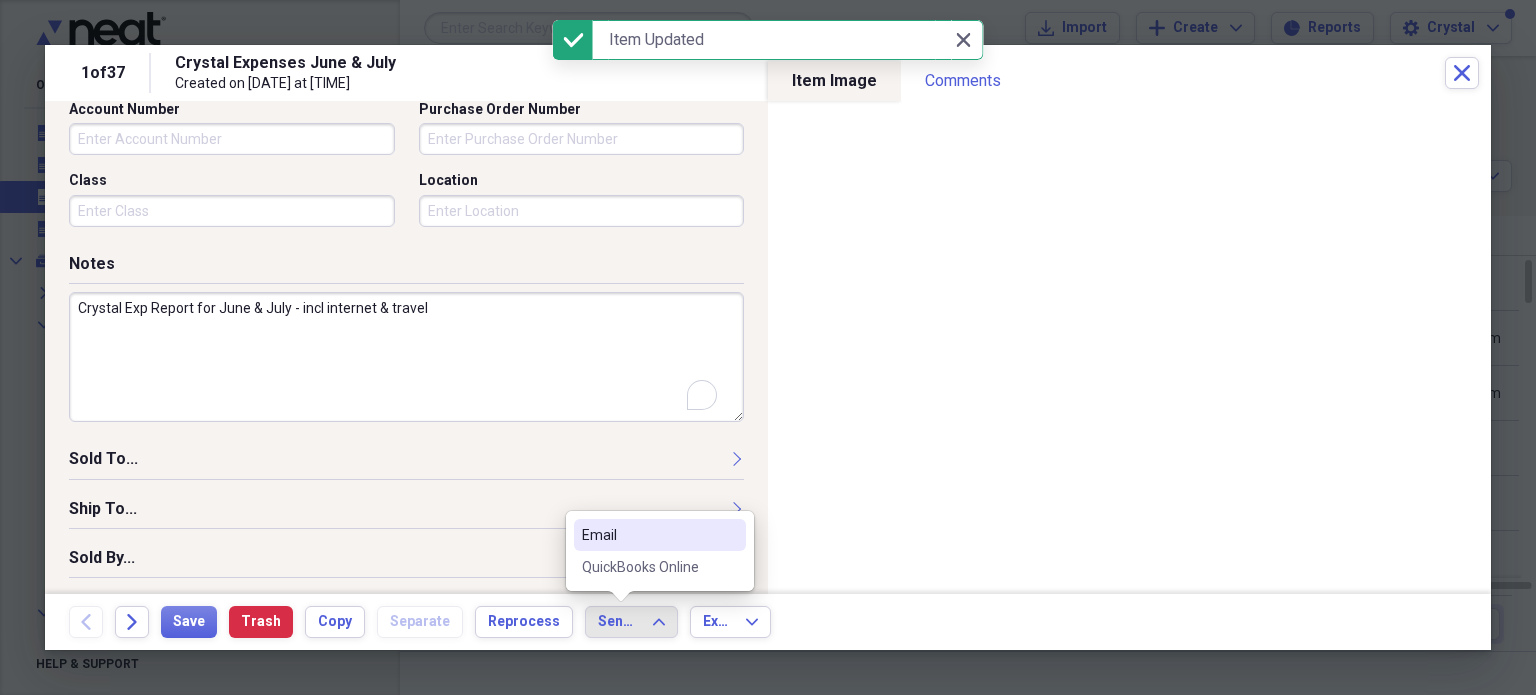 click on "QuickBooks Online" at bounding box center [648, 567] 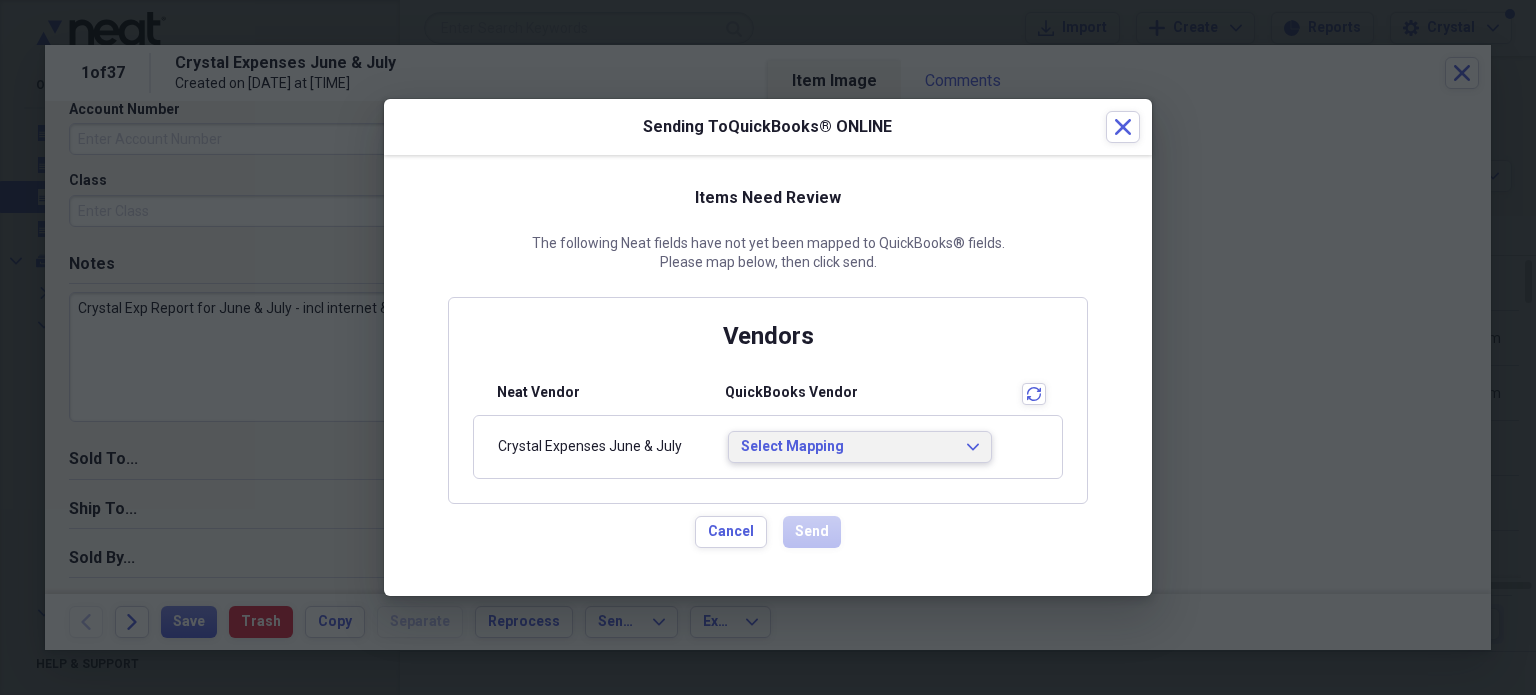 click on "Select Mapping" at bounding box center [848, 447] 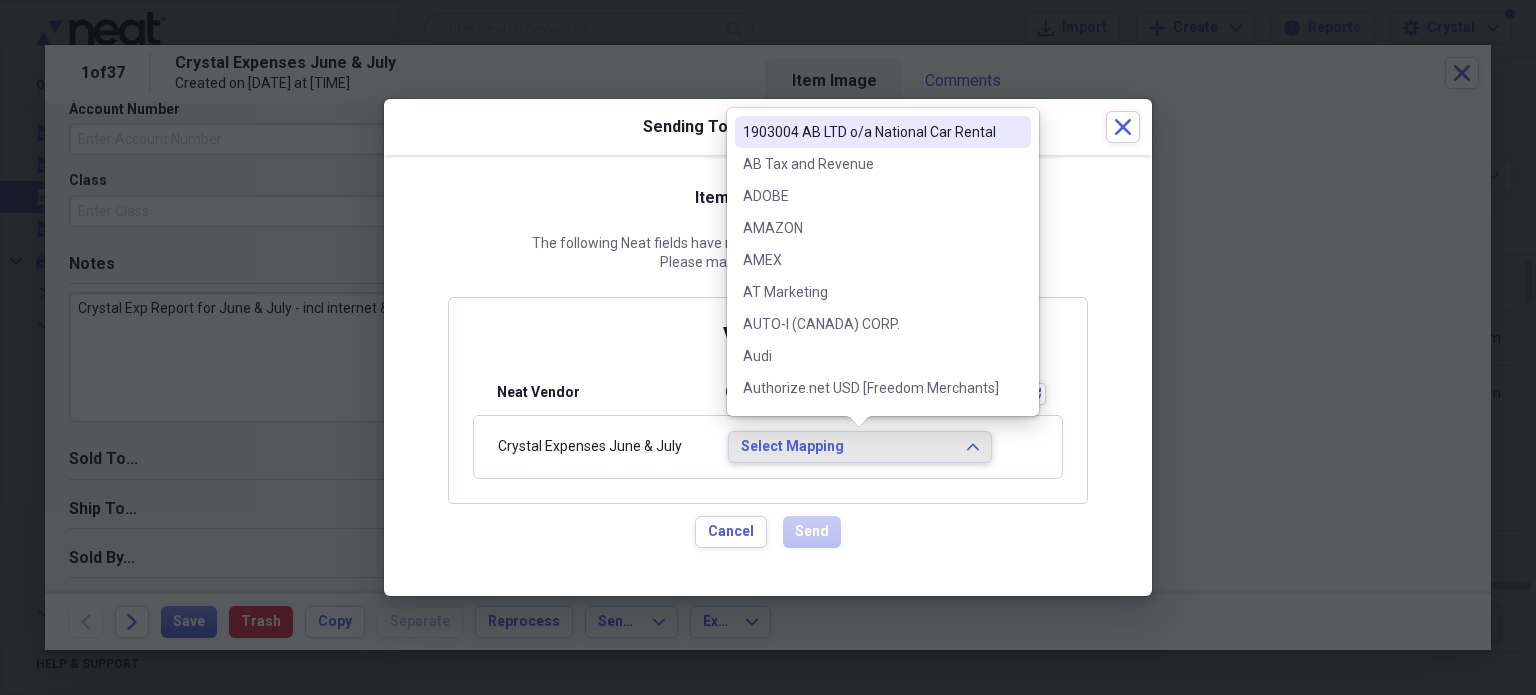 type 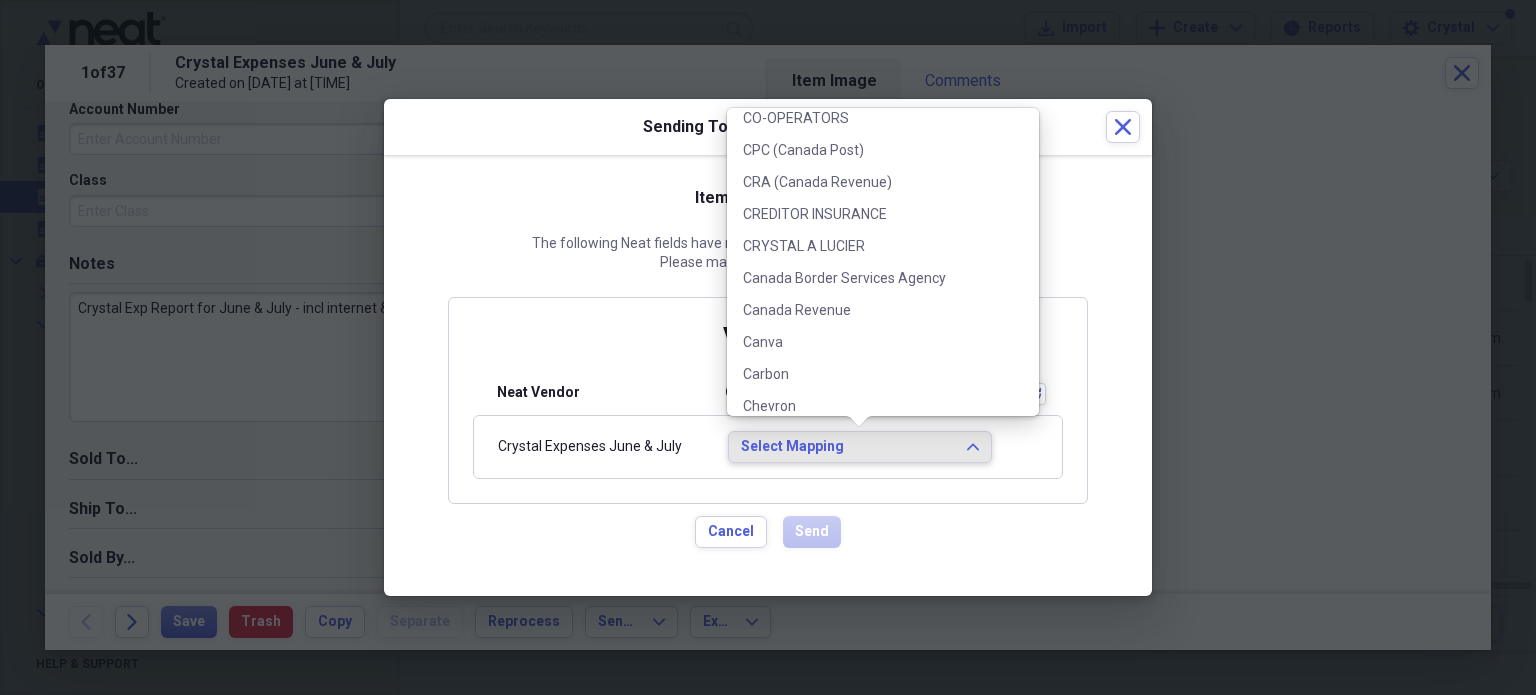 scroll, scrollTop: 848, scrollLeft: 0, axis: vertical 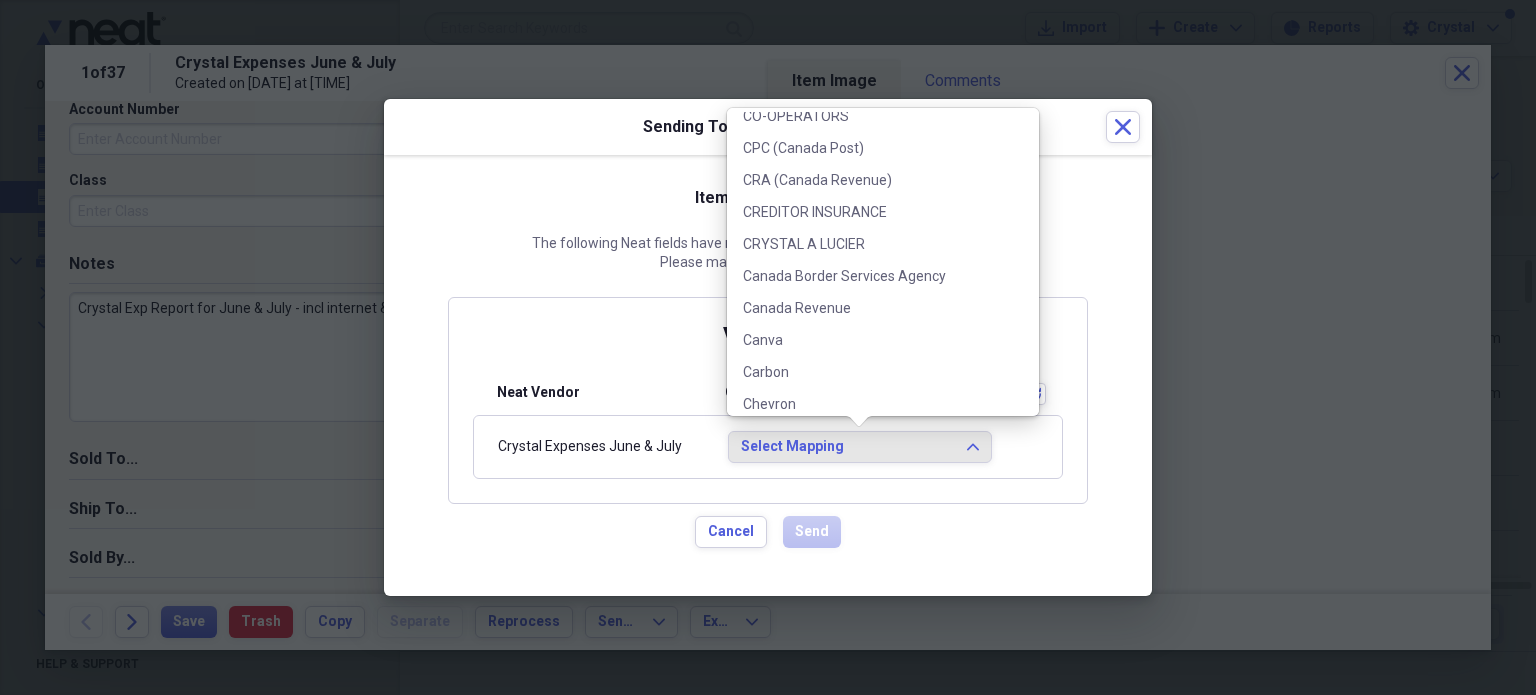 click on "CRYSTAL A LUCIER" at bounding box center (871, 244) 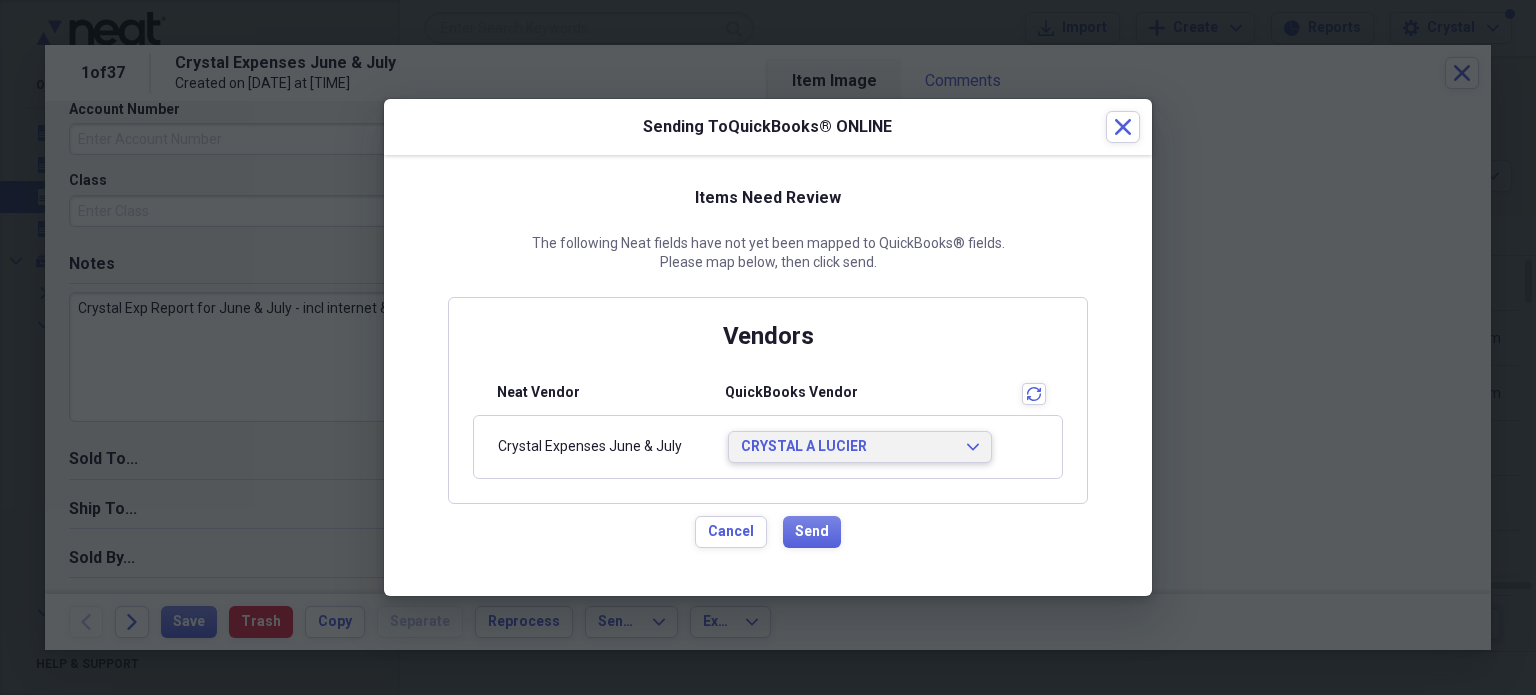 scroll, scrollTop: 0, scrollLeft: 0, axis: both 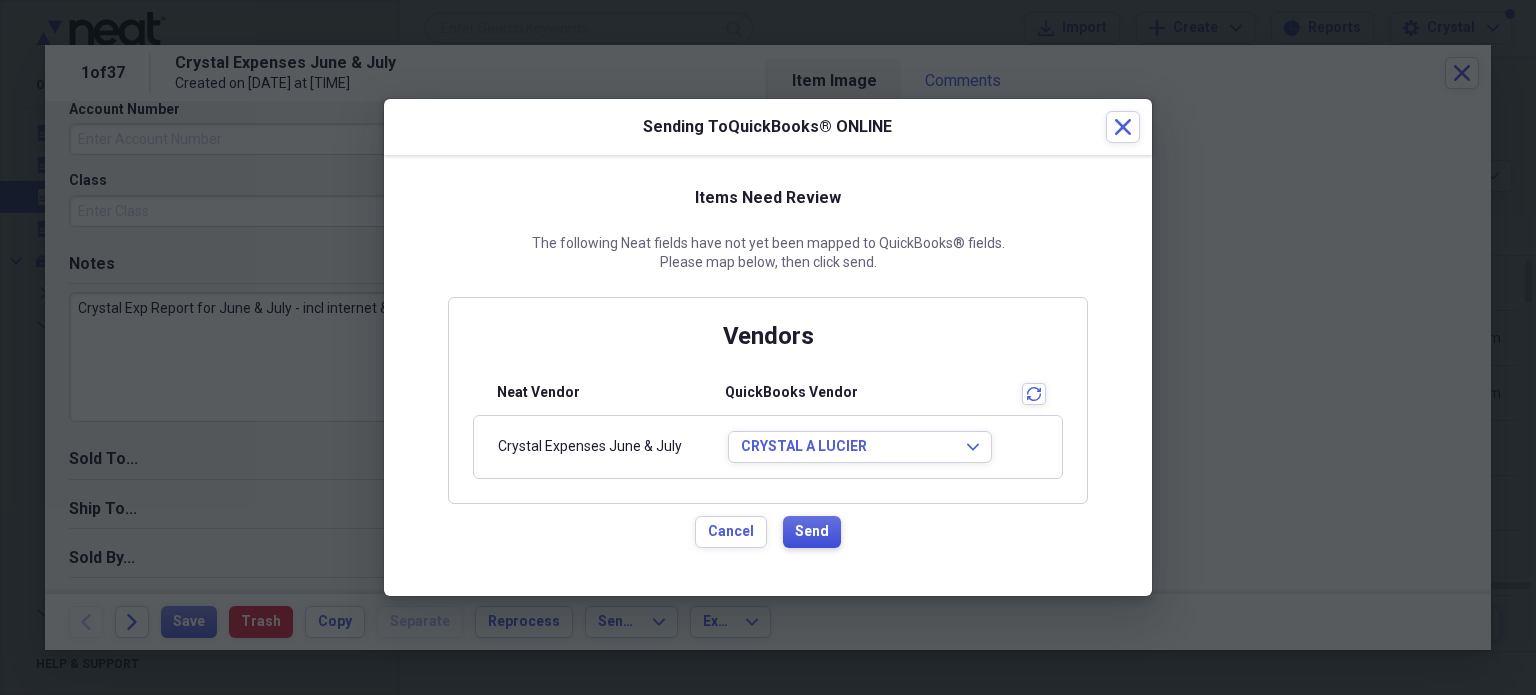 click on "Send" at bounding box center (812, 532) 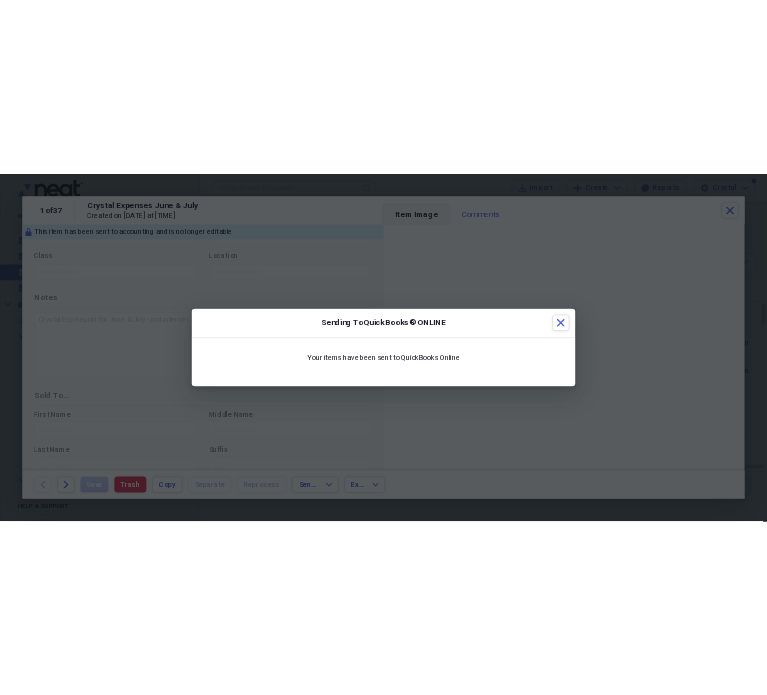 scroll, scrollTop: 681, scrollLeft: 0, axis: vertical 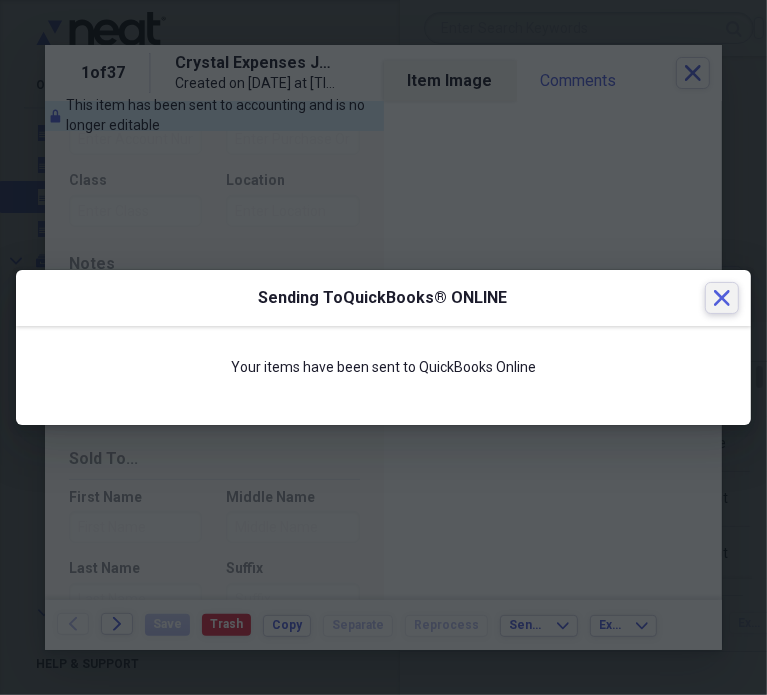 click 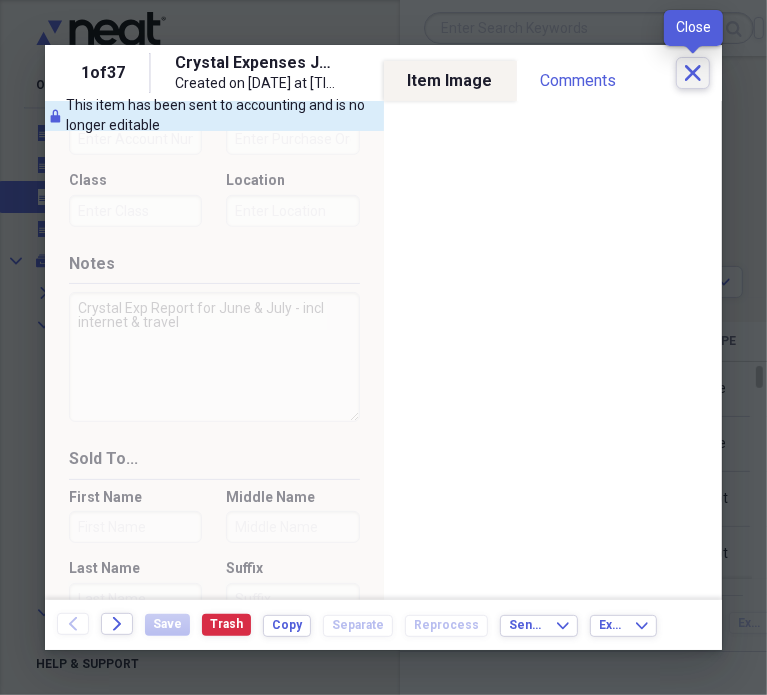 click on "Close" 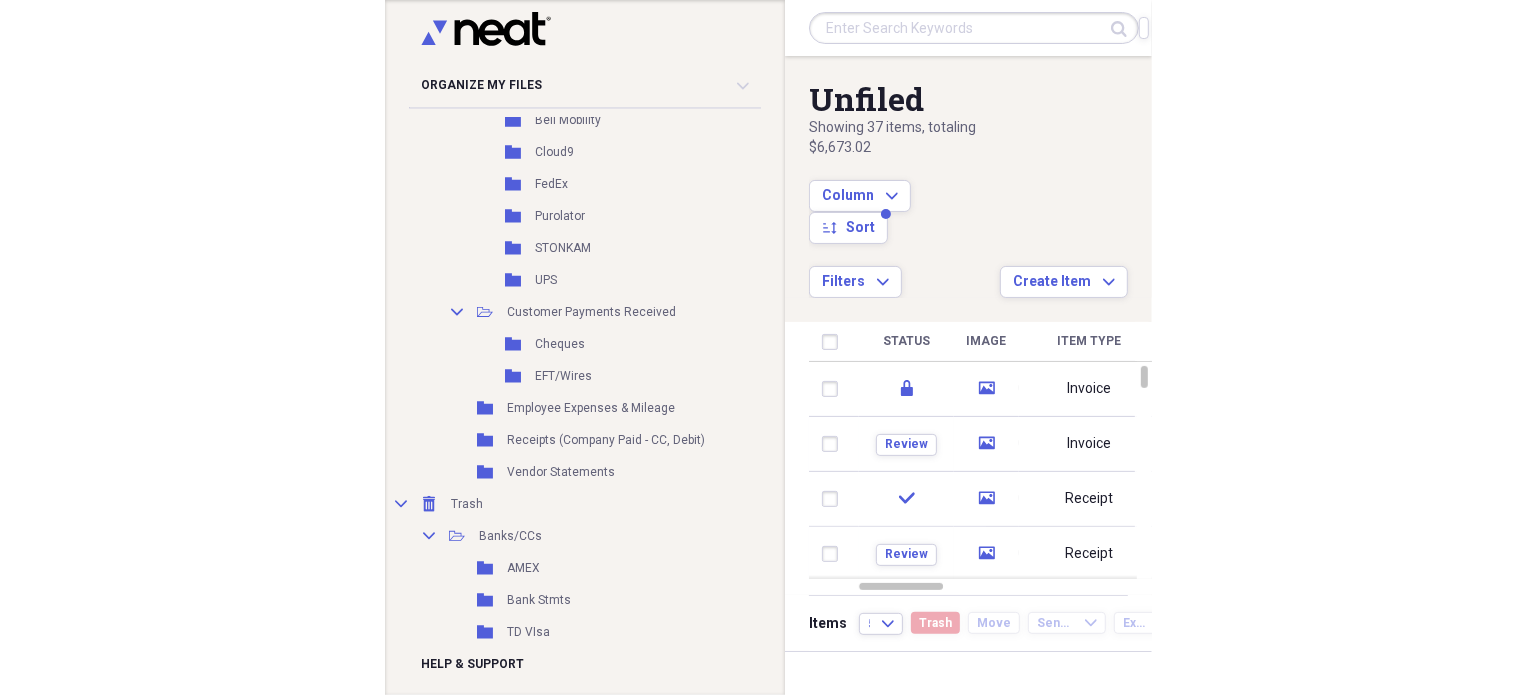scroll, scrollTop: 570, scrollLeft: 0, axis: vertical 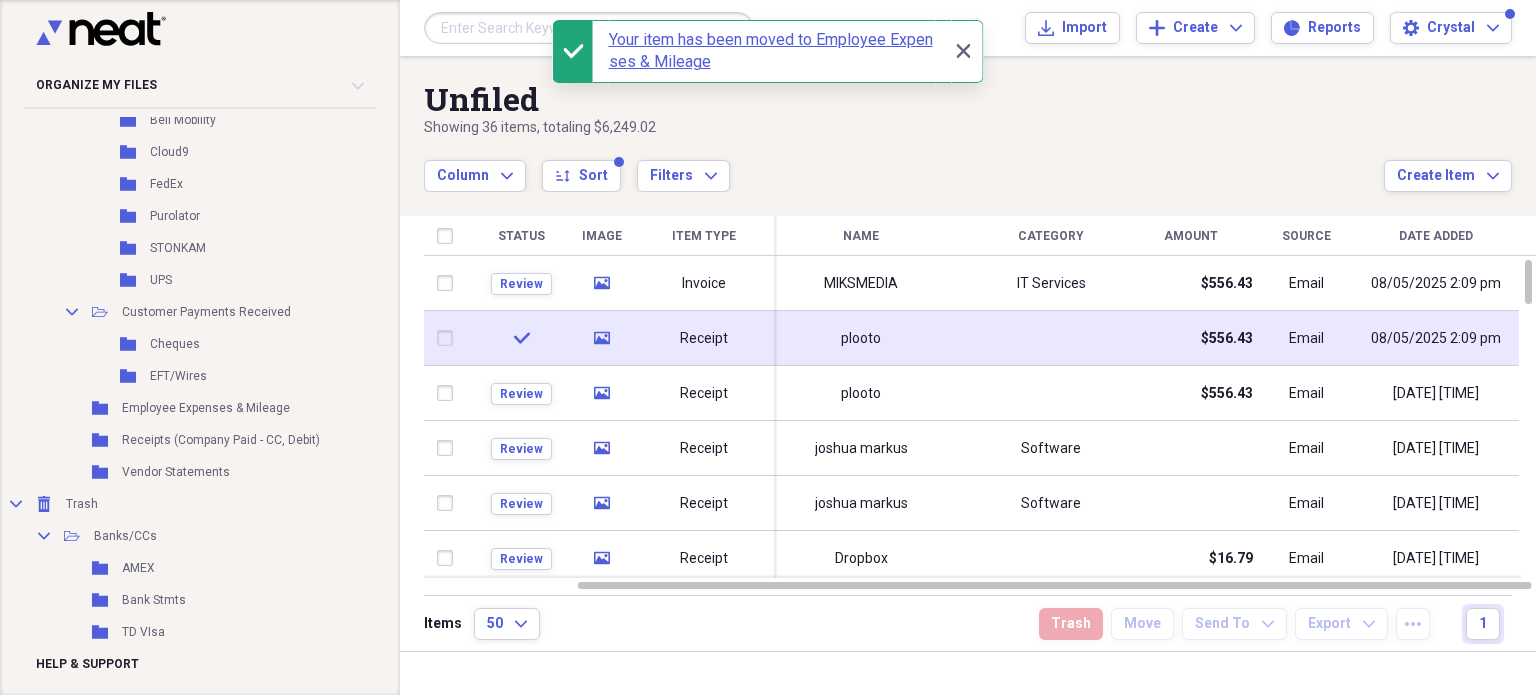 click on "plooto" at bounding box center (861, 338) 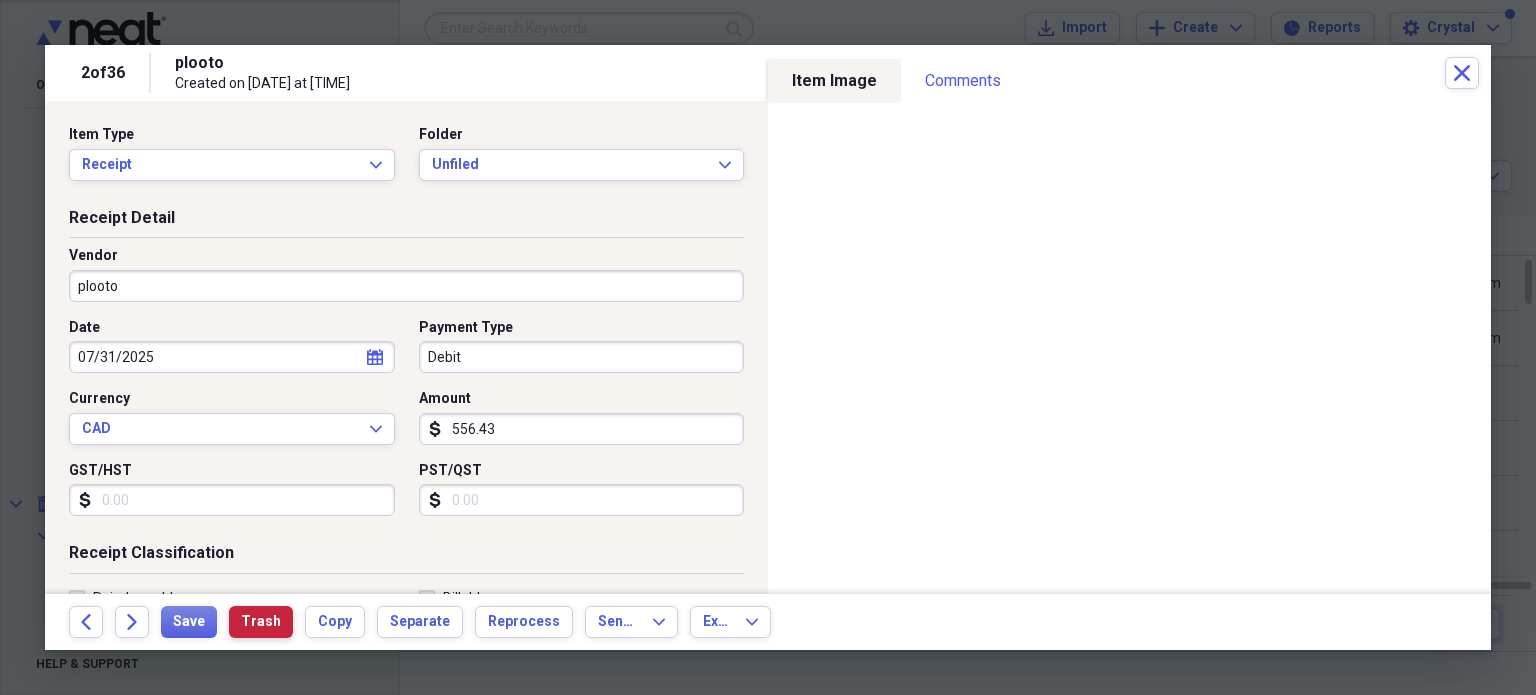 click on "Trash" at bounding box center (261, 622) 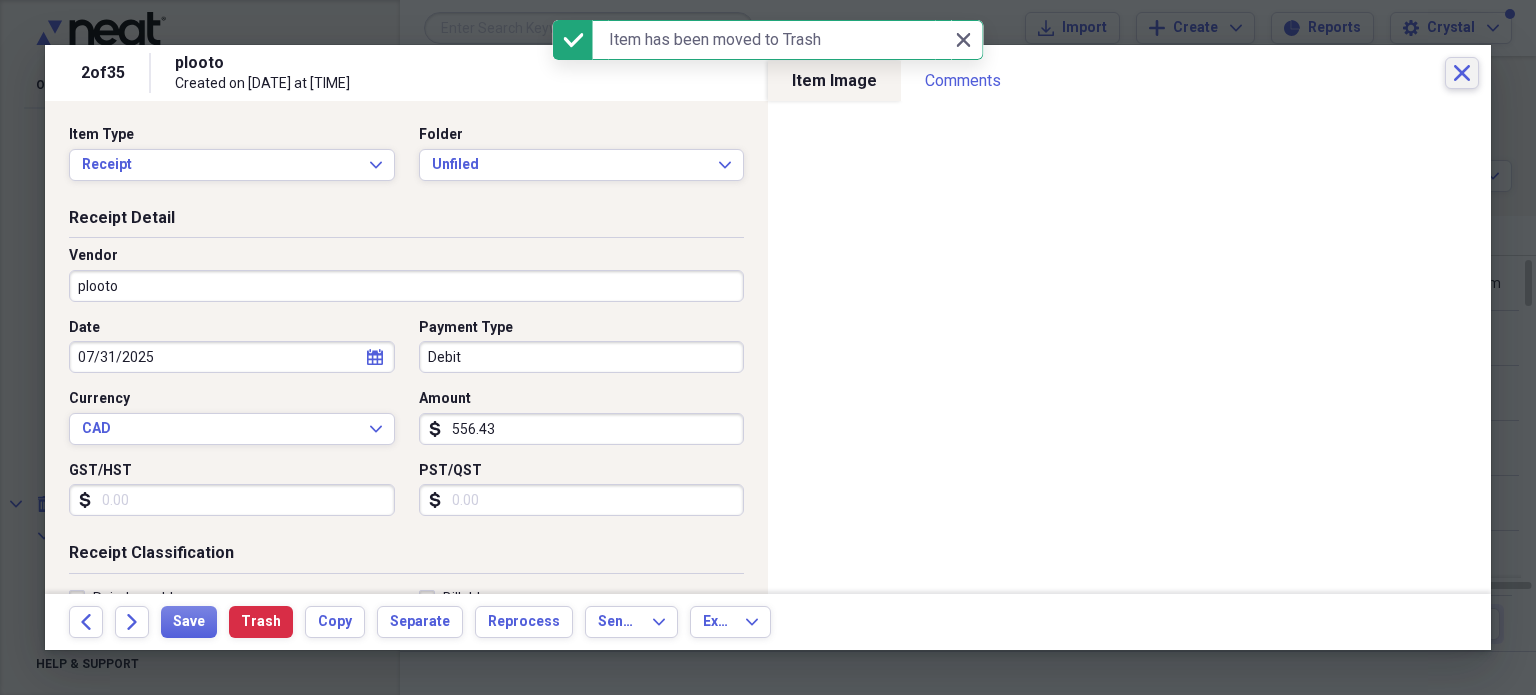 click on "Close" 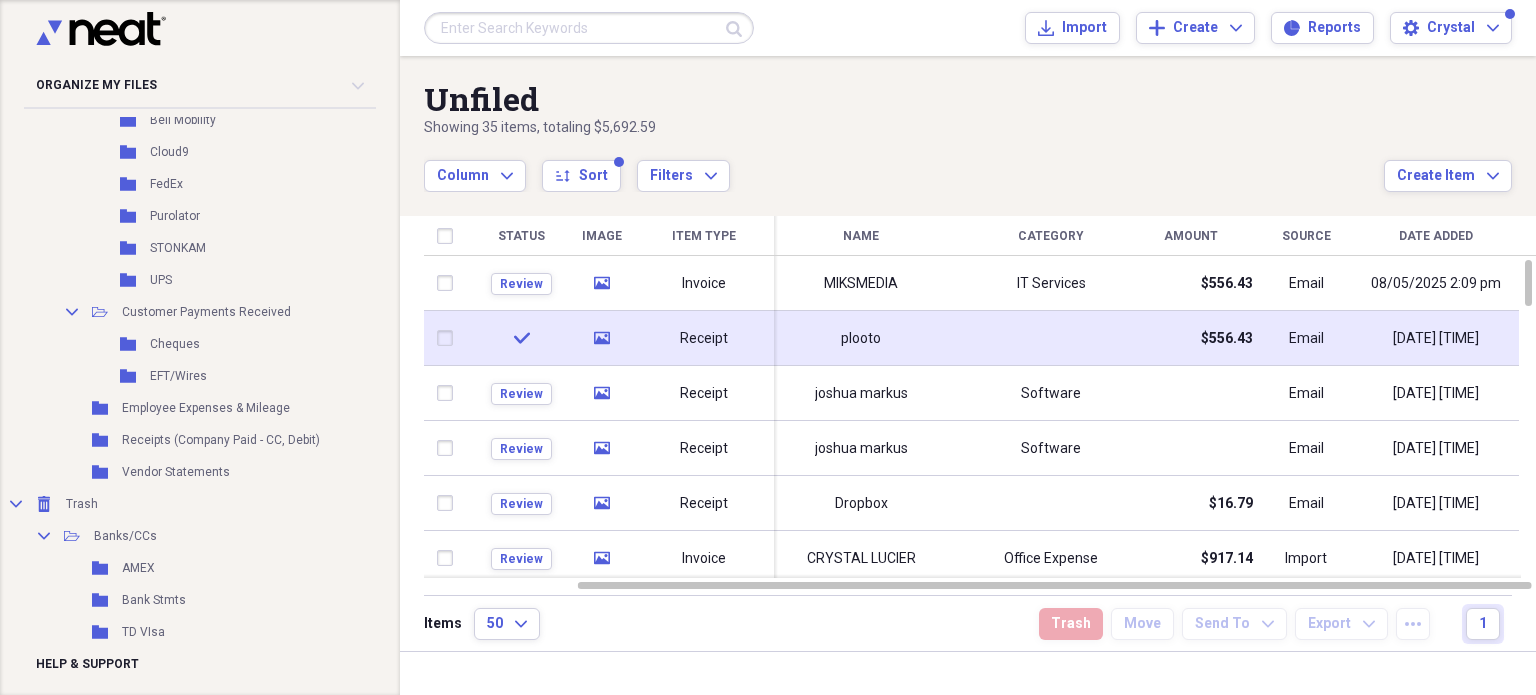 click at bounding box center (449, 338) 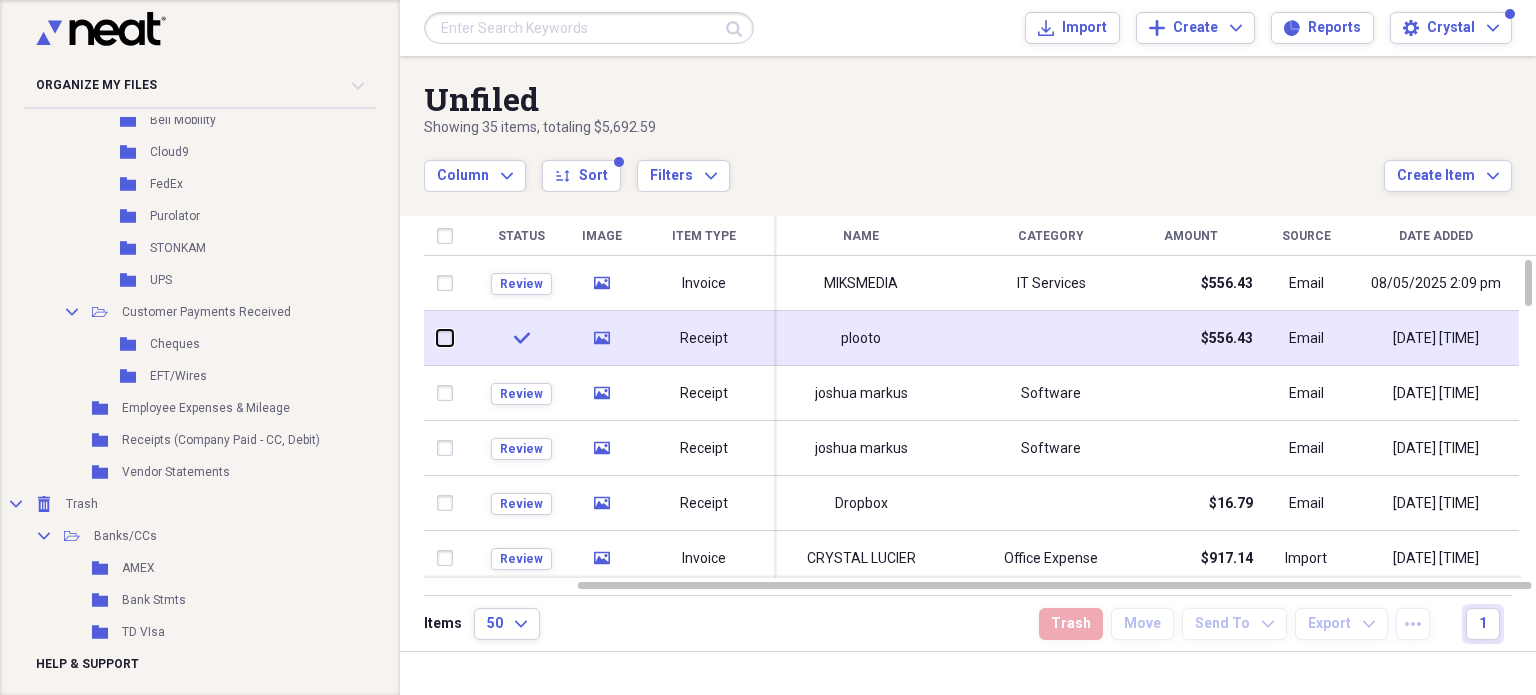 click at bounding box center (437, 338) 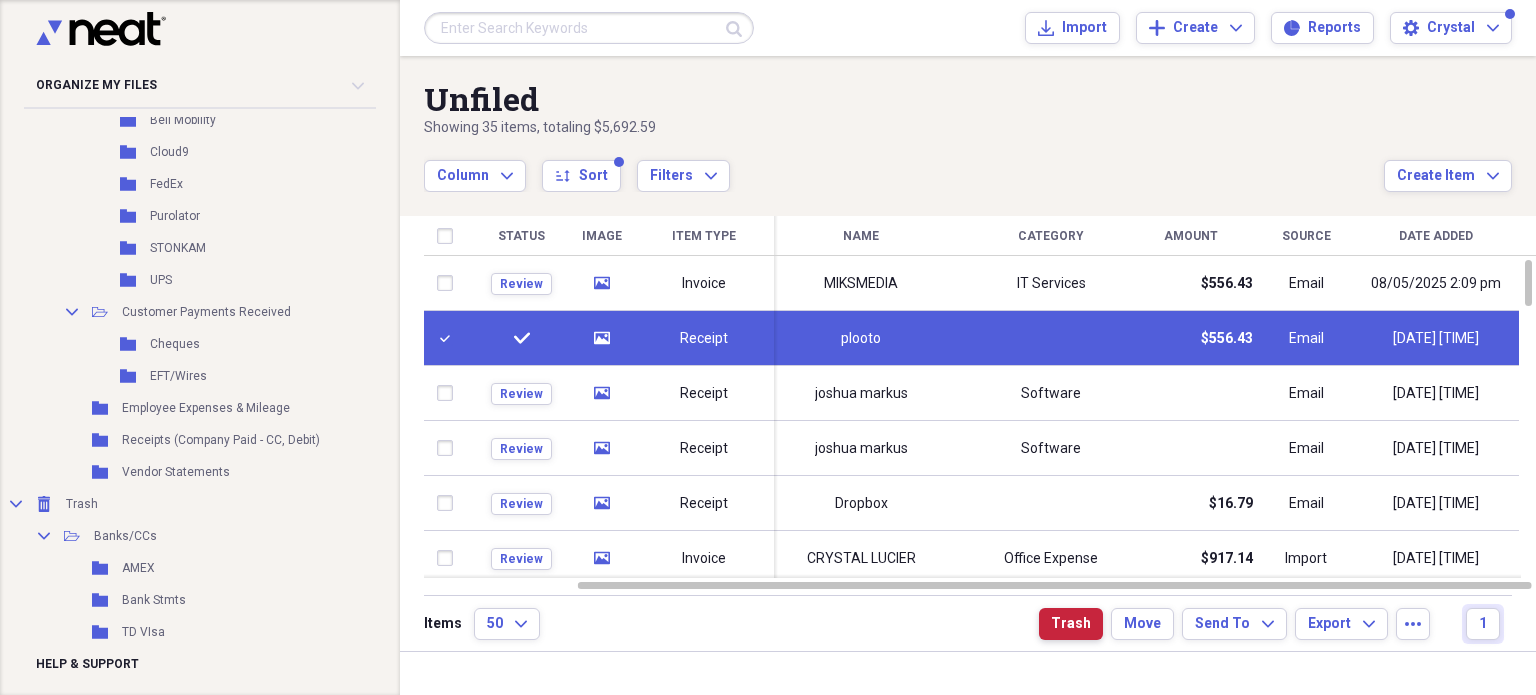 click on "Trash" at bounding box center [1071, 624] 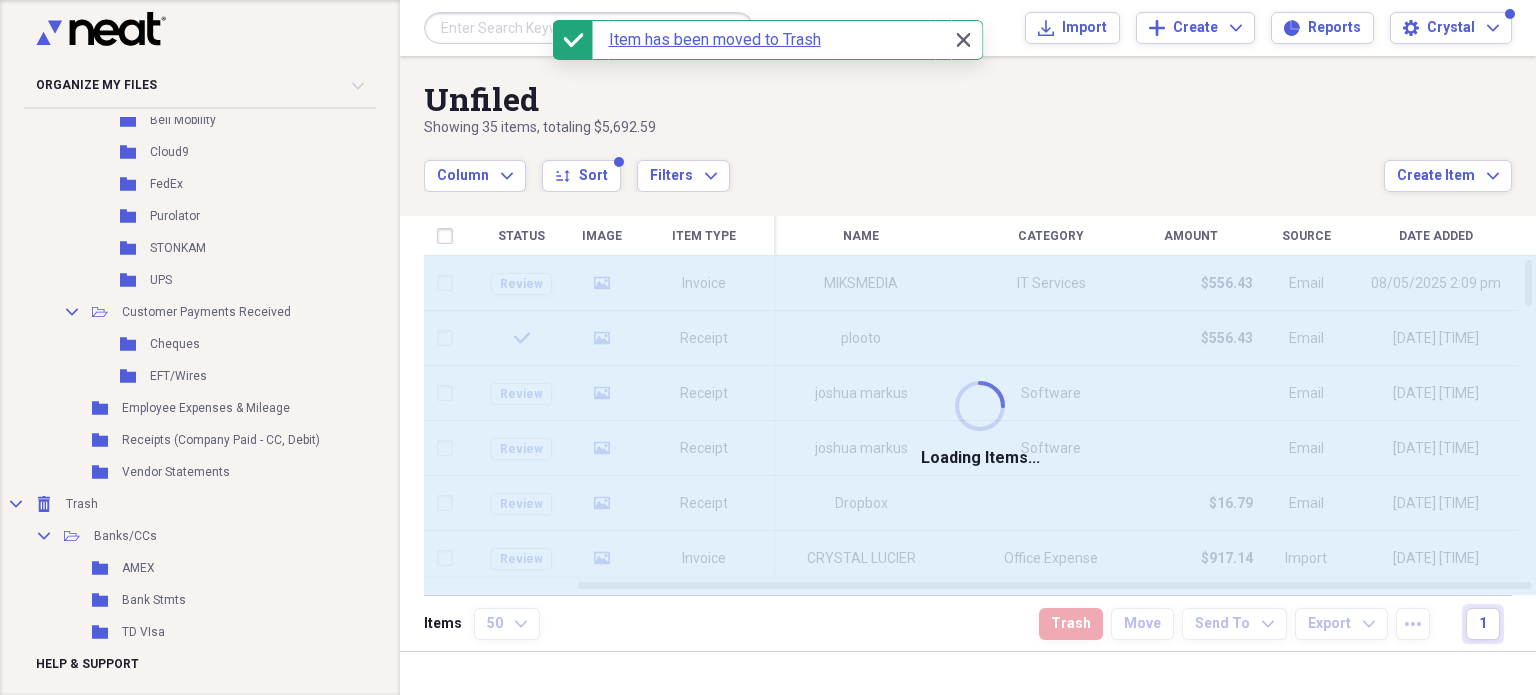 checkbox on "false" 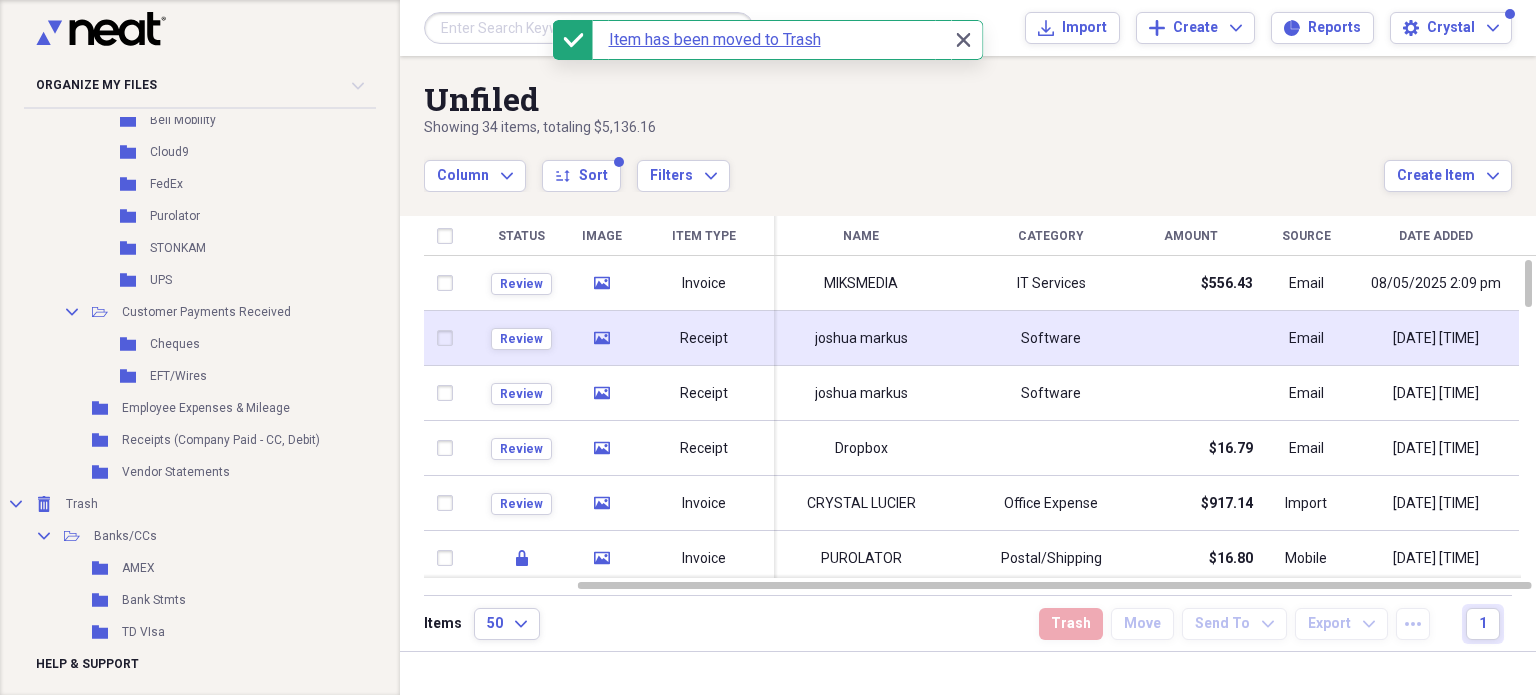 click on "joshua markus" at bounding box center (861, 338) 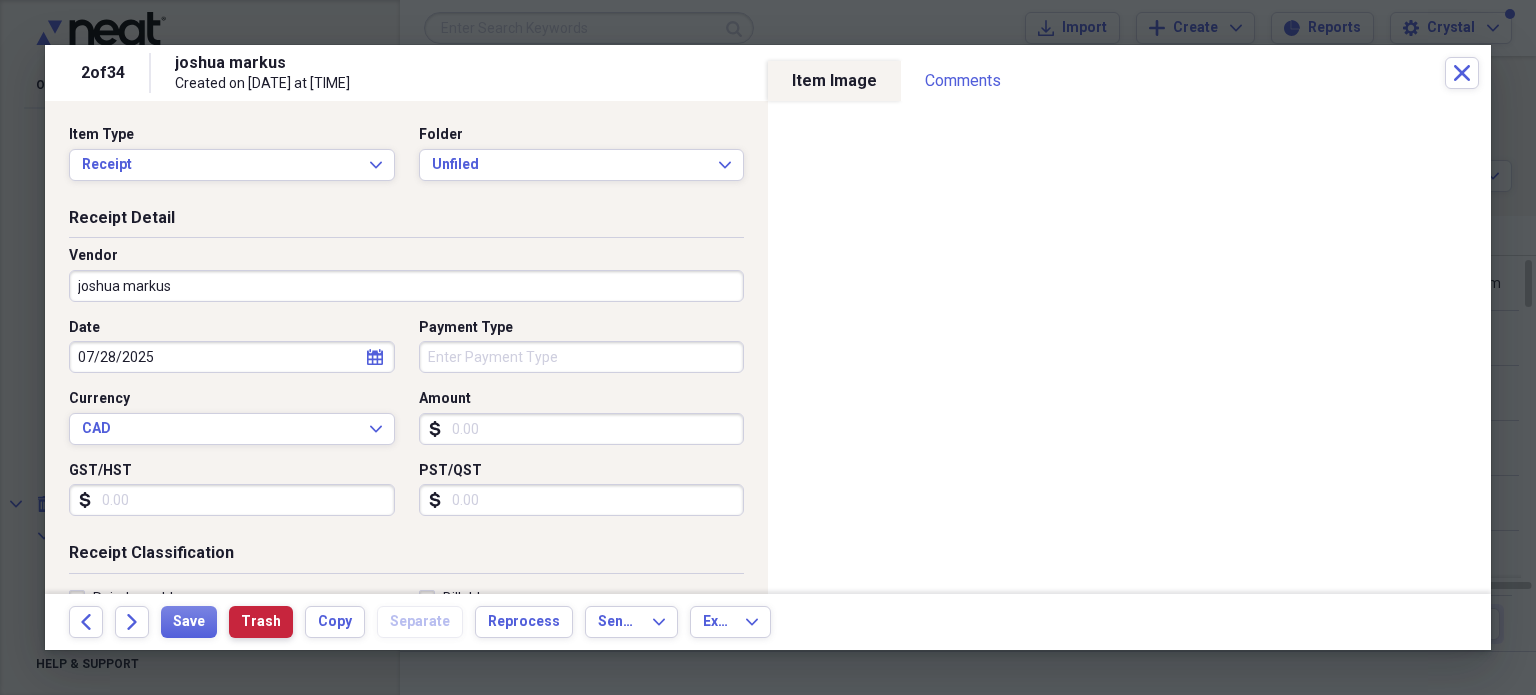 click on "Trash" at bounding box center [261, 622] 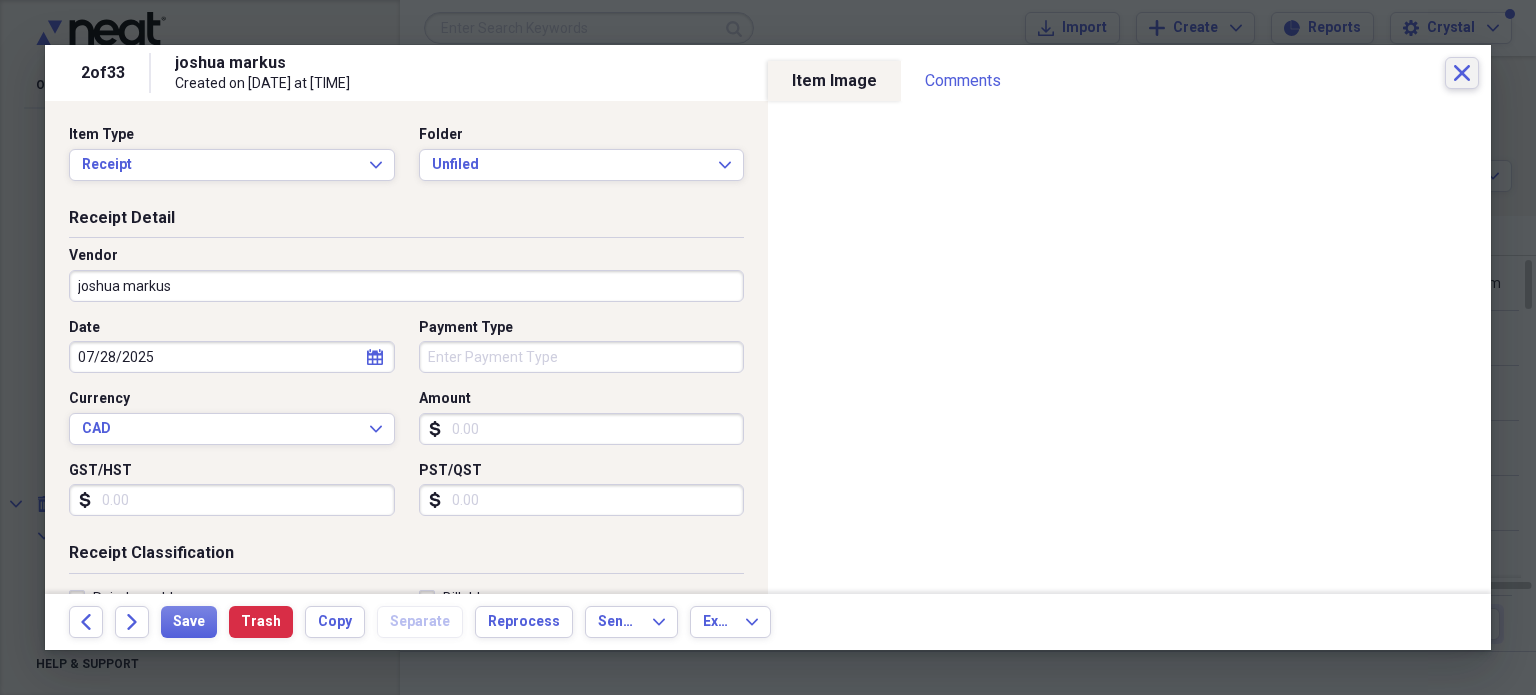 click on "Close" 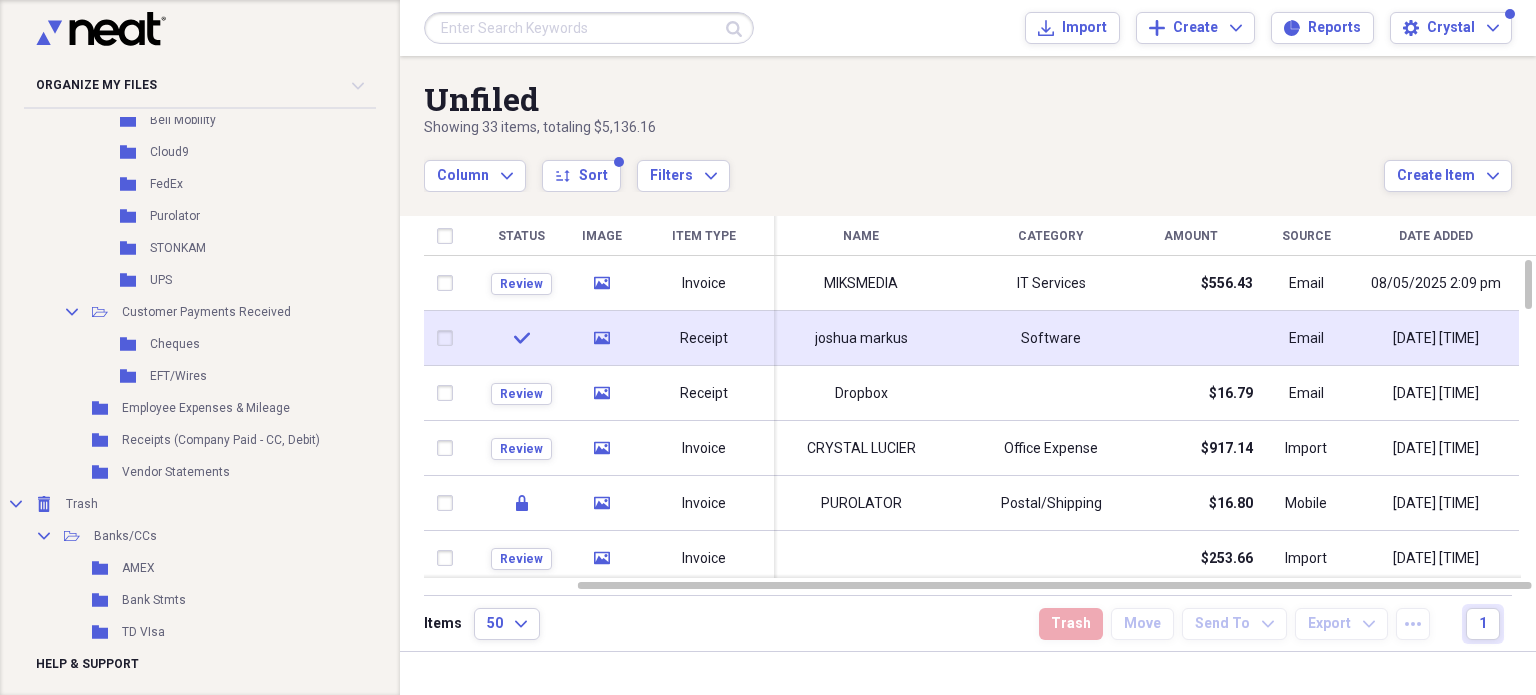 click at bounding box center (1191, 338) 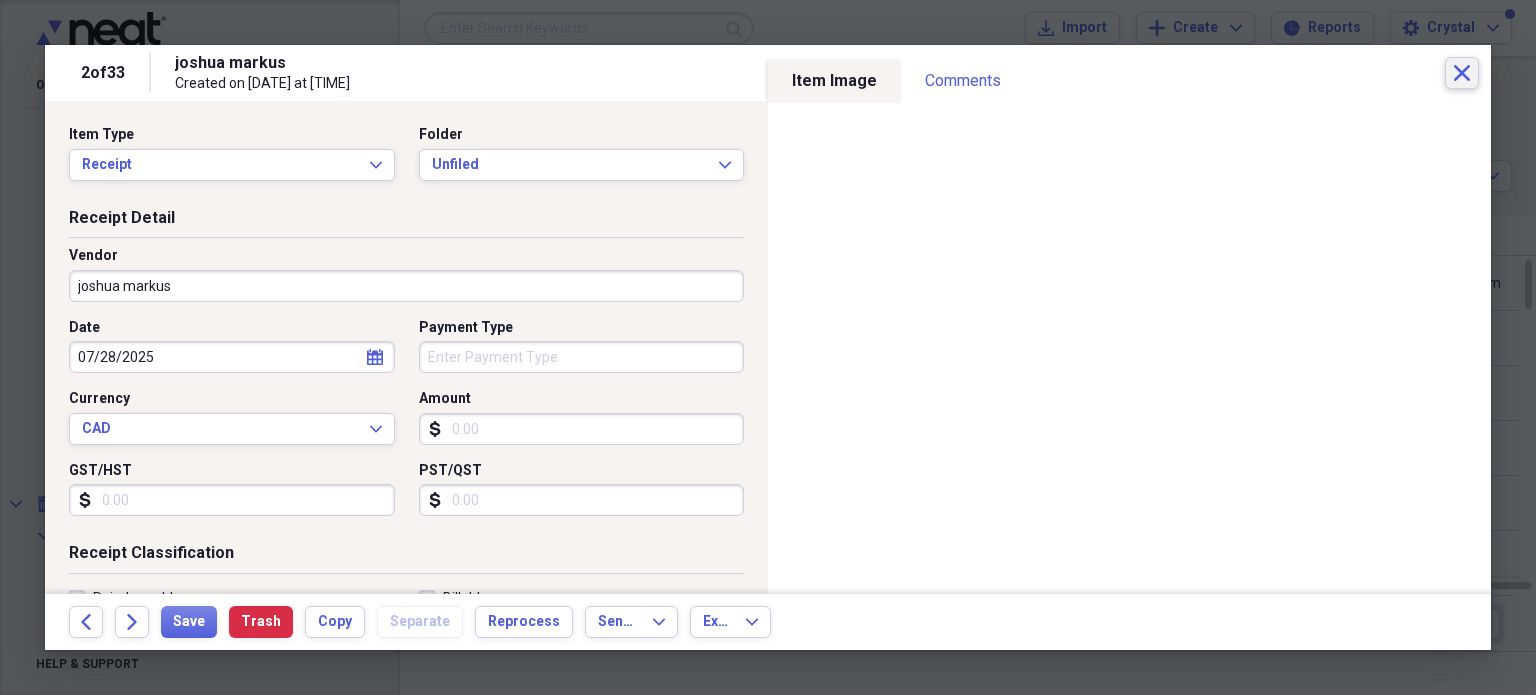 click on "Close" 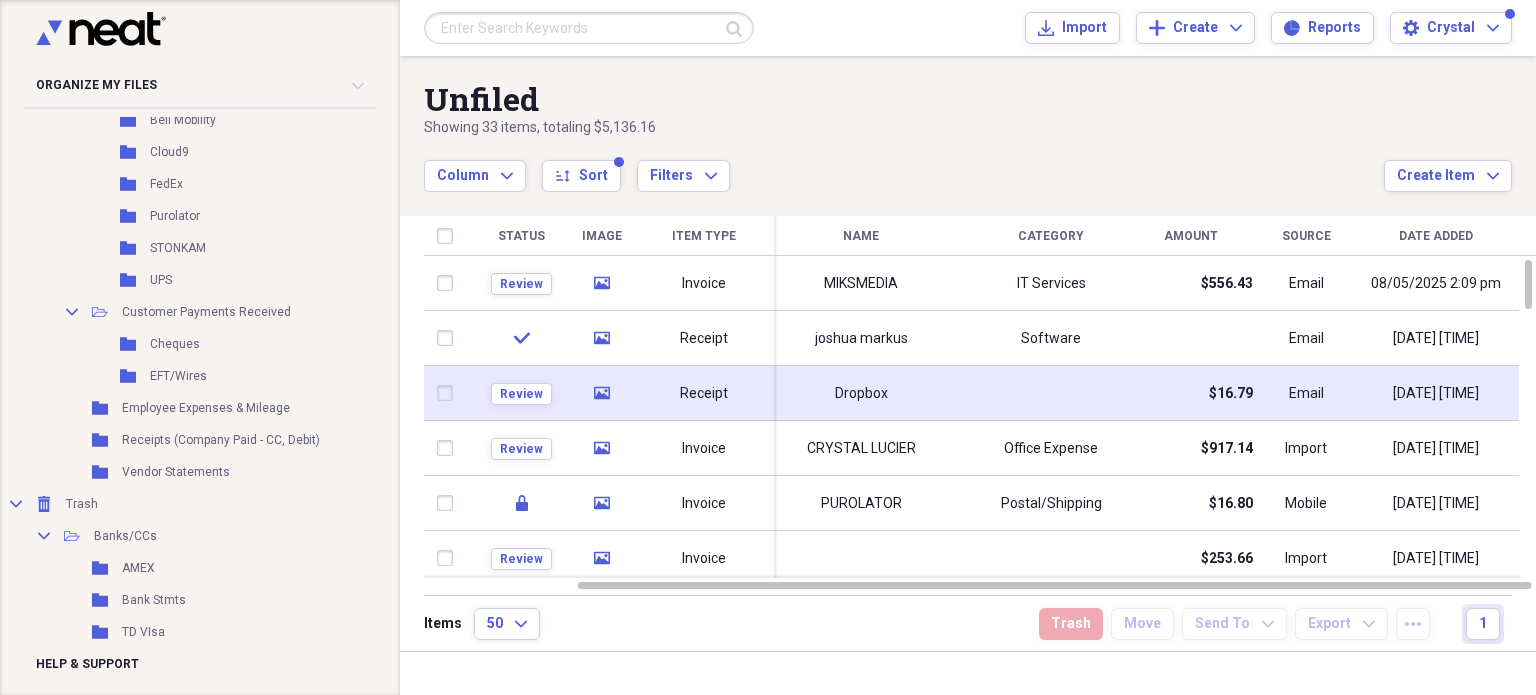 click on "$16.79" at bounding box center (1191, 393) 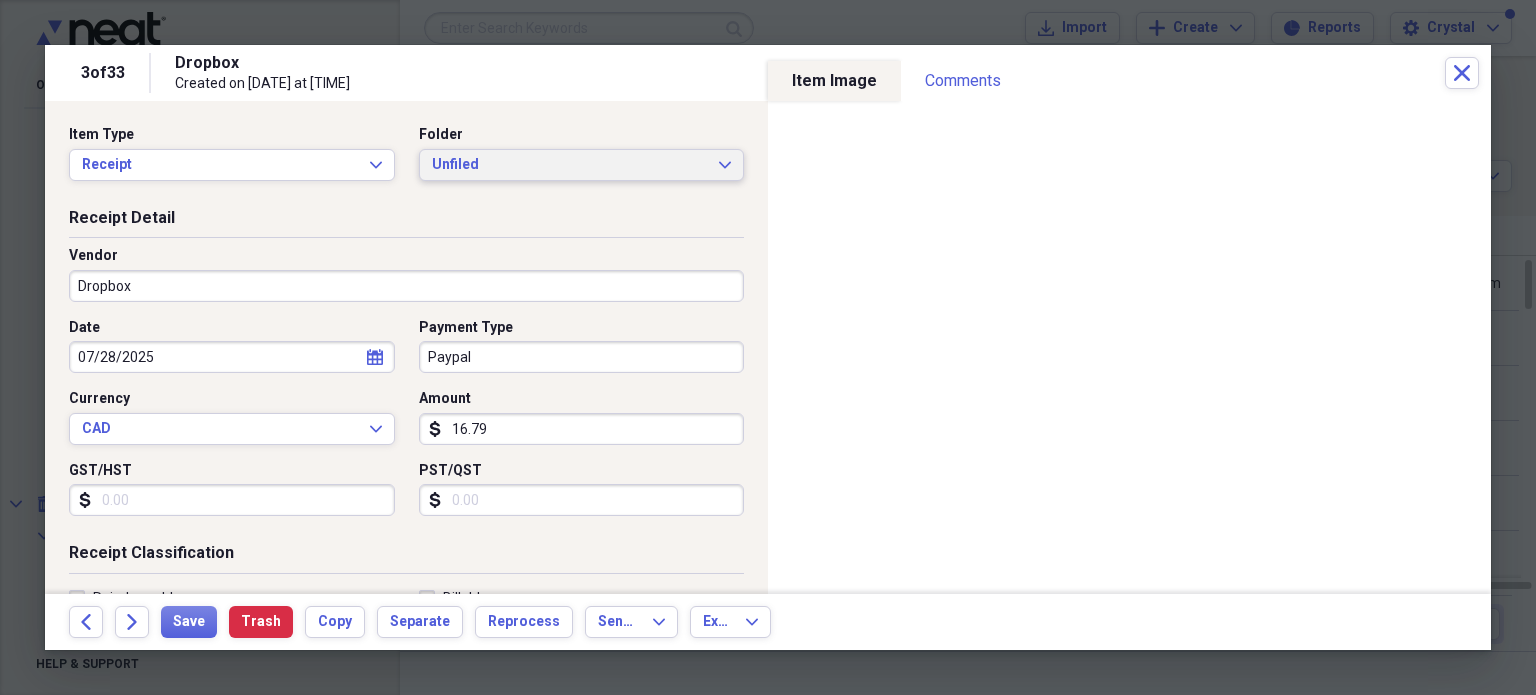 click on "Unfiled" at bounding box center (570, 165) 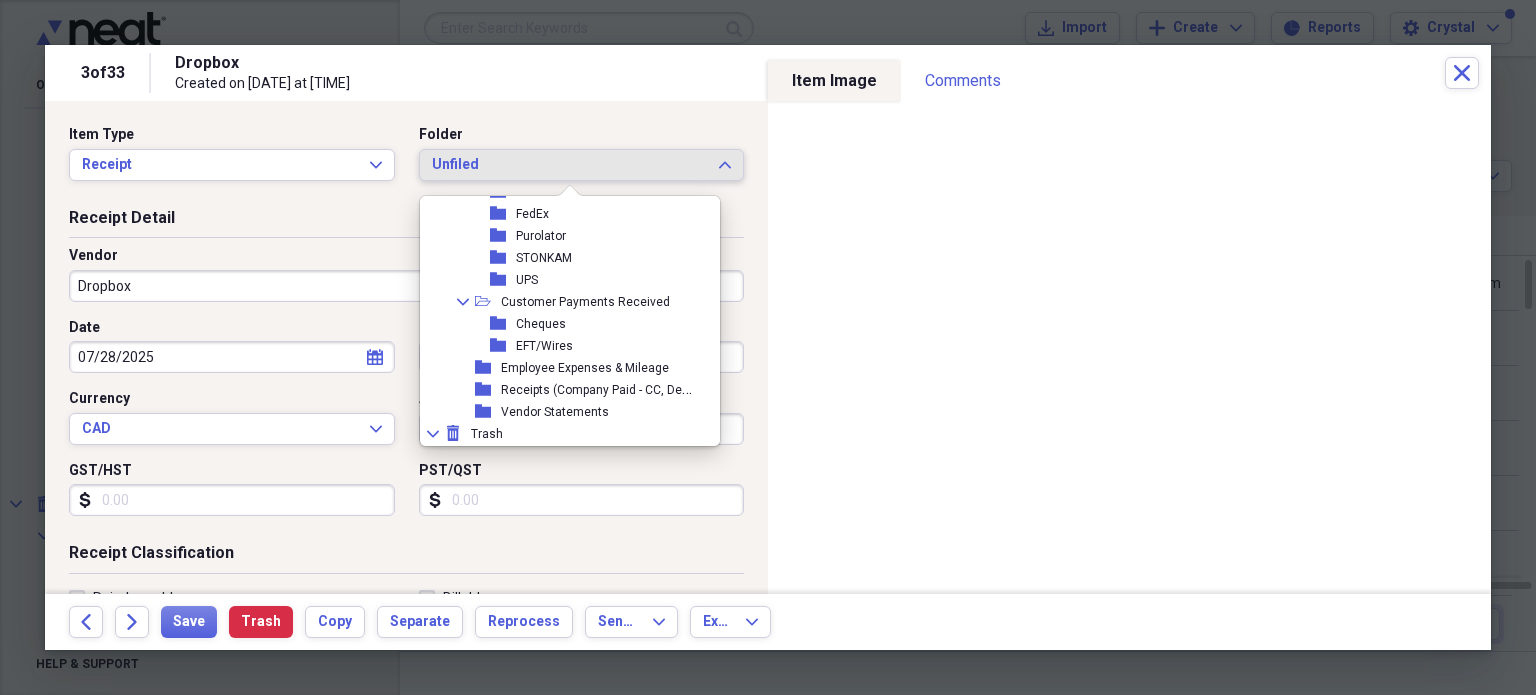 scroll, scrollTop: 402, scrollLeft: 0, axis: vertical 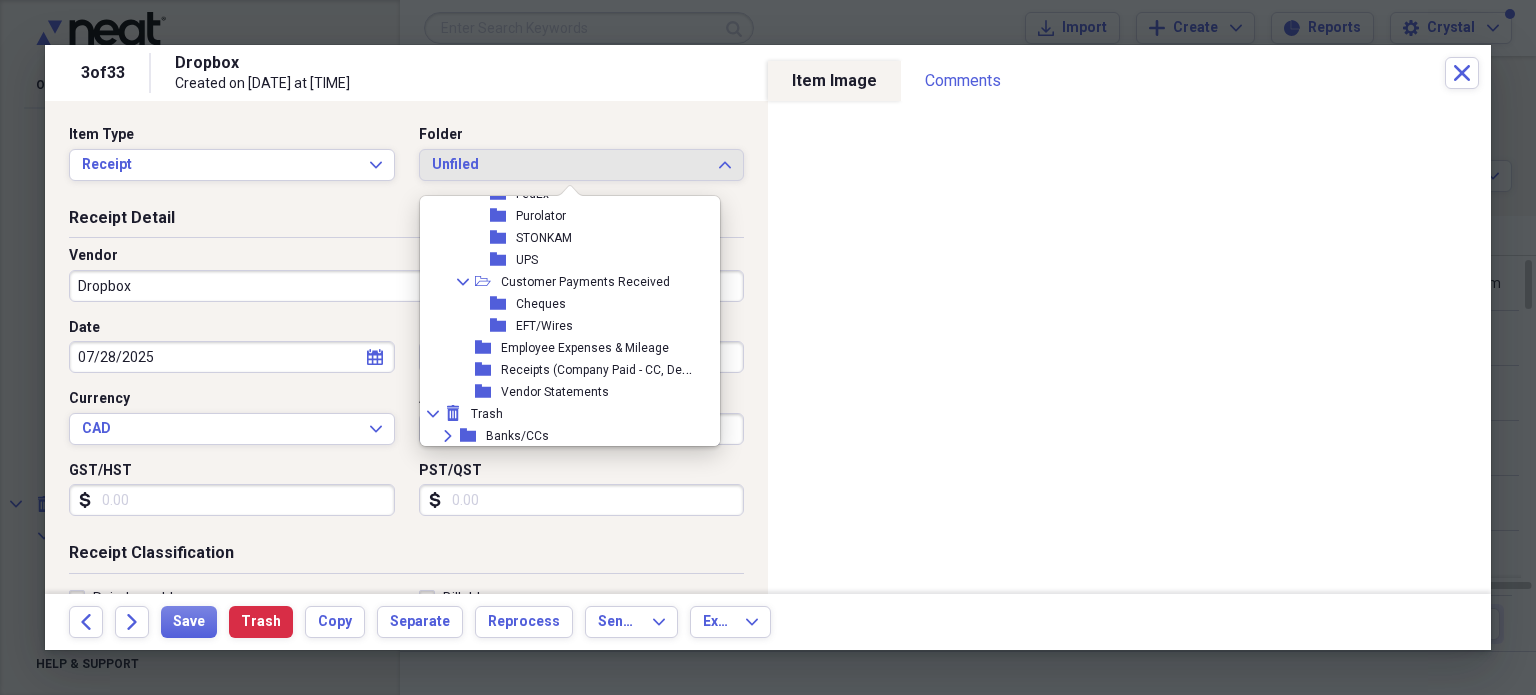 click on "Receipts (Company Paid - CC, Debit)" at bounding box center [600, 368] 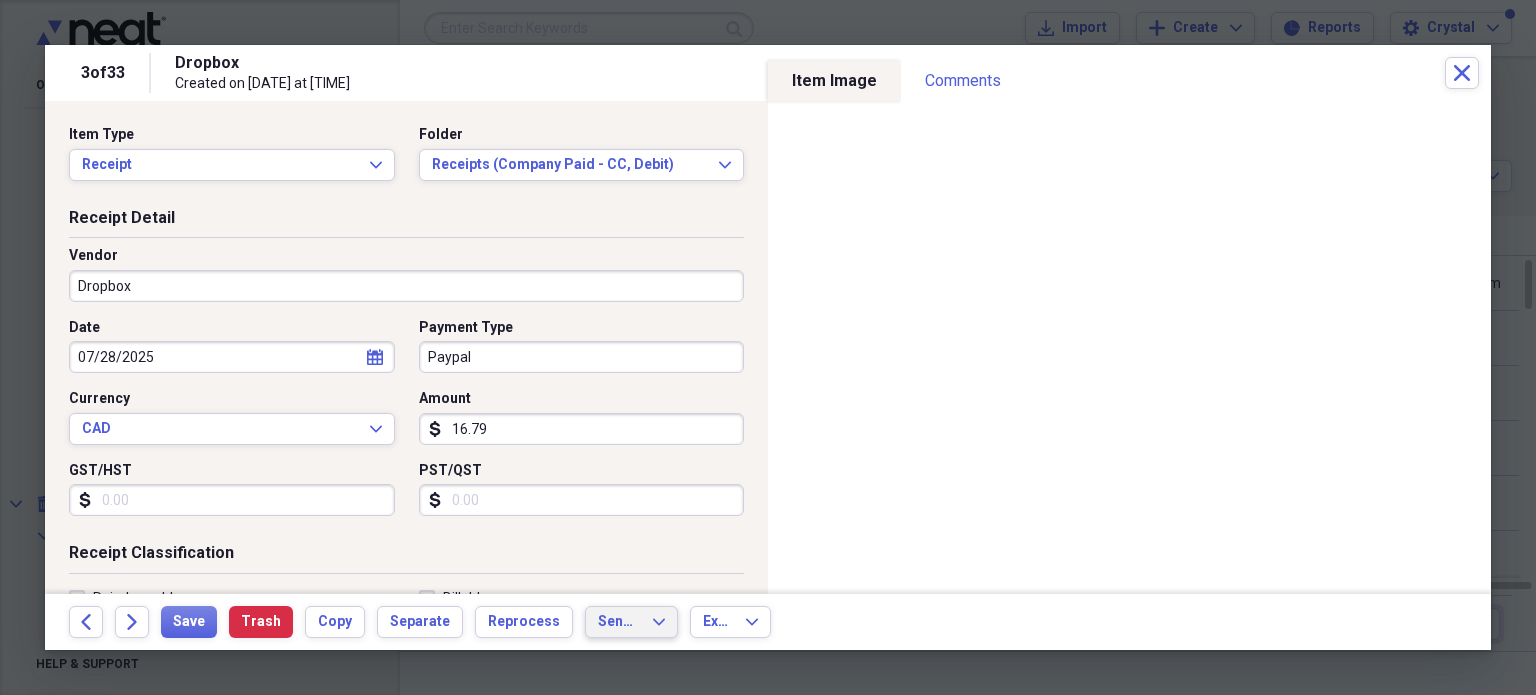 click on "Send To" at bounding box center [619, 622] 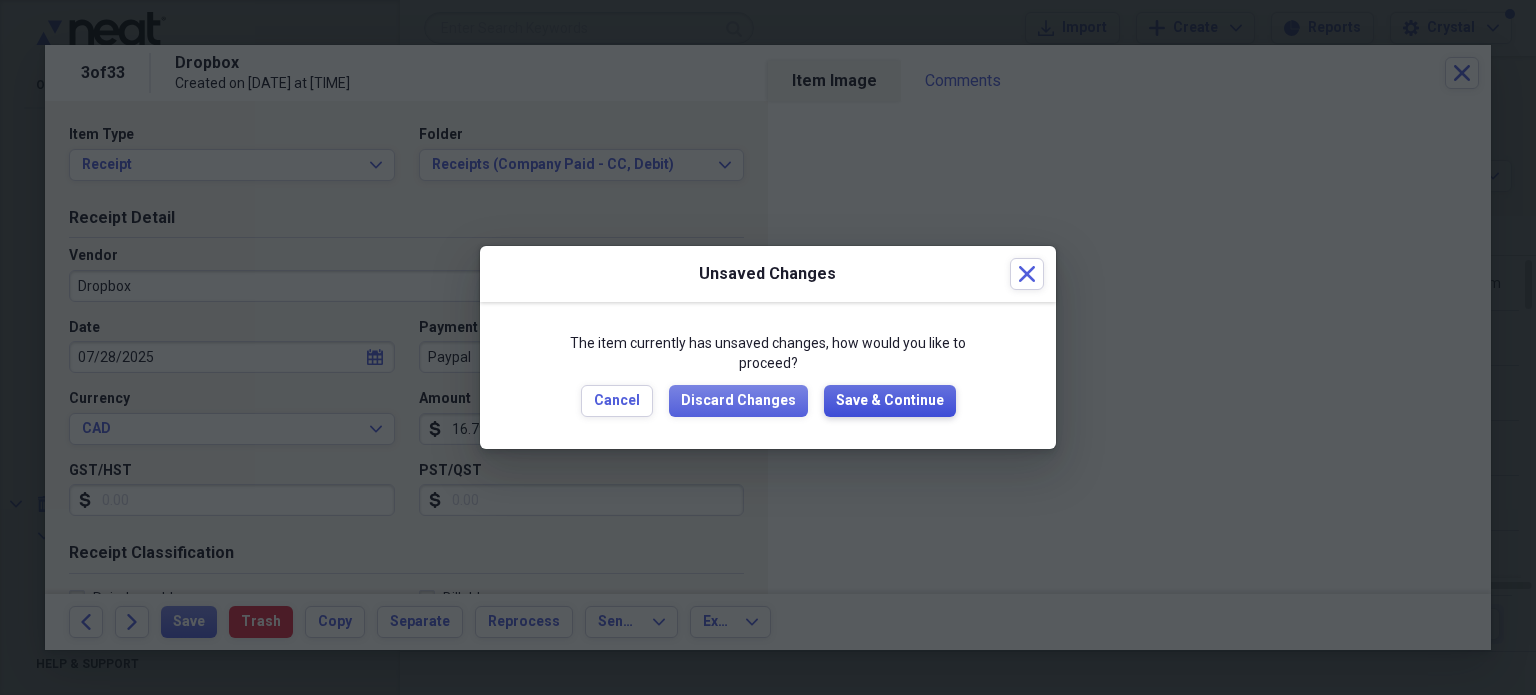 click on "Save & Continue" at bounding box center (890, 401) 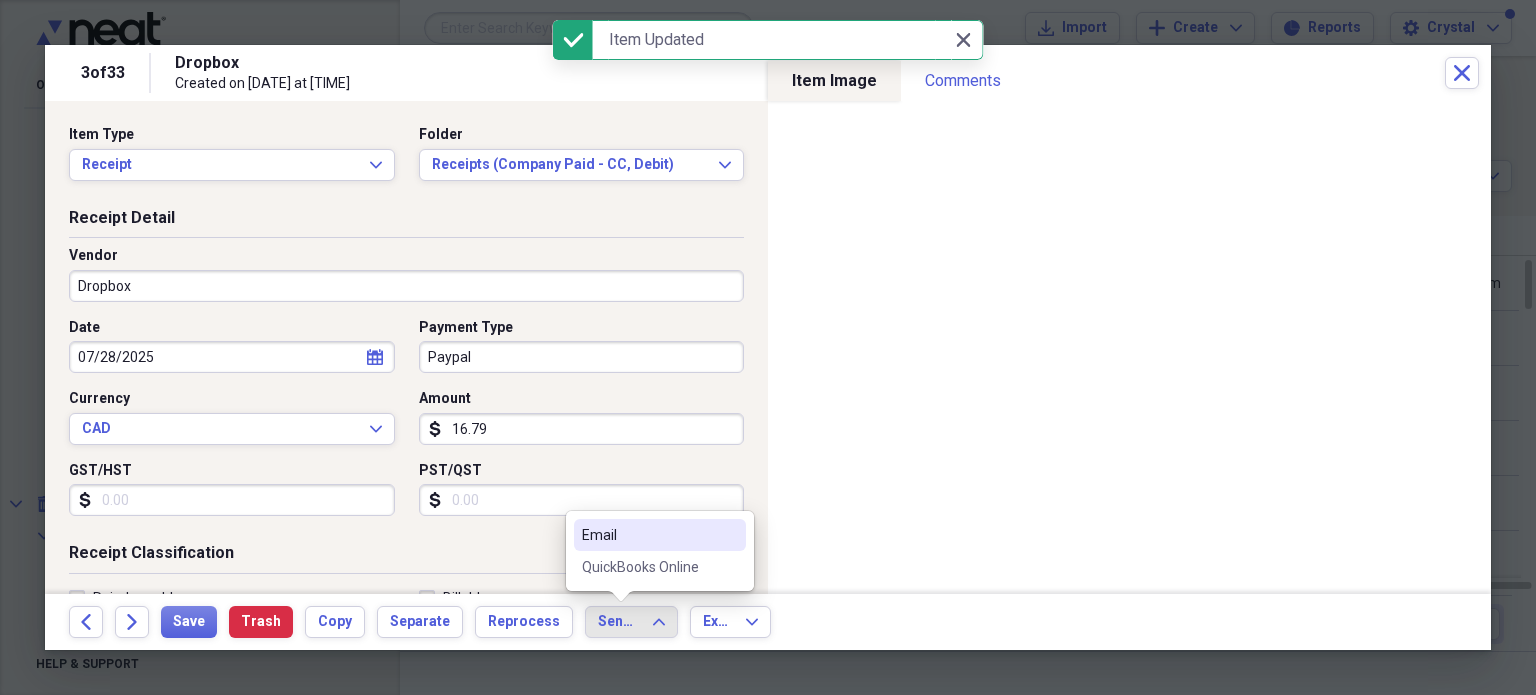 click on "QuickBooks Online" at bounding box center [648, 567] 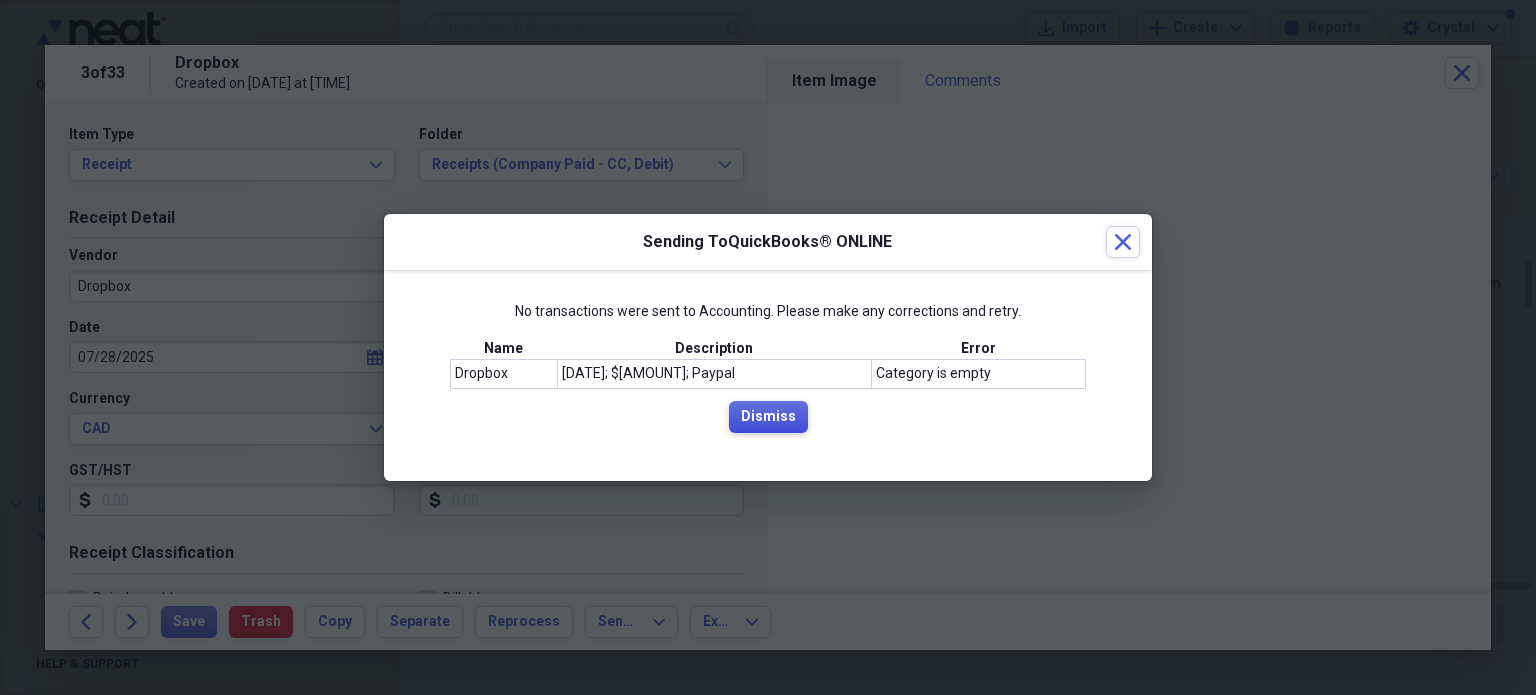 click on "Dismiss" at bounding box center (768, 417) 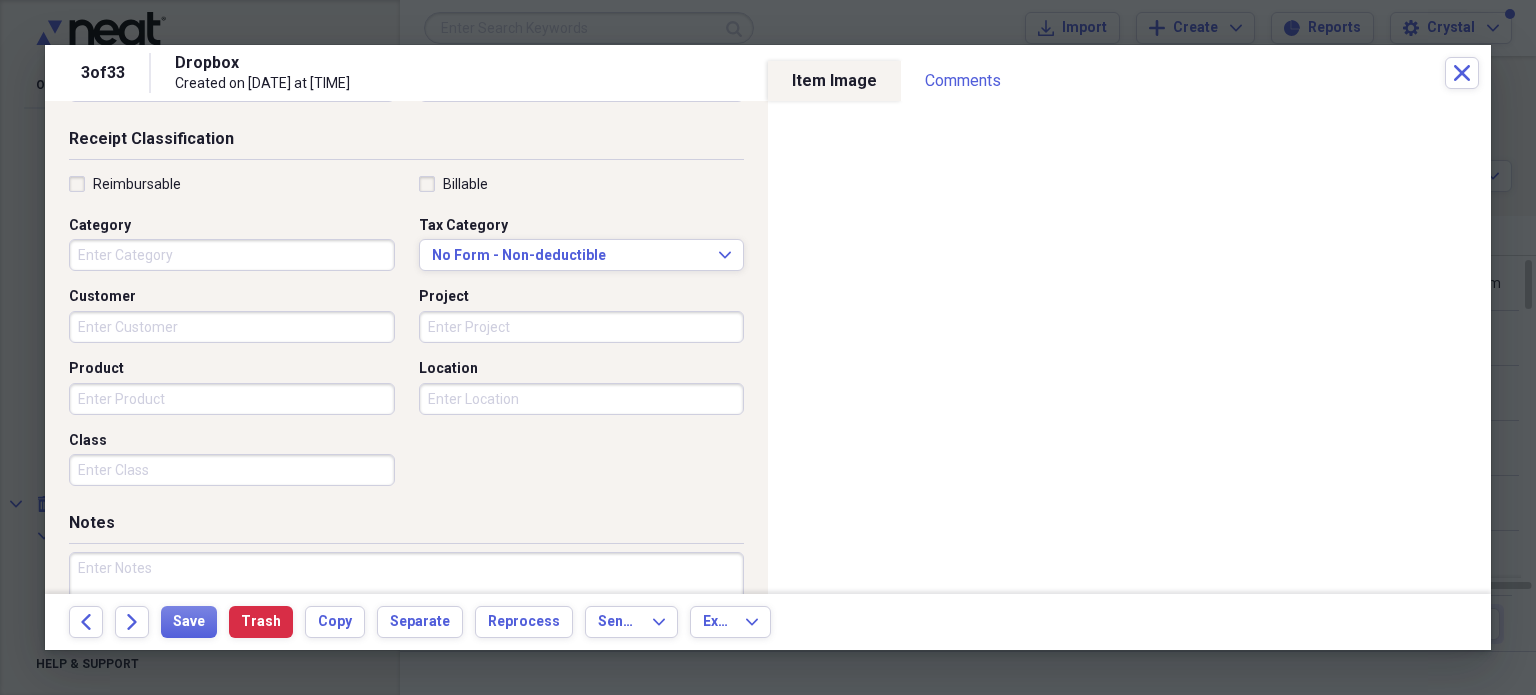 scroll, scrollTop: 418, scrollLeft: 0, axis: vertical 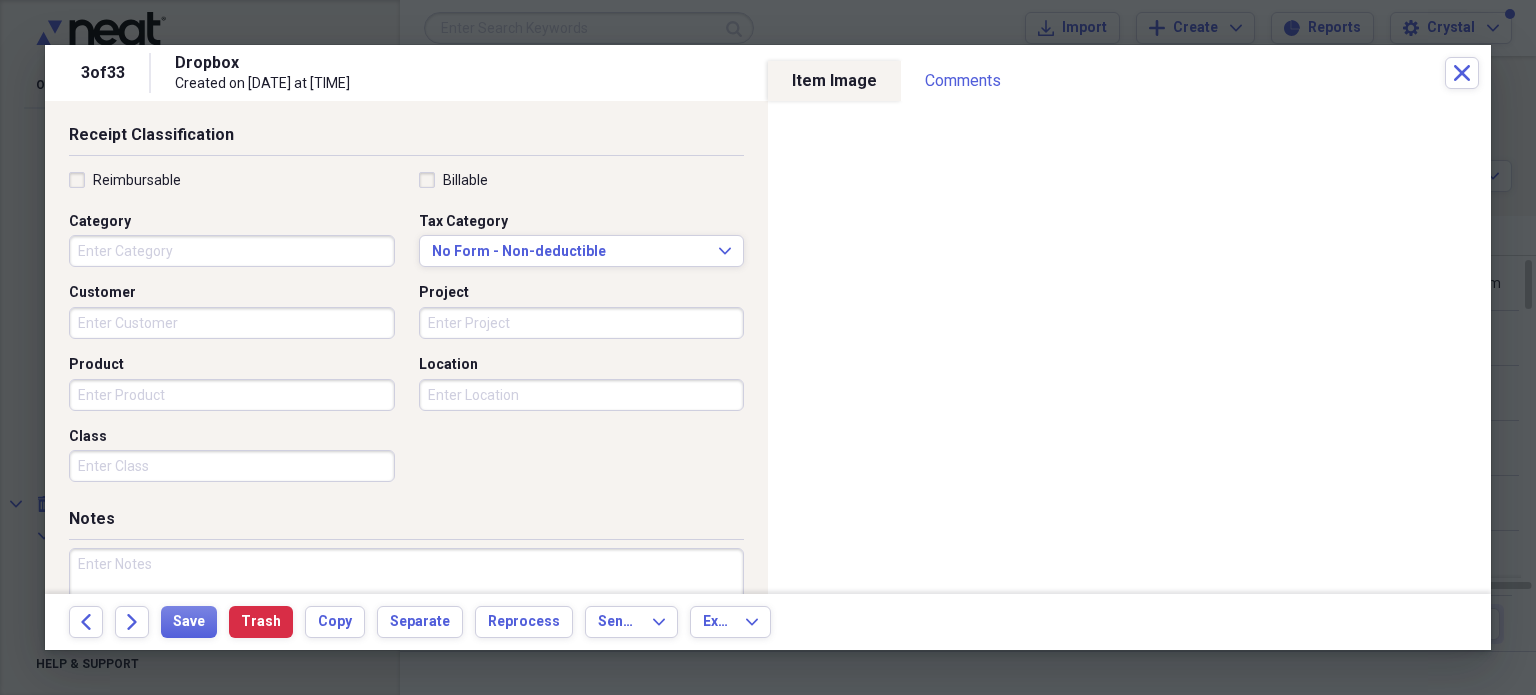 click on "Category" at bounding box center [232, 251] 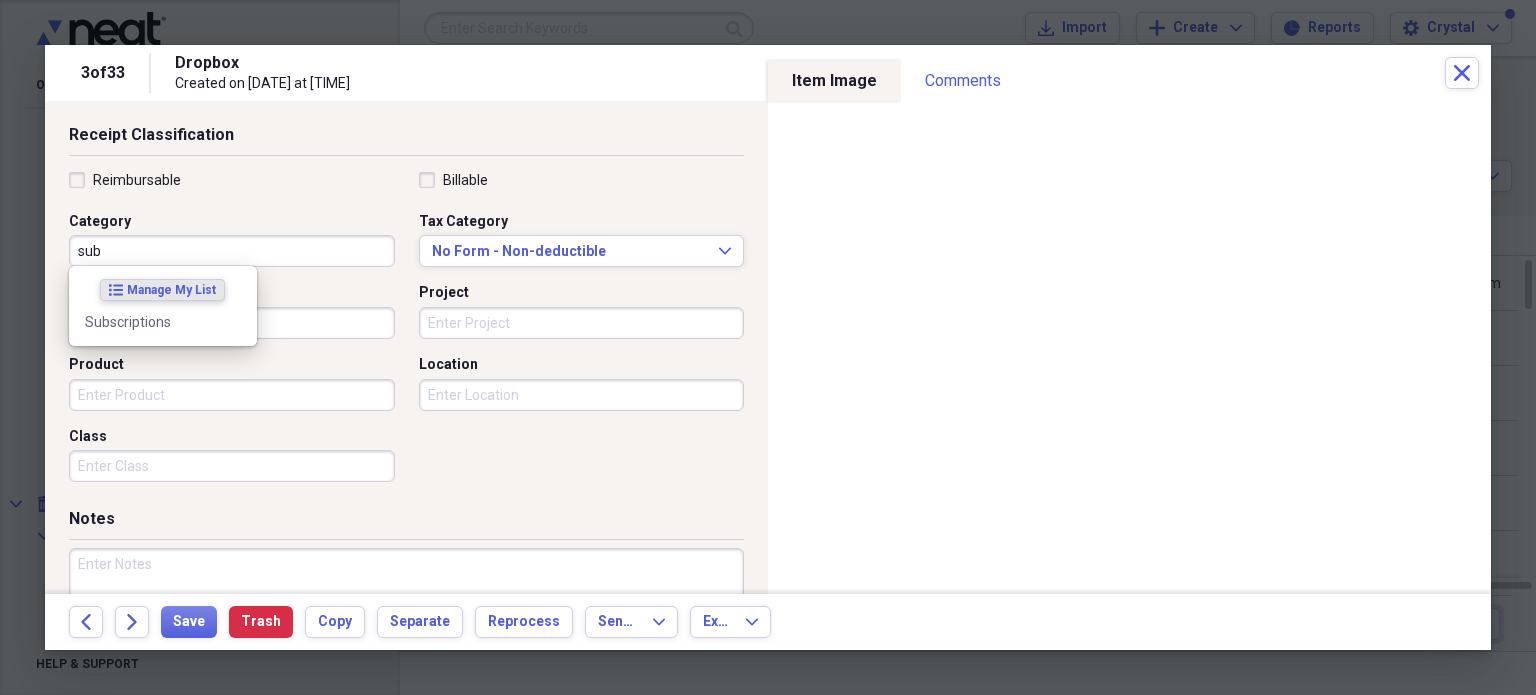 click on "Subscriptions" at bounding box center (151, 322) 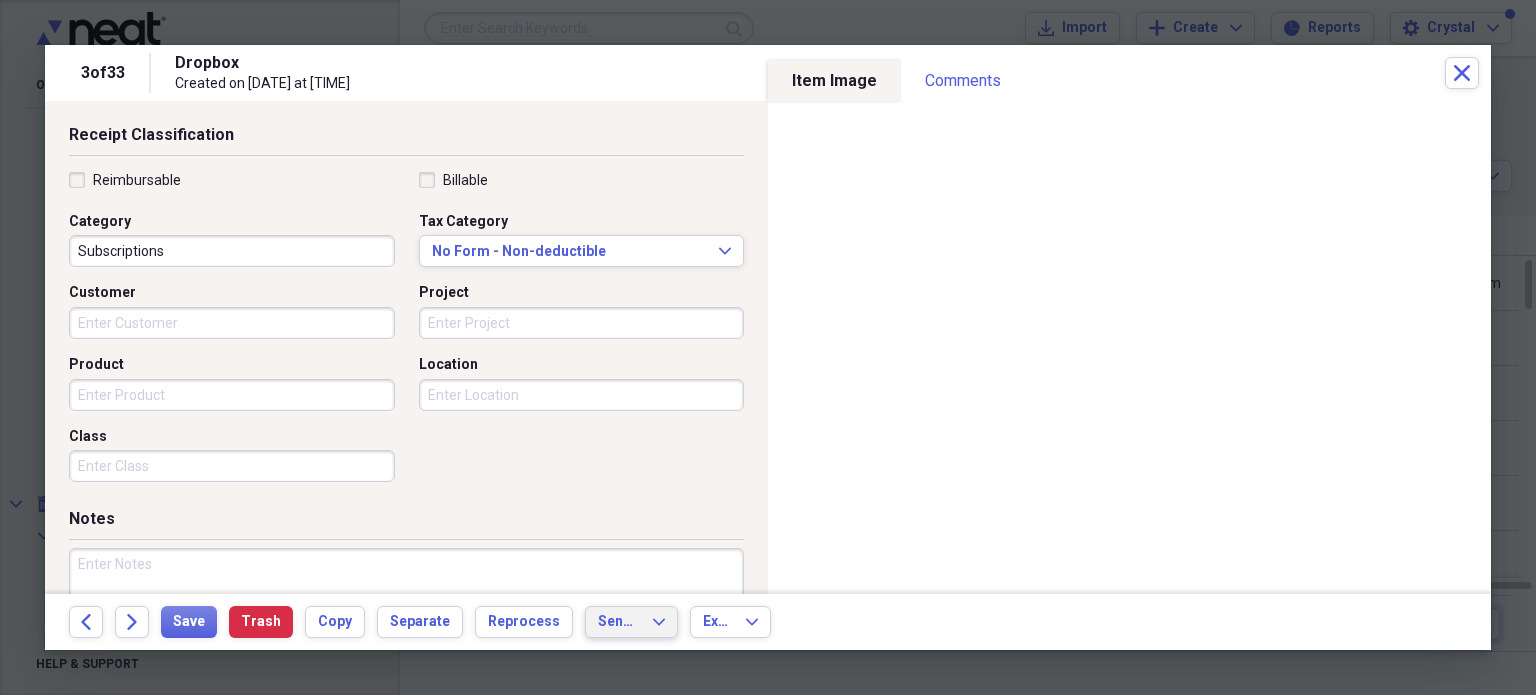 click on "Send To" at bounding box center (619, 622) 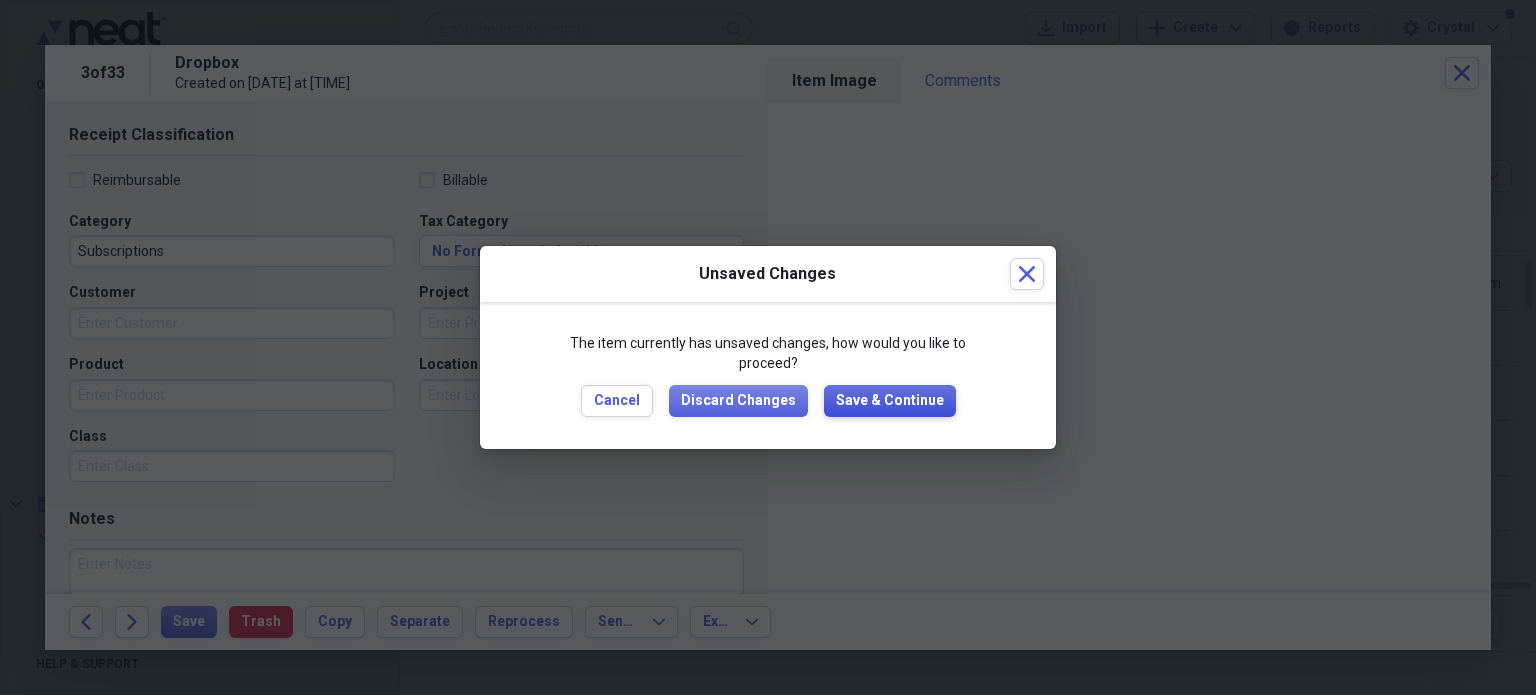 click on "Save & Continue" at bounding box center [890, 401] 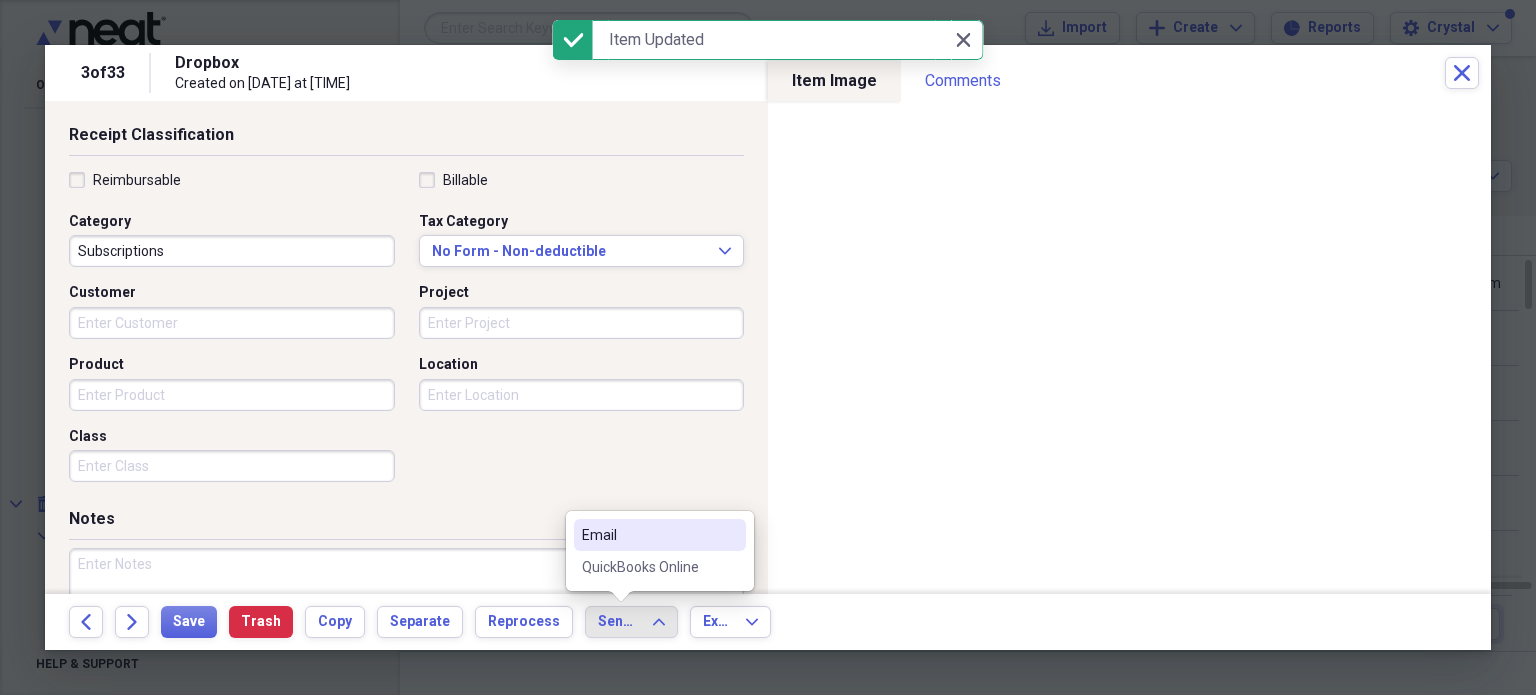 click on "QuickBooks Online" at bounding box center [648, 567] 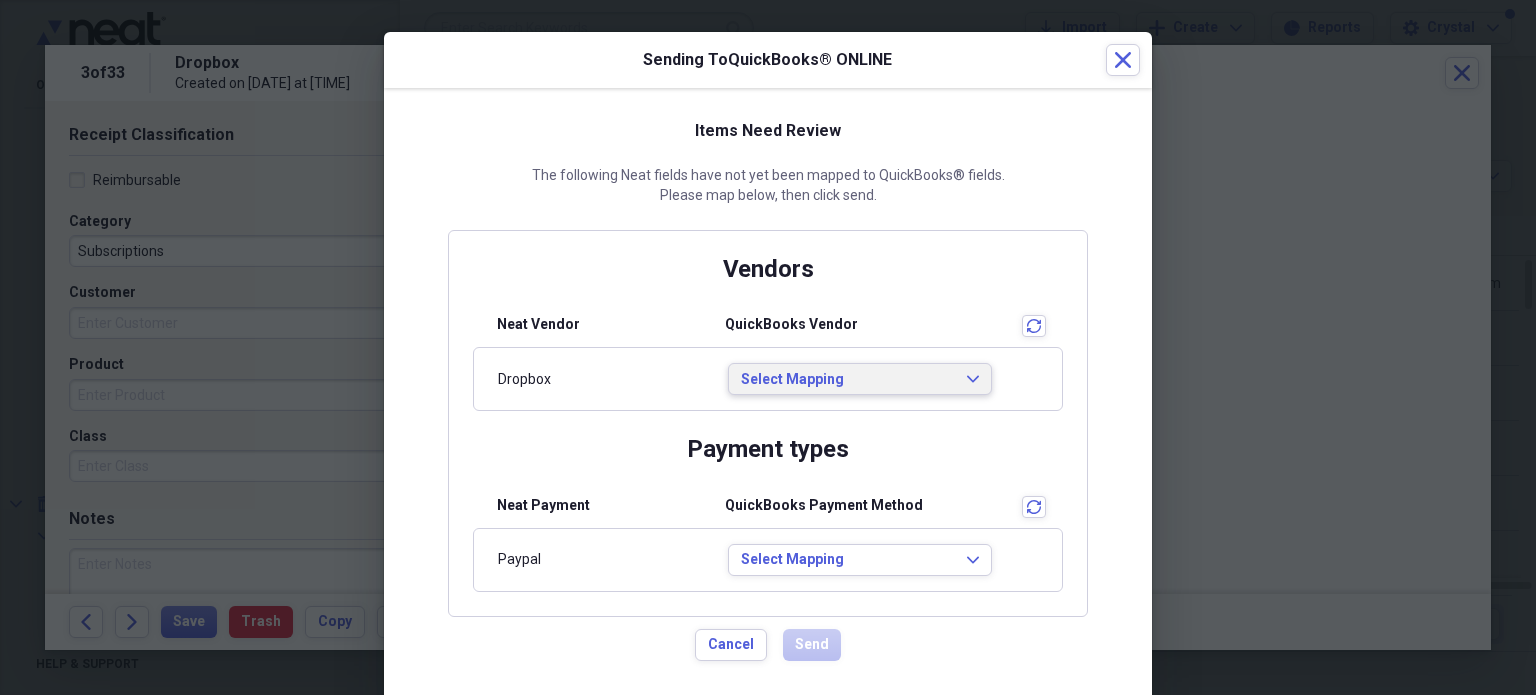 click on "Select Mapping" at bounding box center (848, 380) 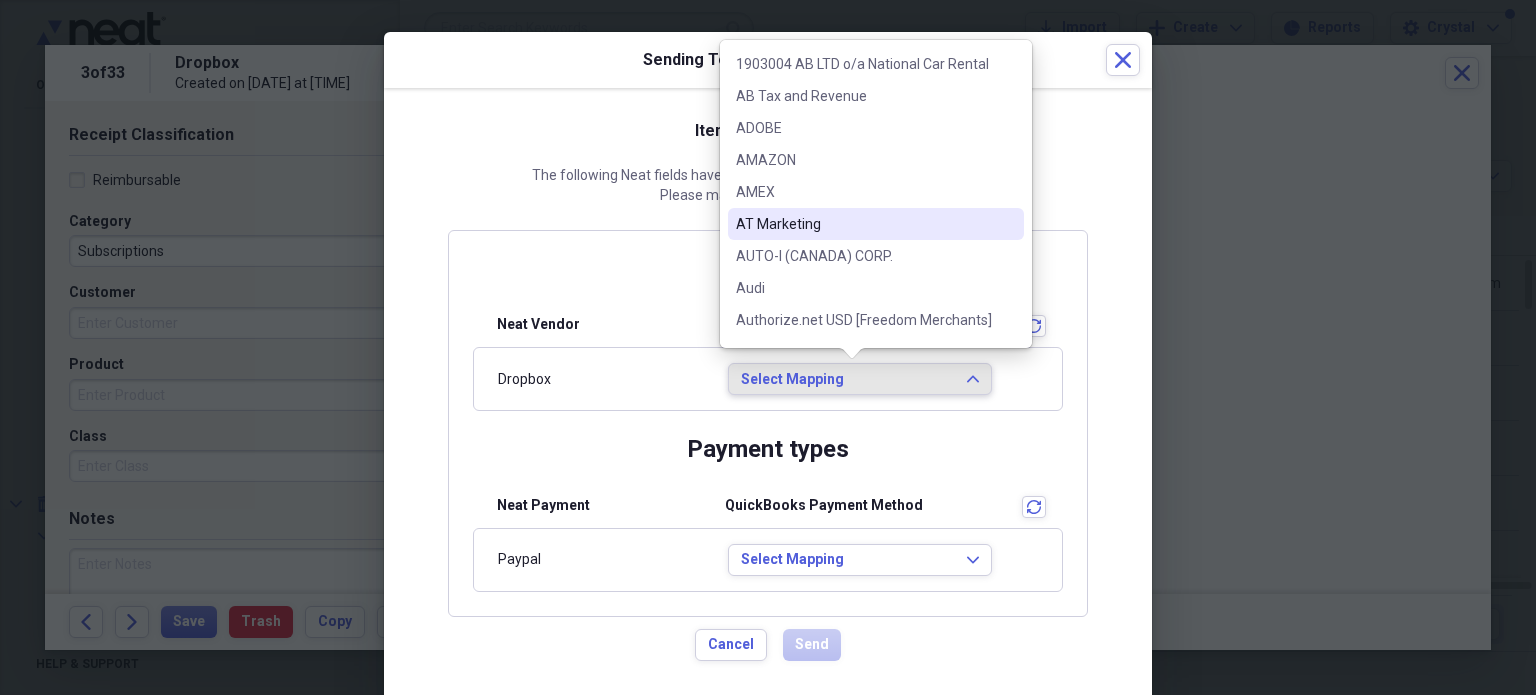 type 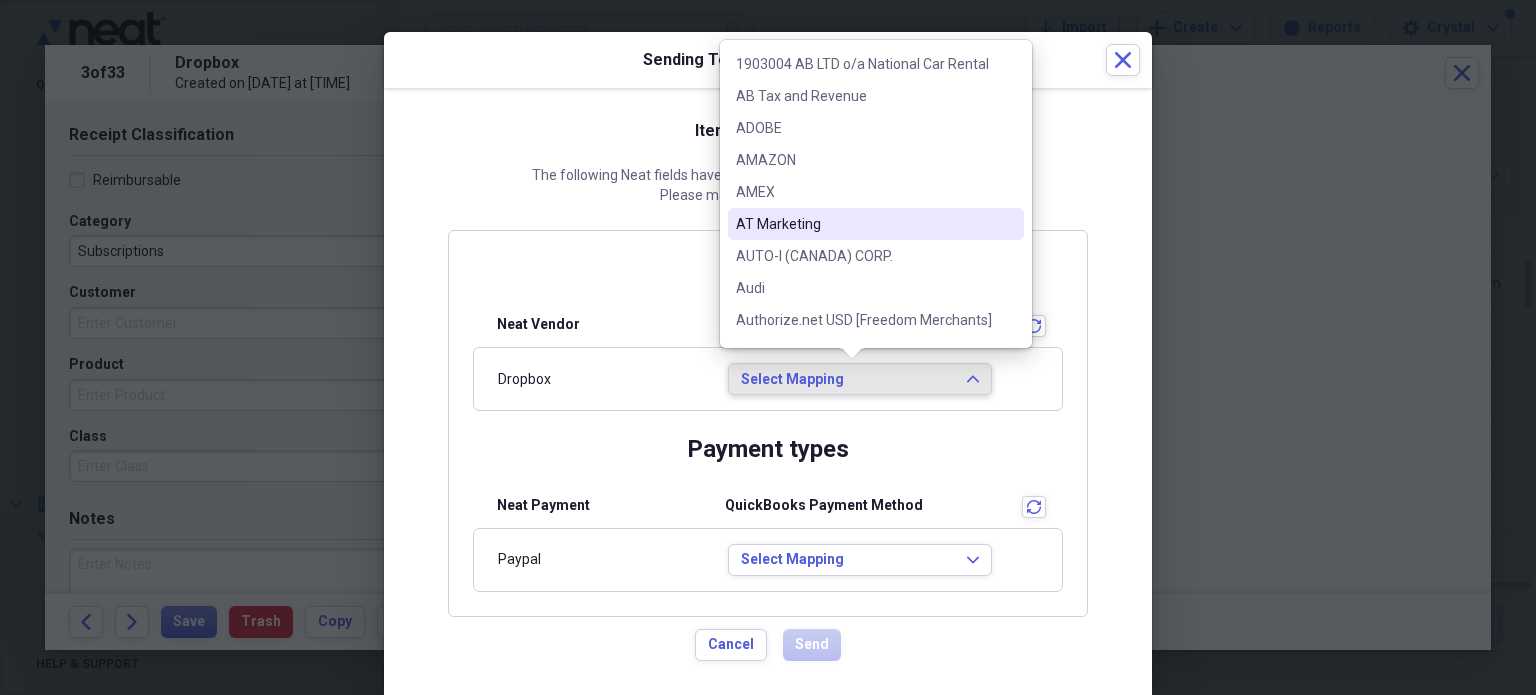 click on "[ACCOUNT_NUMBER] AB LTD o/a National Car Rental AB Tax and Revenue ADOBE AMAZON AMEX AT Marketing AUTO-I (CANADA) CORP. Audi Authorize.net USD [Freedom Merchants] Authorize.net [Freedom Merchants] AutoMonitor International Ltd. BELL MOBILITY BERNA DAWSON (RENT) BEST BUY BLUE CROSS BOBS MIRRORS BUNZL INDUSTRIAL Big Steel Box Bo's Bar and Stage Brunch Glory Budget Rental CANADIAN TIRE CINTAS CITY OF RED DEER CLOUD9 SOLUTIONS CO-OP GAS CO-OPERATORS CPC (Canada Post) CRA (Canada Revenue) CREDITOR INSURANCE CRYSTAL A LUCIER Canada Border Services Agency Canada Revenue Canva Carbon Chevron Circle K DEER PARK GAS BAR DEFENSE ADVANTAGE FLEET DHL DIRECT ENERGY Delta Air Dollarama DoorDash E 360 ESSO EXPEDIA East View Gas Bar Ebay Elavon (FM CC) FEDEX - [ACCOUNT_NUMBER] FEDEX CUSTOMS - [ACCOUNT_NUMBER] GO DADDY Grammarly Granary HI-WAY 9 EXPRESS IGA INDEPENDENT GROCER INTUIT-QUICKBOOKS ImPrint.ca J.D. ELECTRONICS INC. JETSTAR JOSH MARKUS KORYO LINKEDIN LUVIEW CO.,LTD HK LUVIEW CO., LIMITED Loomis MEDICINE SHOP MOBIL MS FOSTER_V McDonalds" at bounding box center (876, 194) 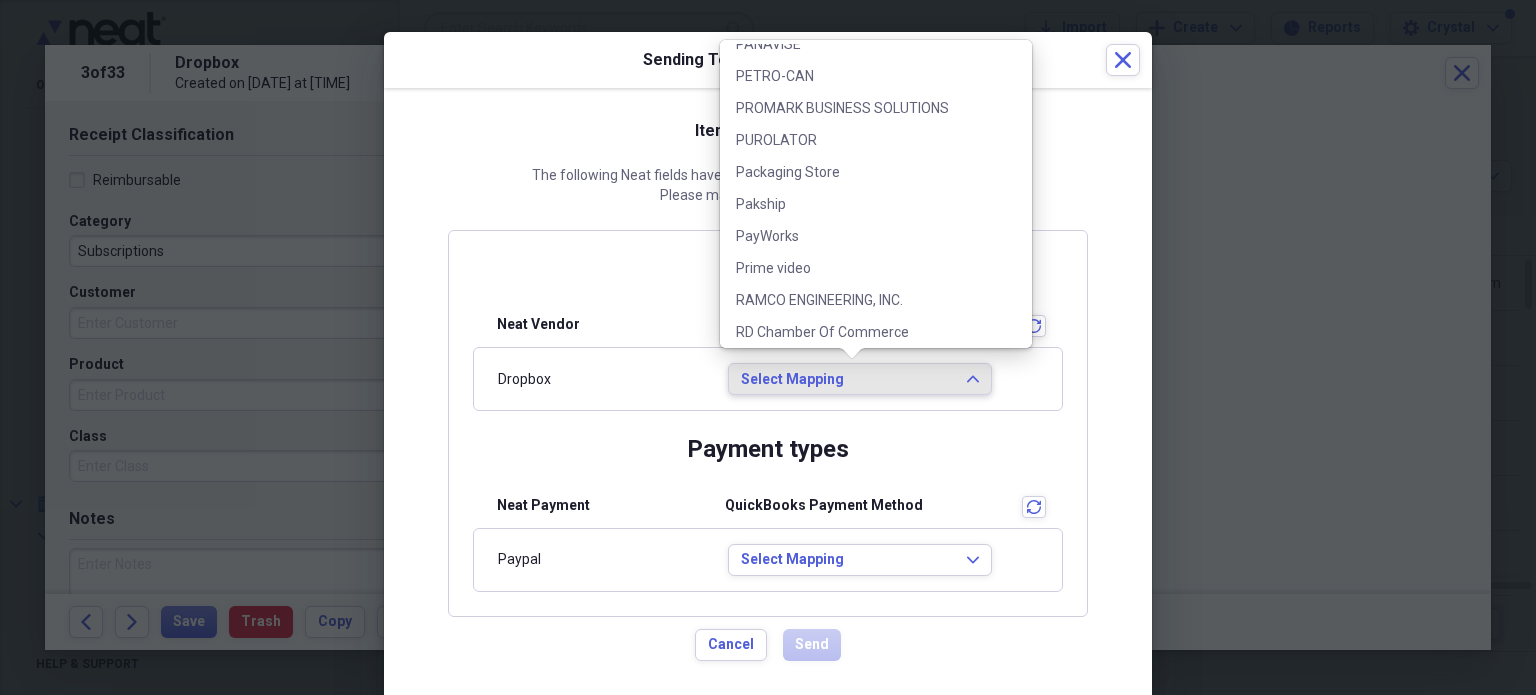 scroll, scrollTop: 2836, scrollLeft: 0, axis: vertical 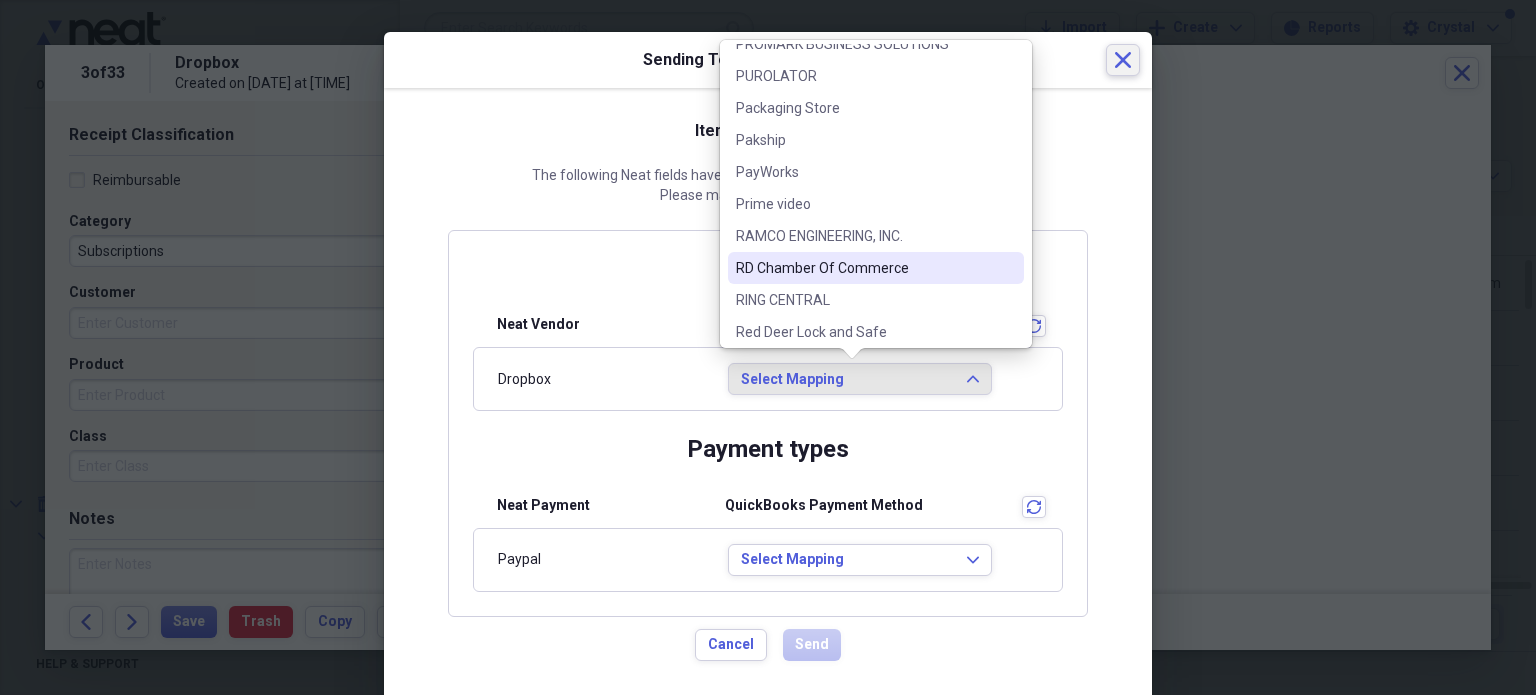 click 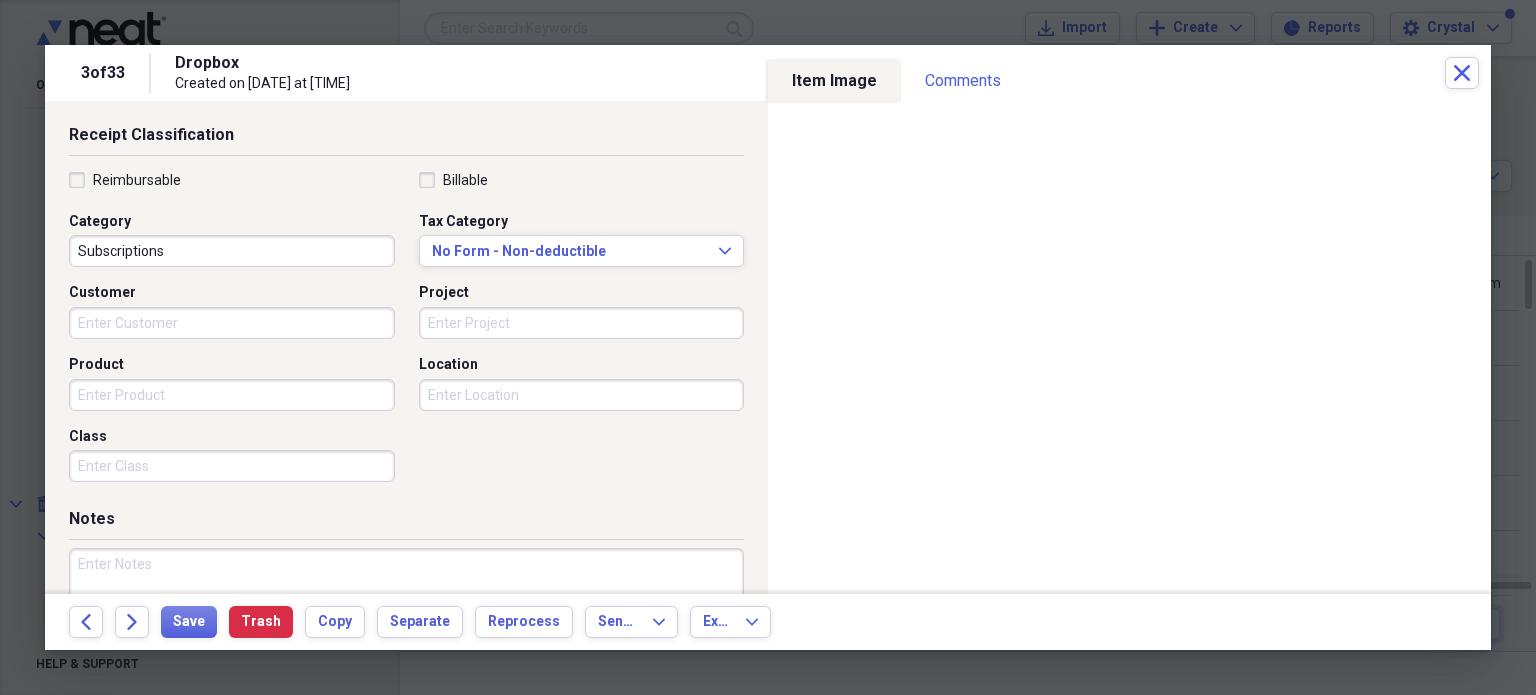 scroll, scrollTop: 0, scrollLeft: 0, axis: both 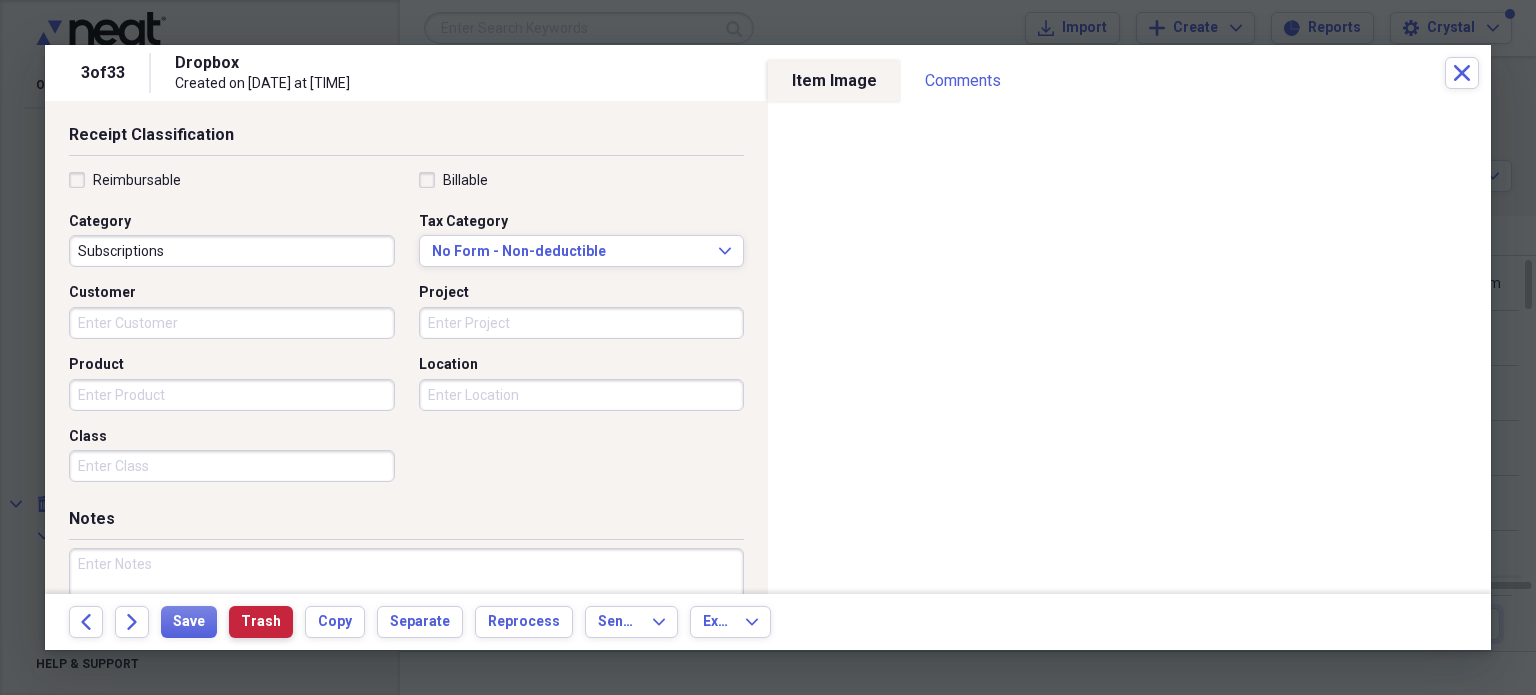 click on "Trash" at bounding box center (261, 622) 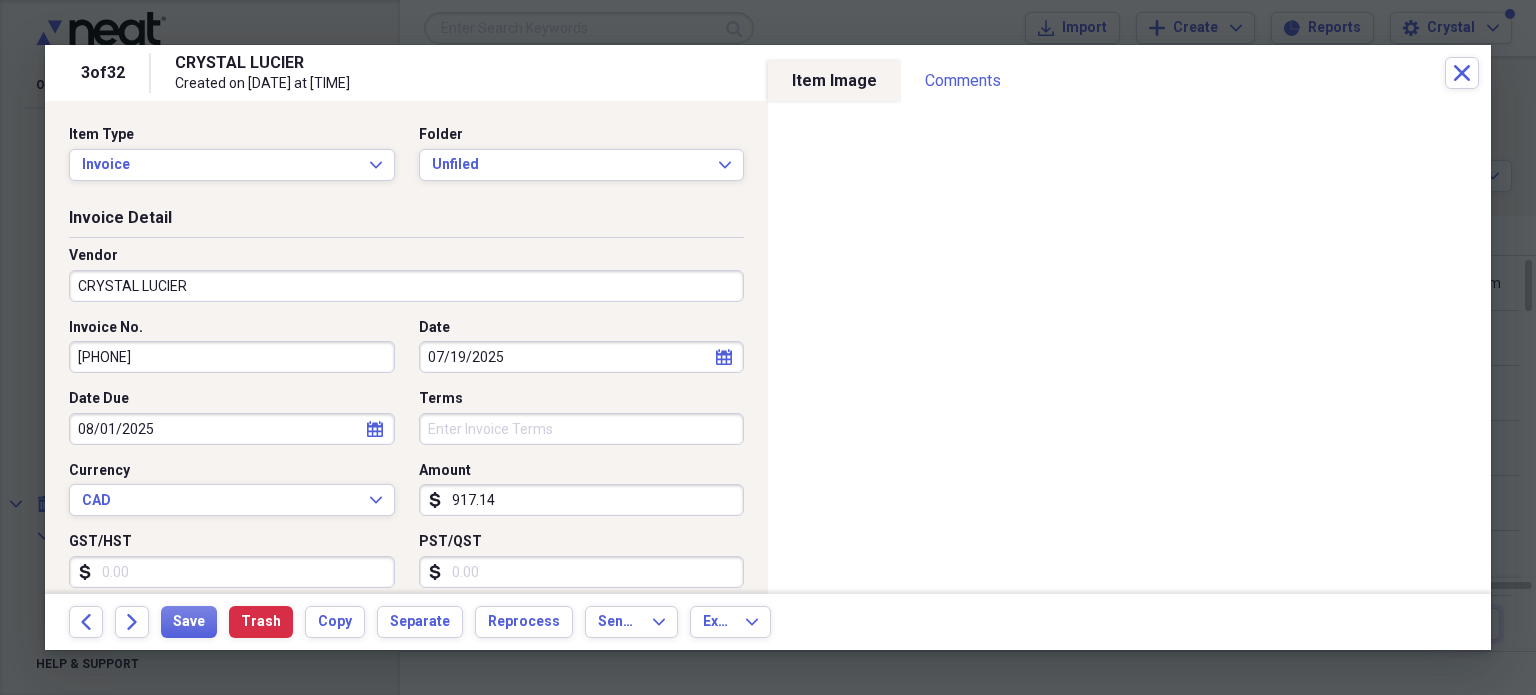 click on "CRYSTAL LUCIER" at bounding box center [406, 286] 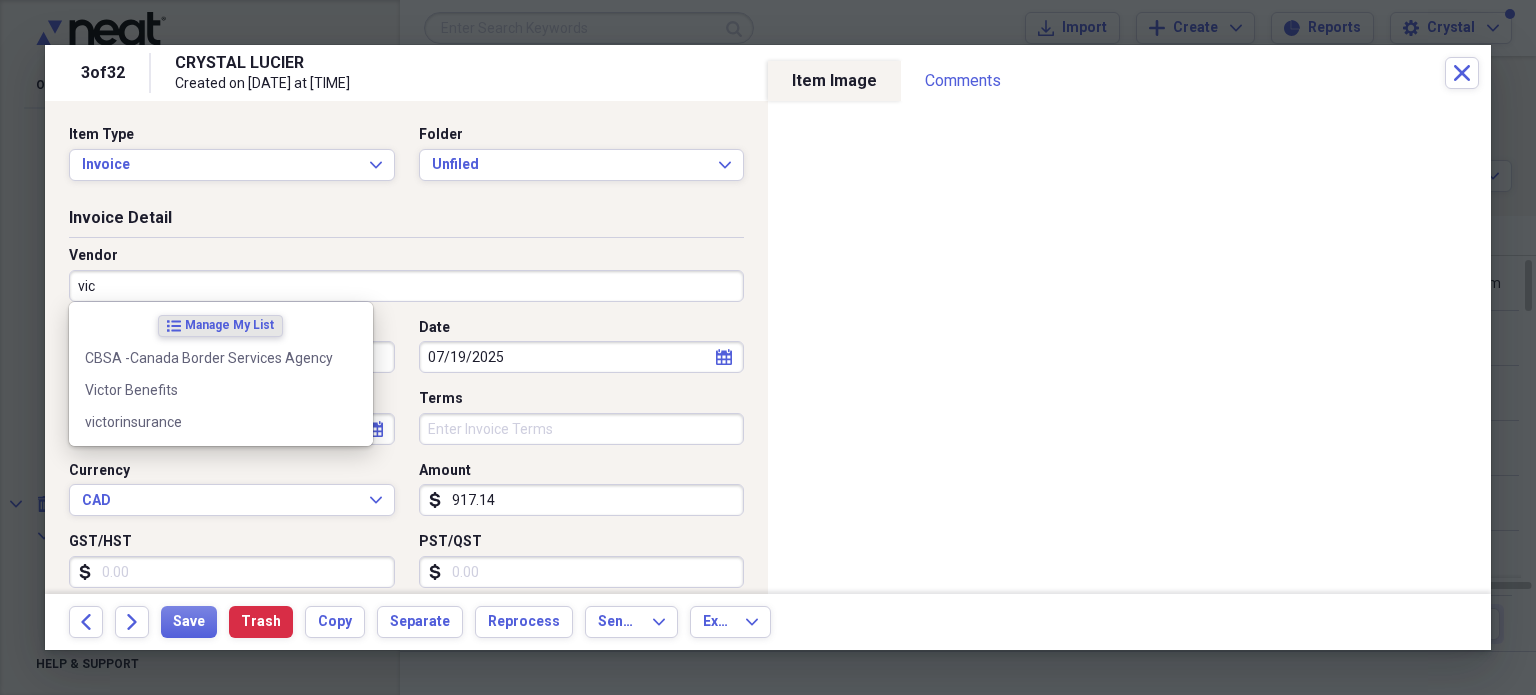 click on "Victor Benefits" at bounding box center [209, 390] 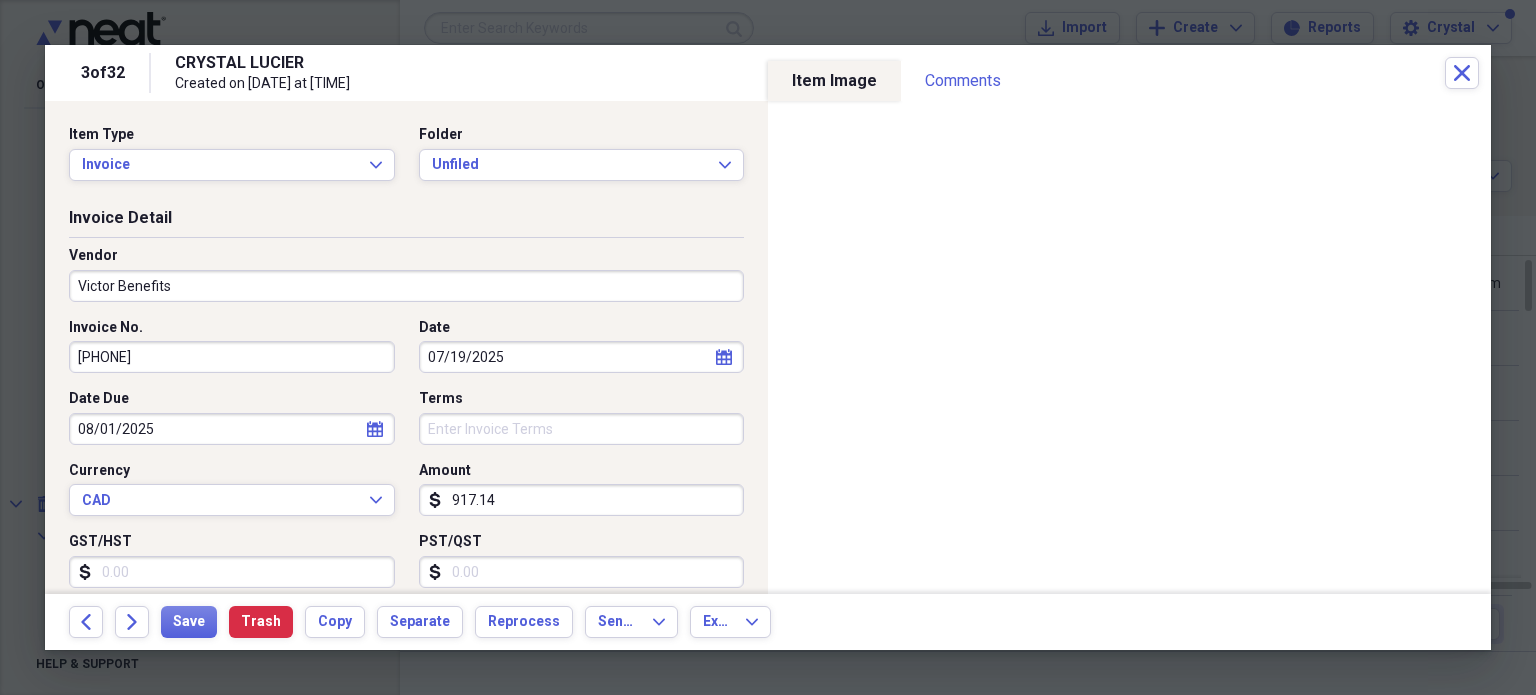 type on "Benefits" 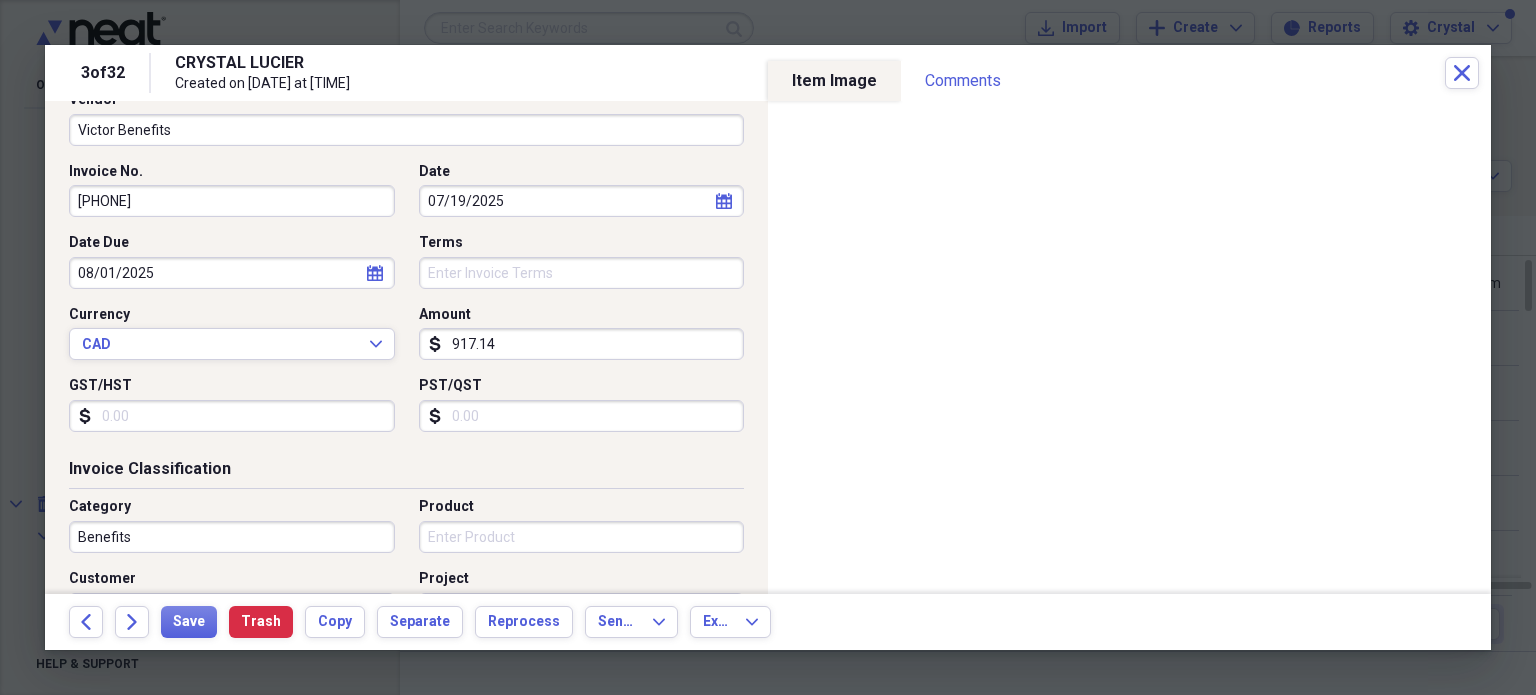 scroll, scrollTop: 153, scrollLeft: 0, axis: vertical 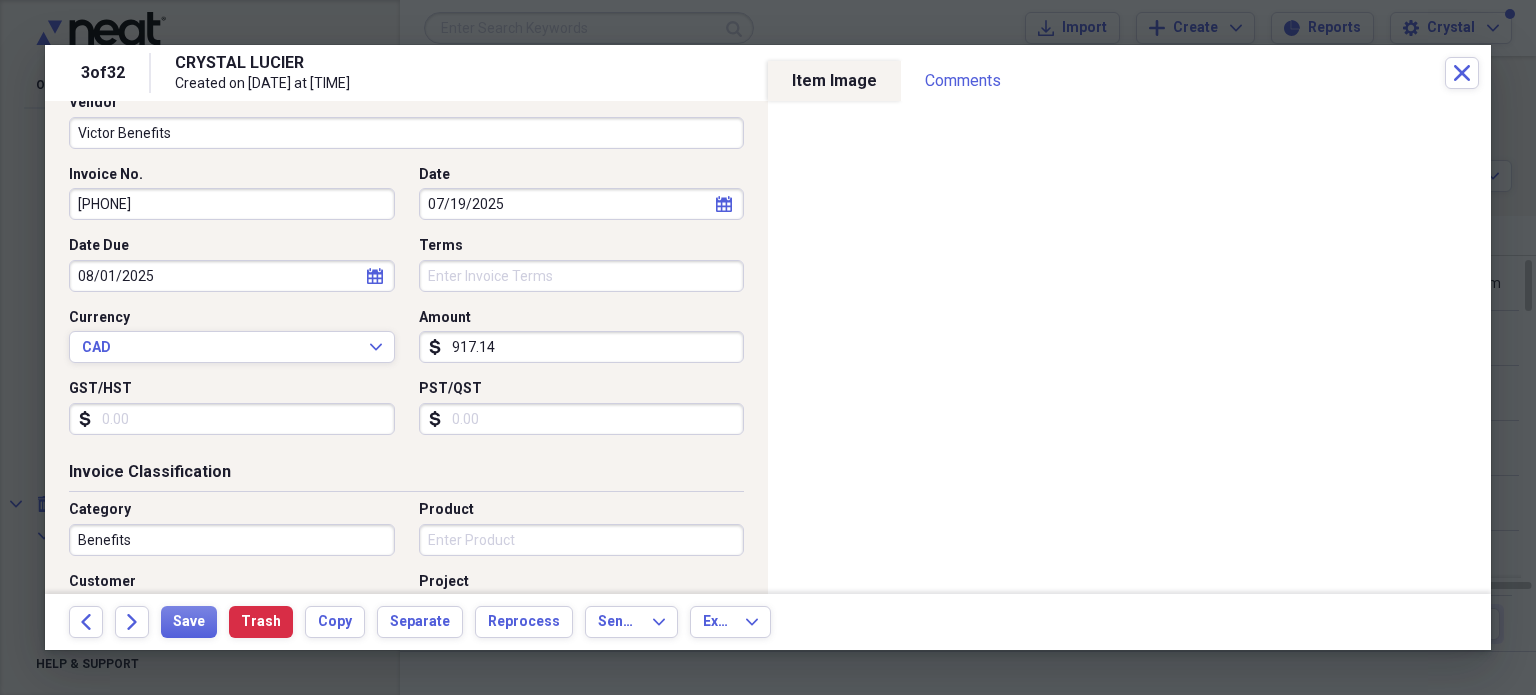 click on "917.14" at bounding box center [582, 347] 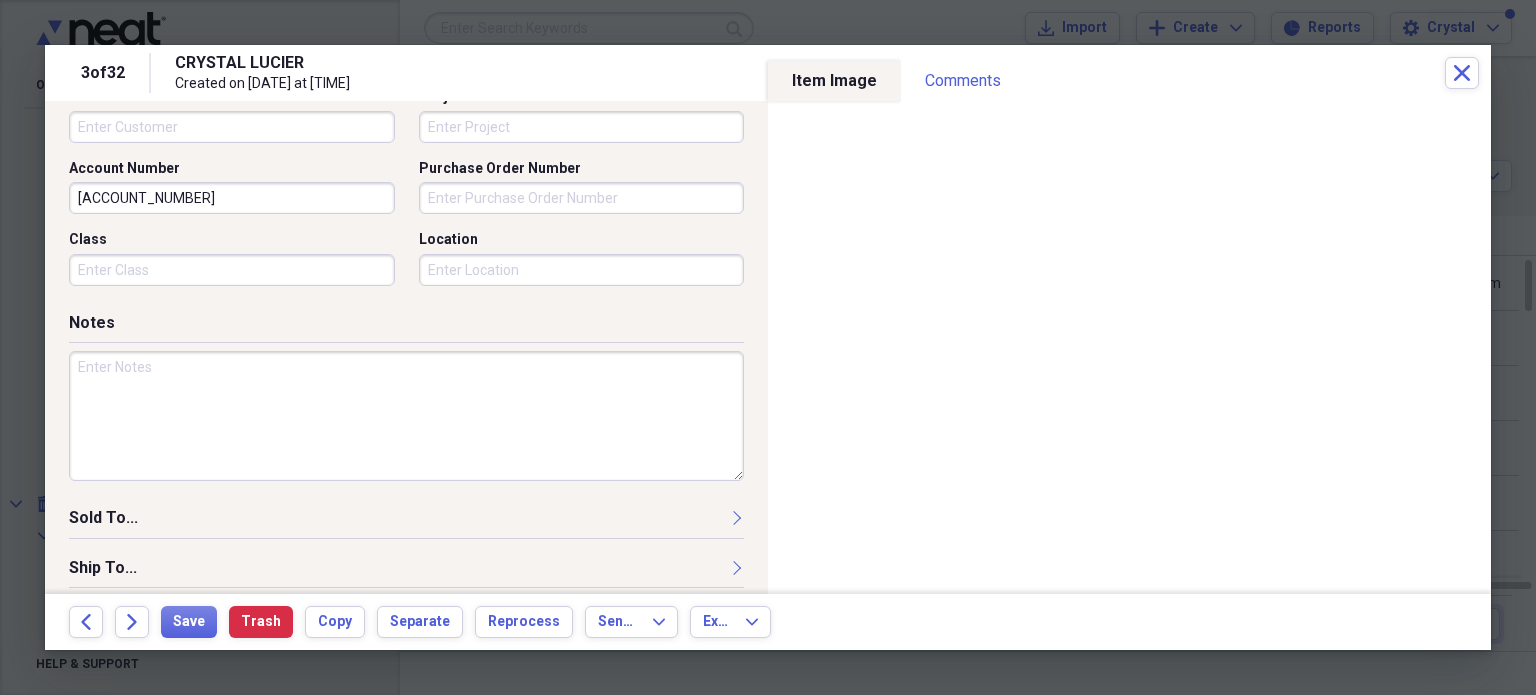 scroll, scrollTop: 697, scrollLeft: 0, axis: vertical 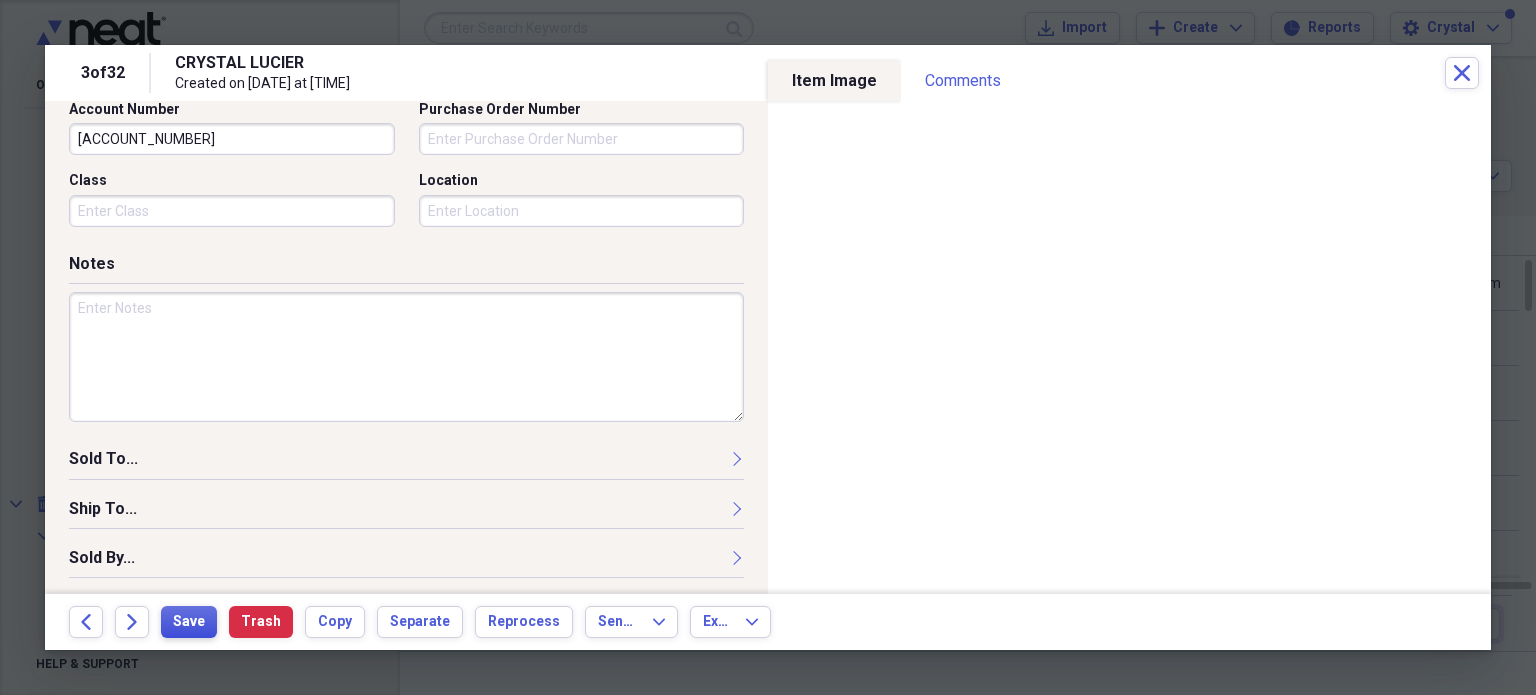type on "4445.47" 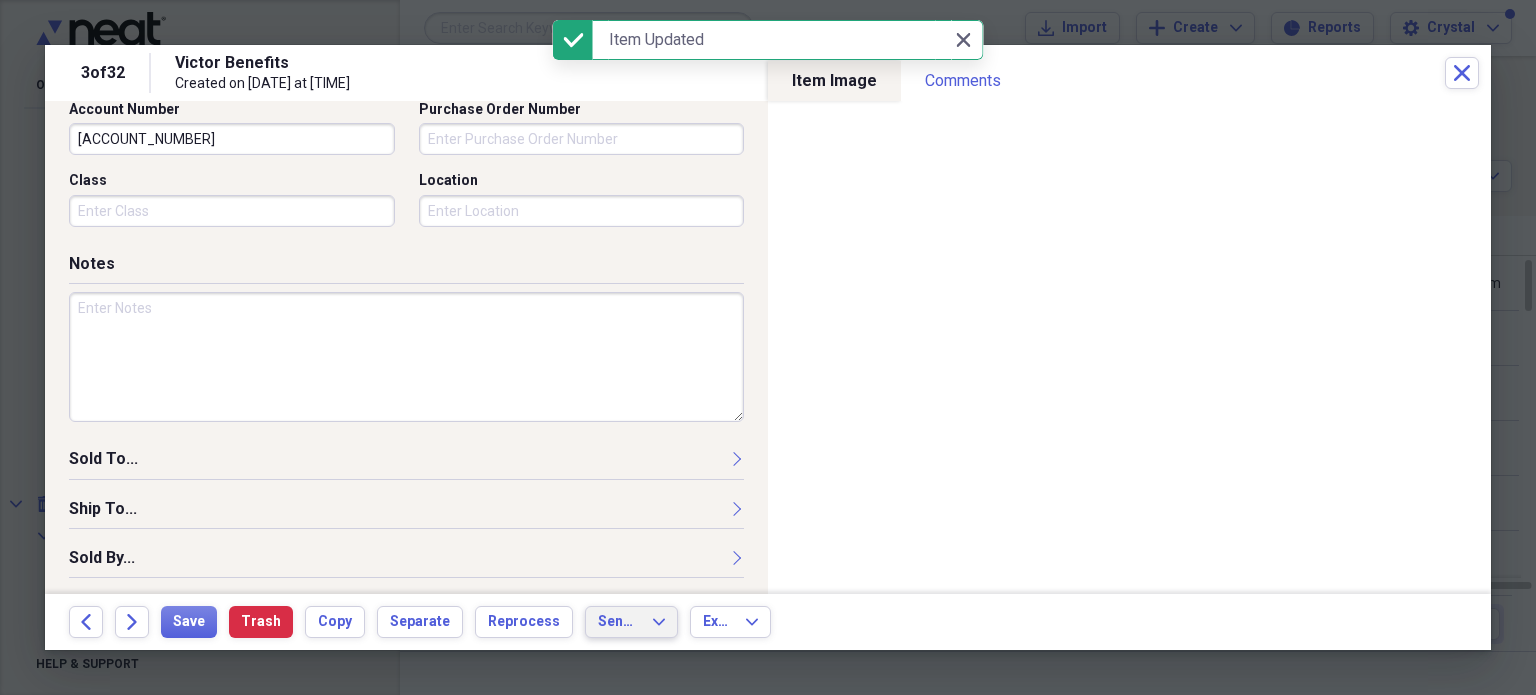click on "Send To" at bounding box center [619, 622] 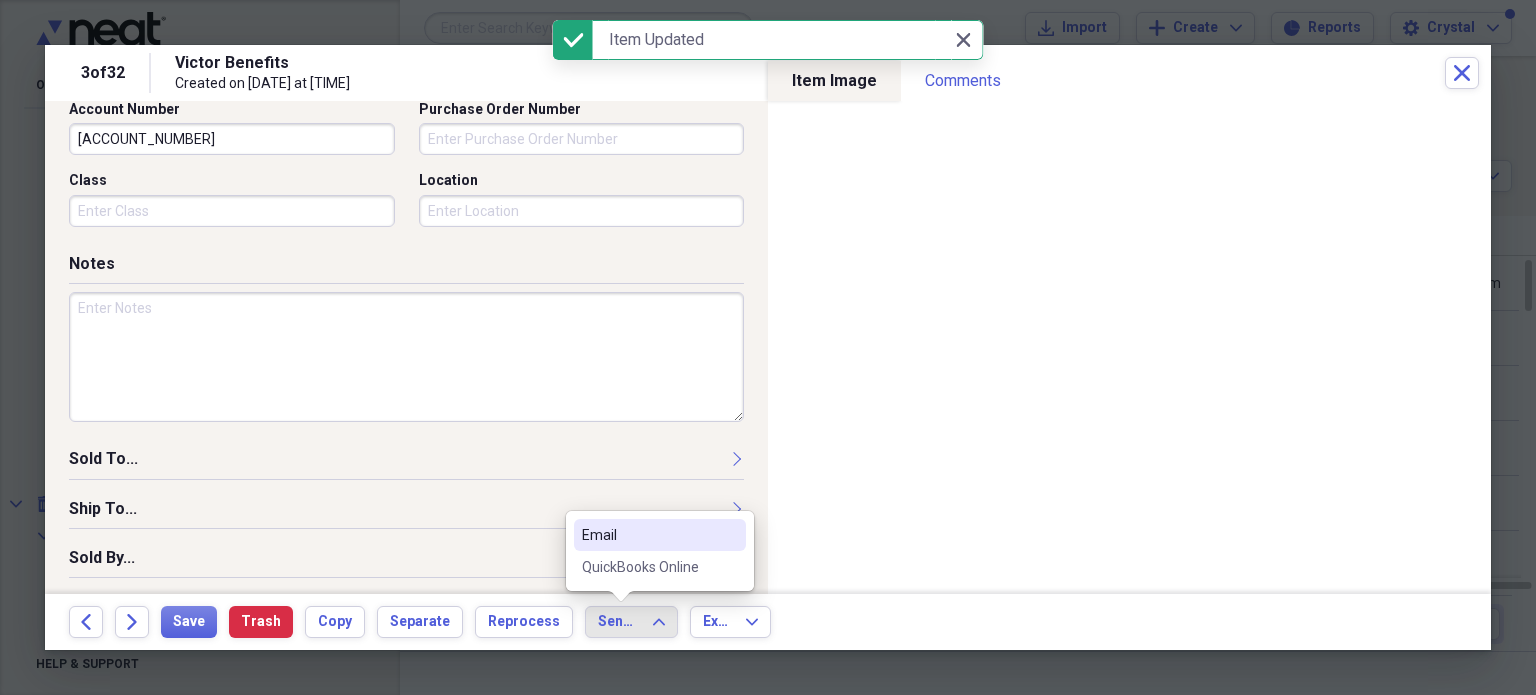 click on "QuickBooks Online" at bounding box center (648, 567) 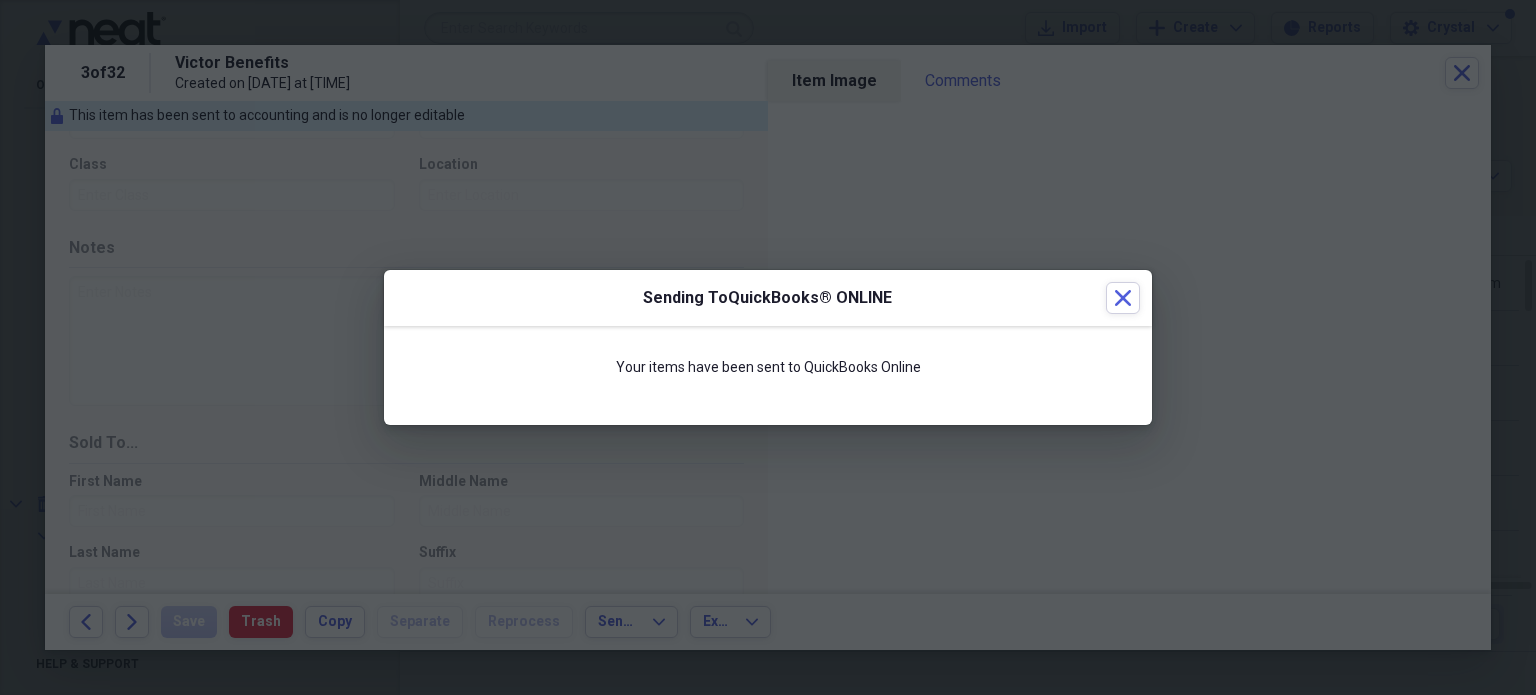 scroll, scrollTop: 681, scrollLeft: 0, axis: vertical 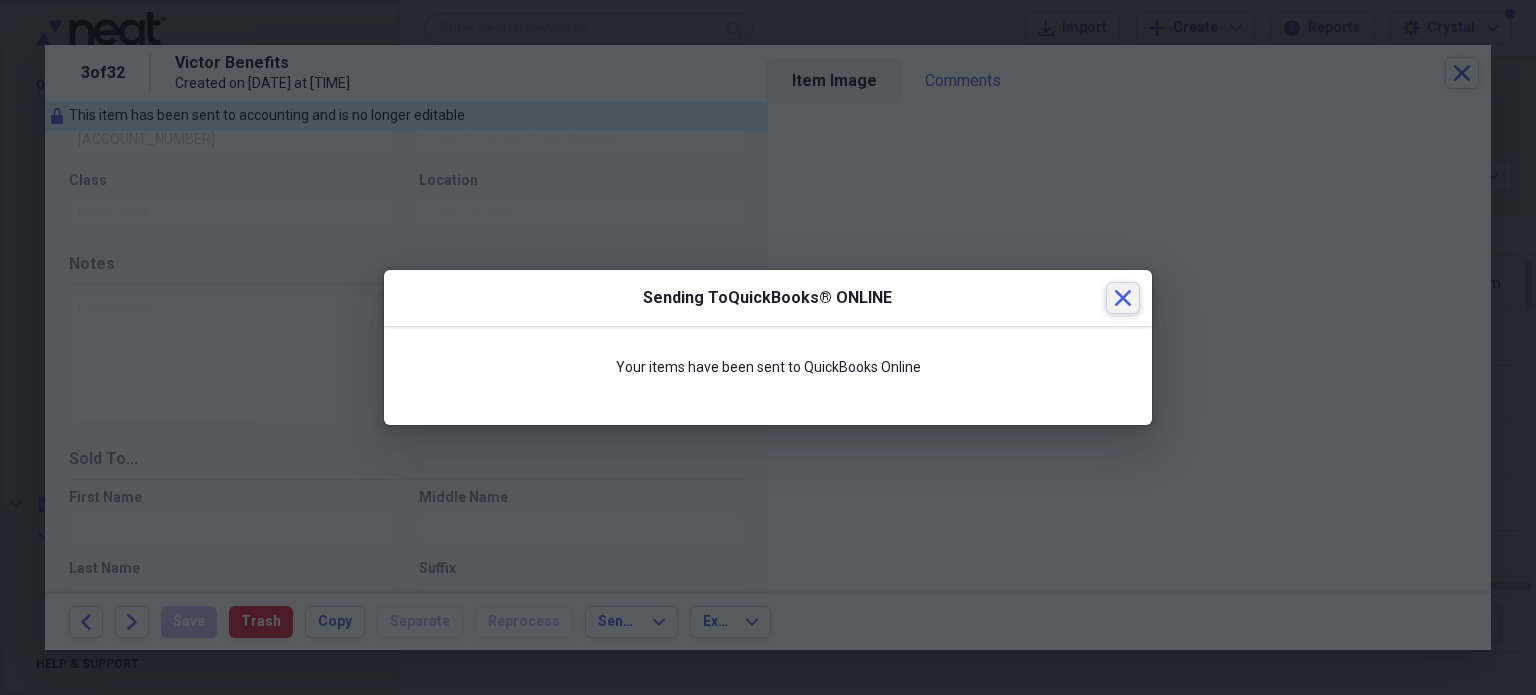 click 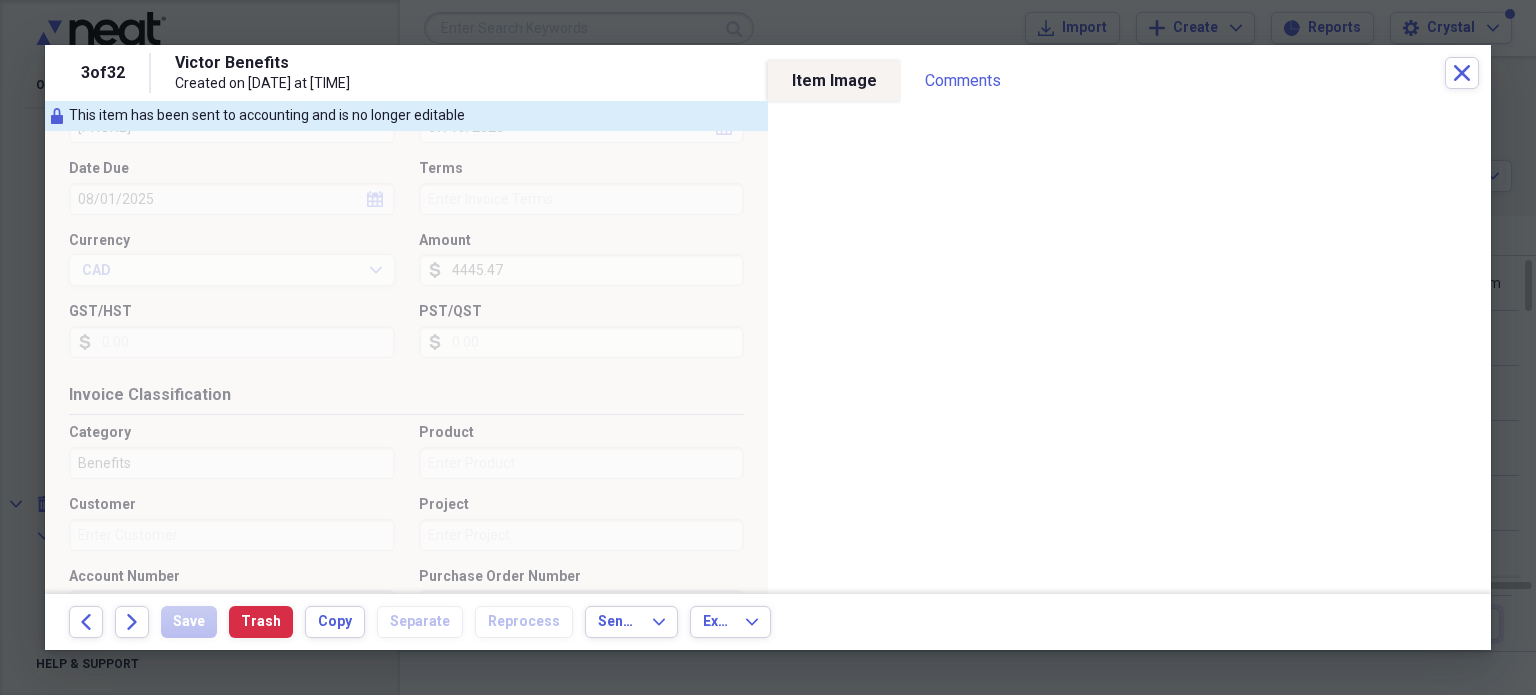 scroll, scrollTop: 148, scrollLeft: 0, axis: vertical 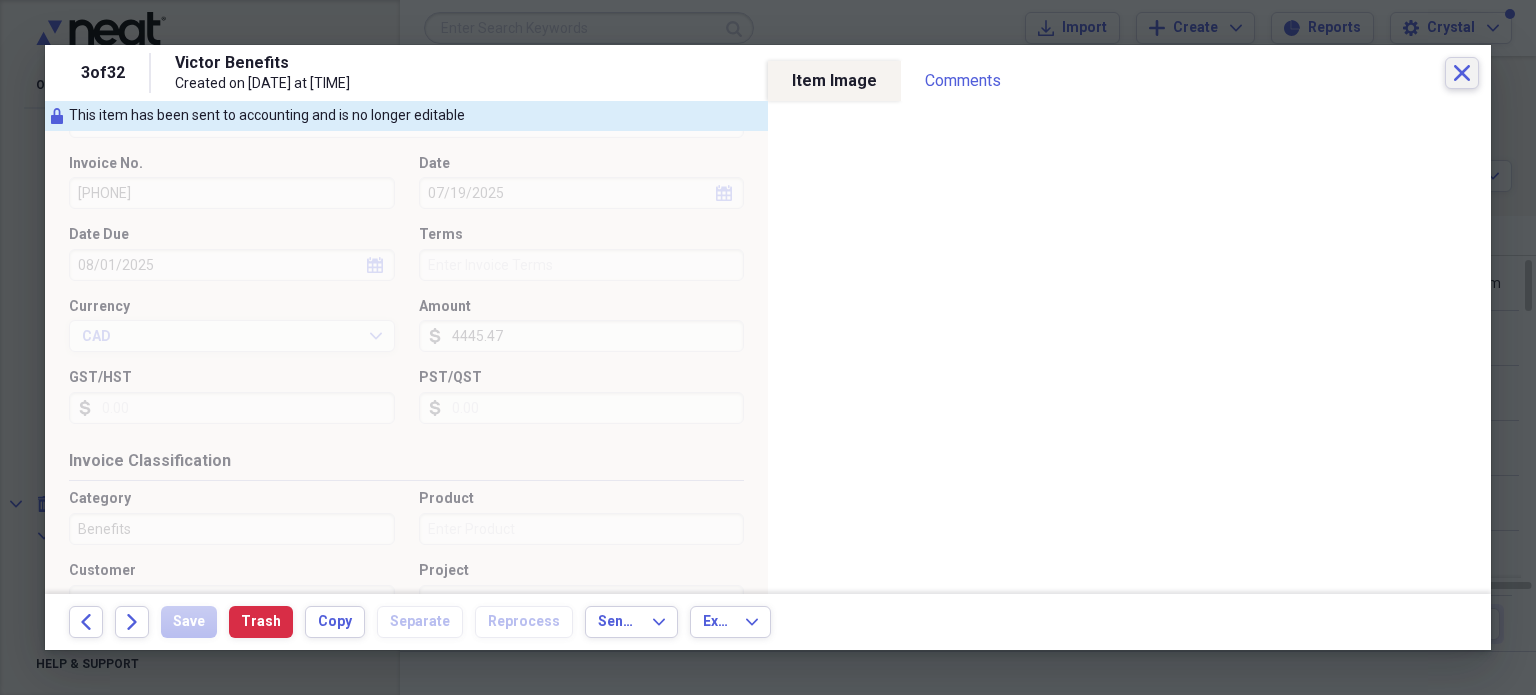 click 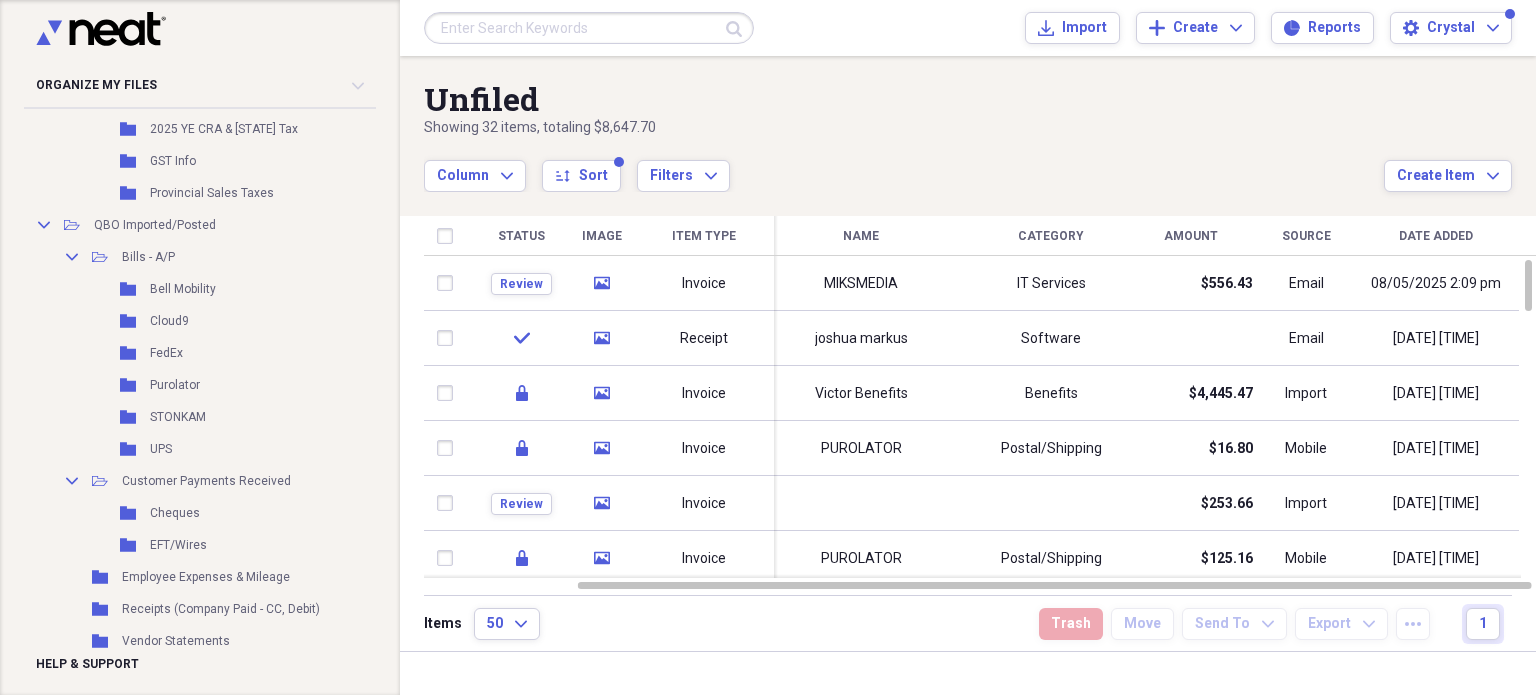 scroll, scrollTop: 372, scrollLeft: 0, axis: vertical 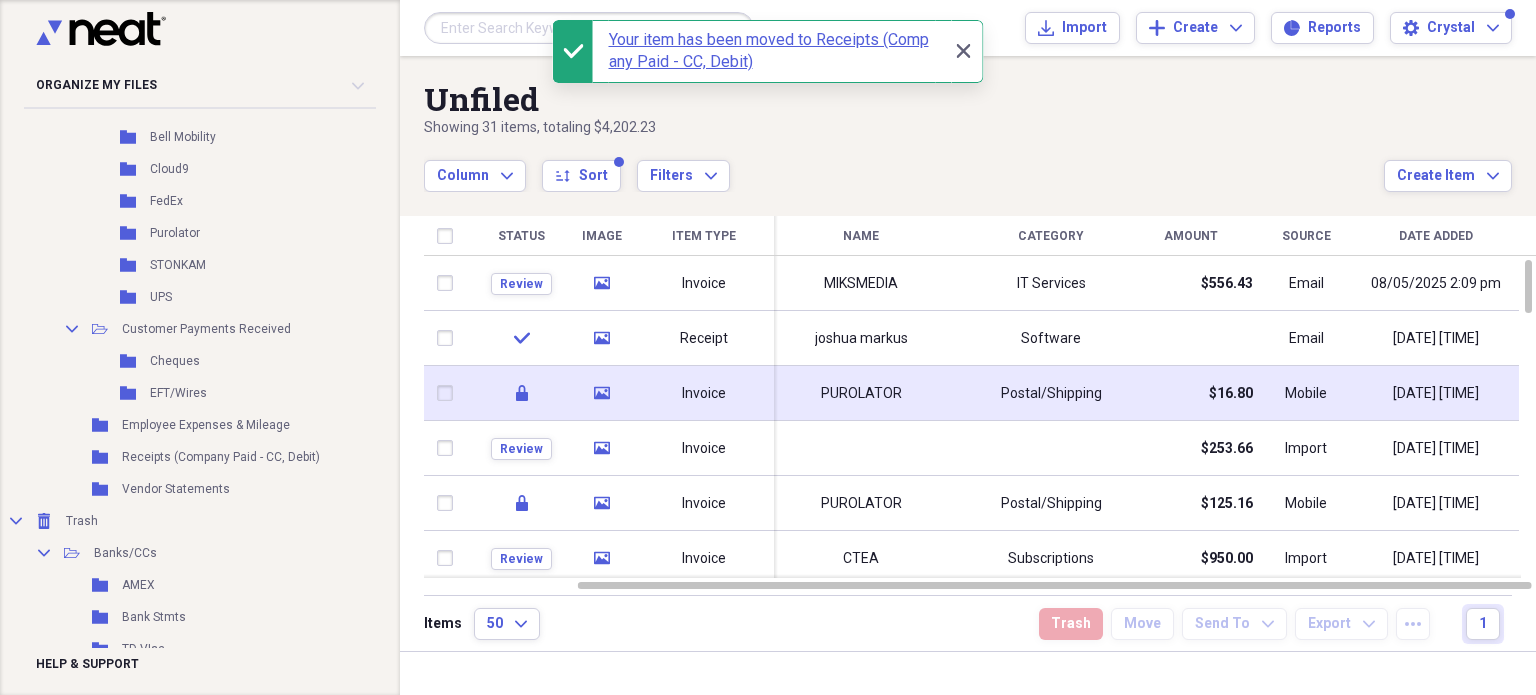 click on "PUROLATOR" at bounding box center [861, 393] 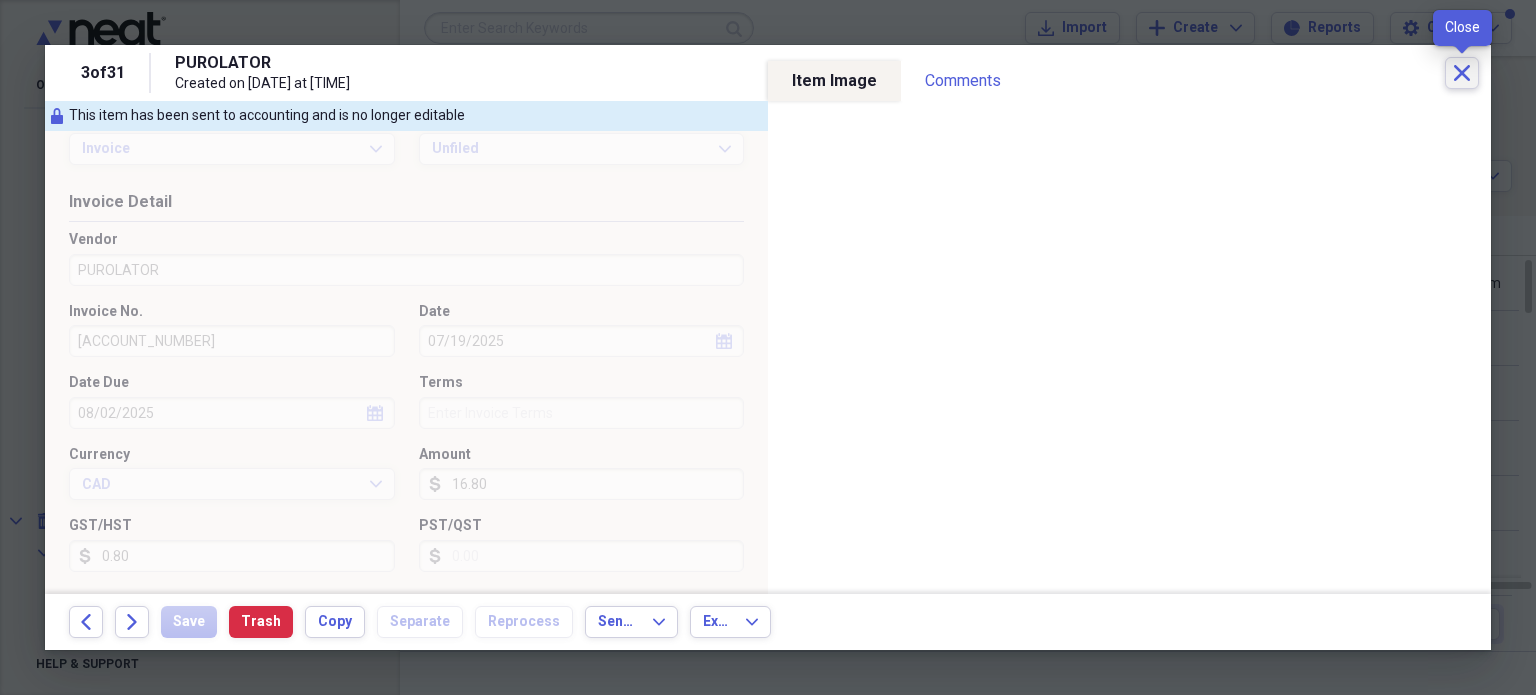 click on "Close" at bounding box center (1462, 73) 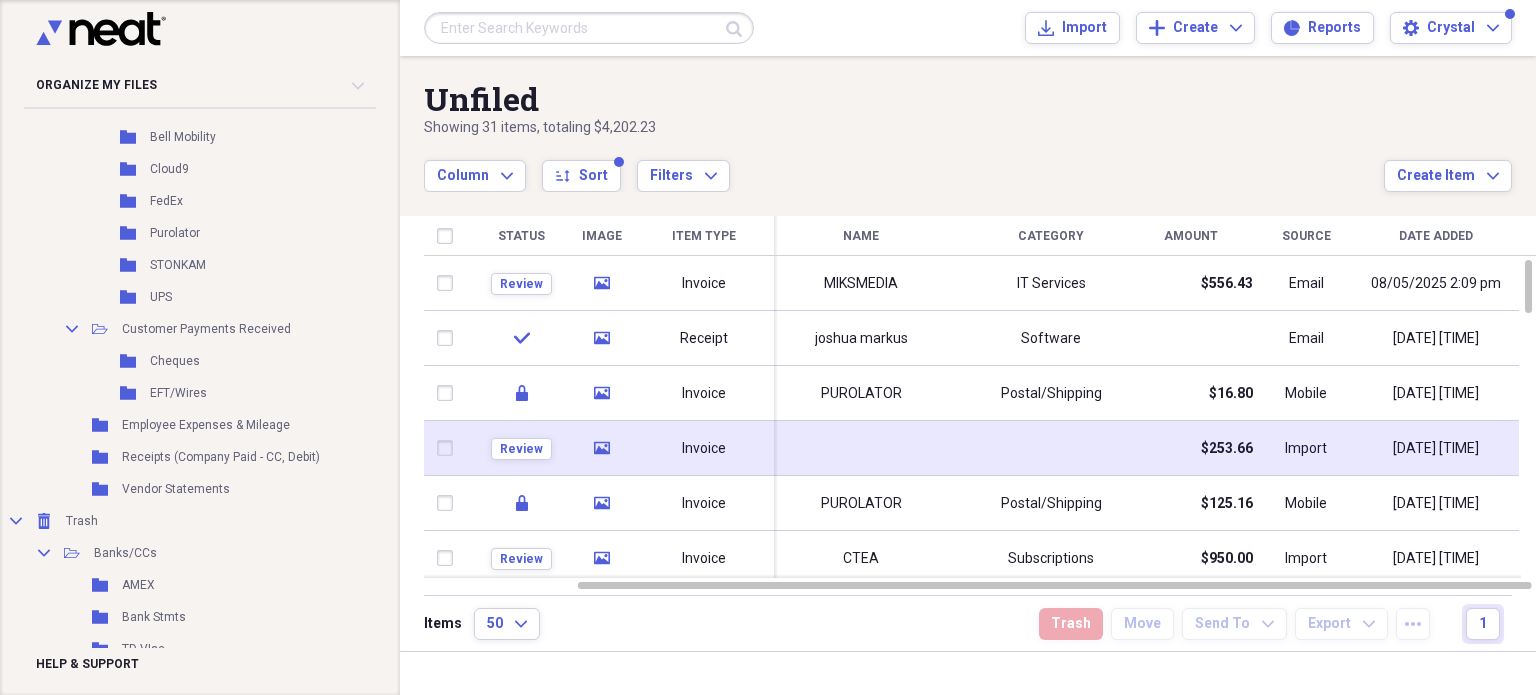 click at bounding box center (861, 448) 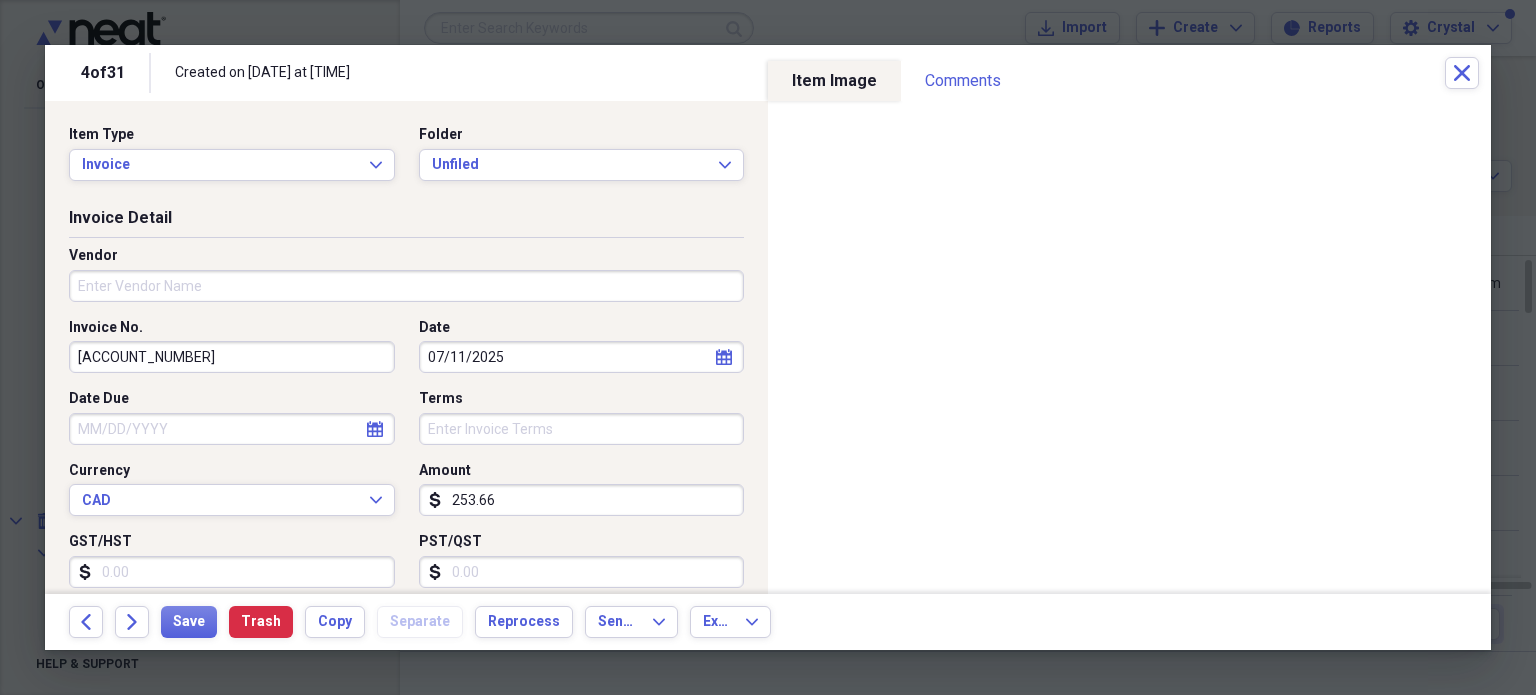 click on "Vendor" at bounding box center [406, 286] 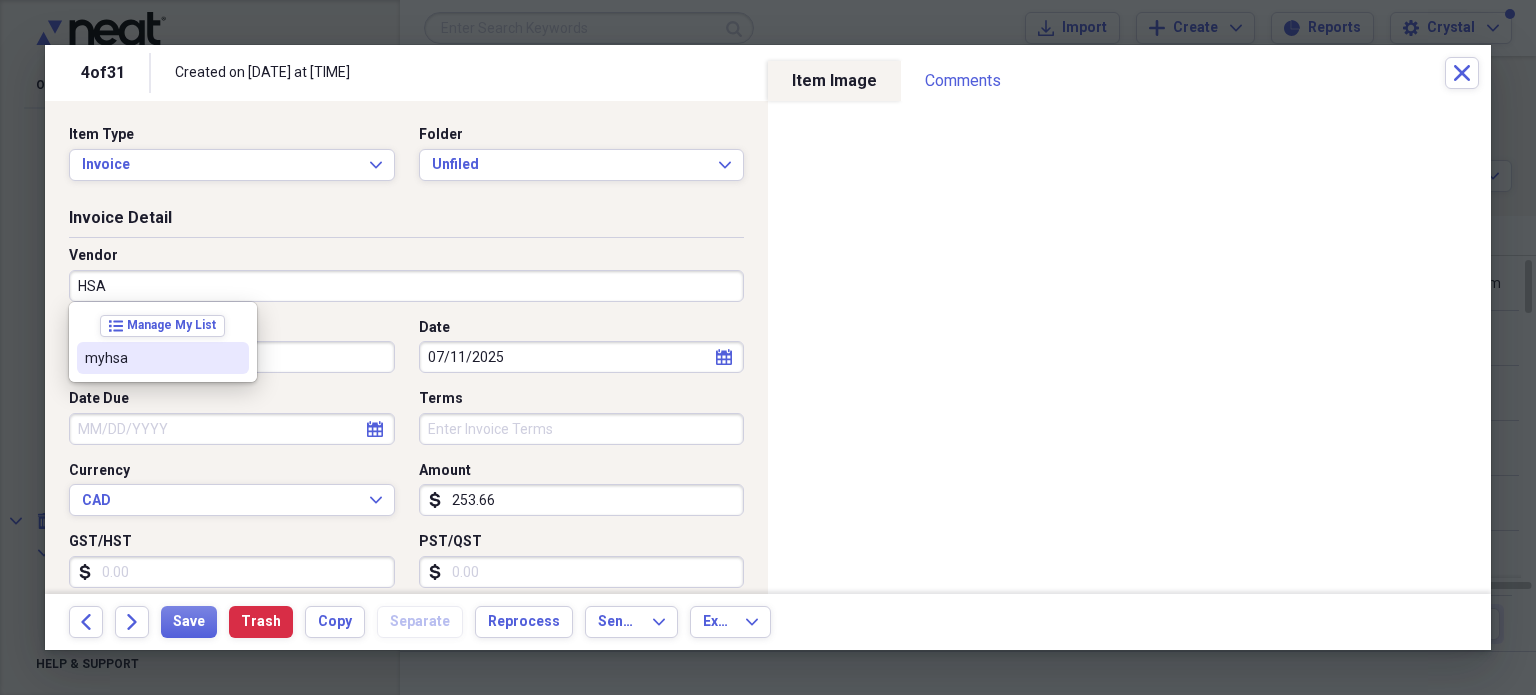 click on "myhsa" at bounding box center (151, 358) 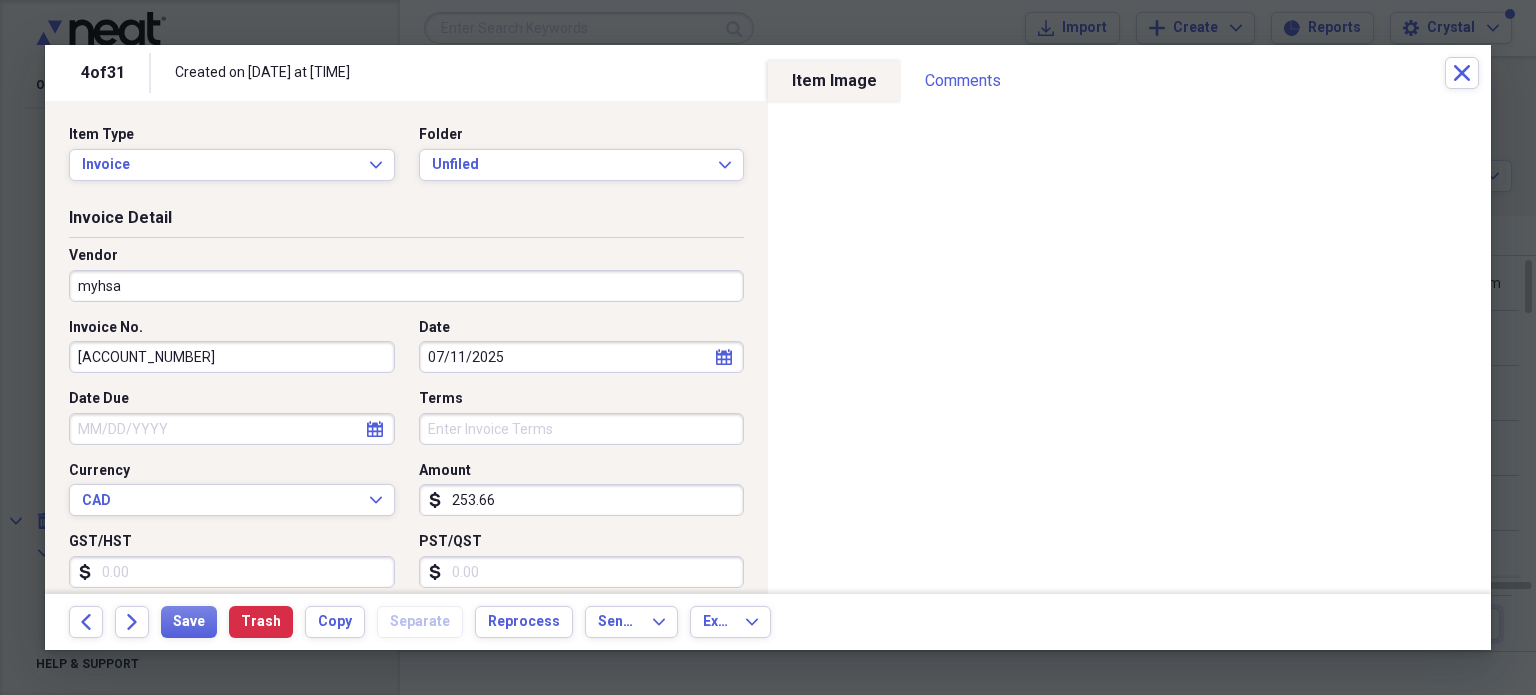 type on "Benefits" 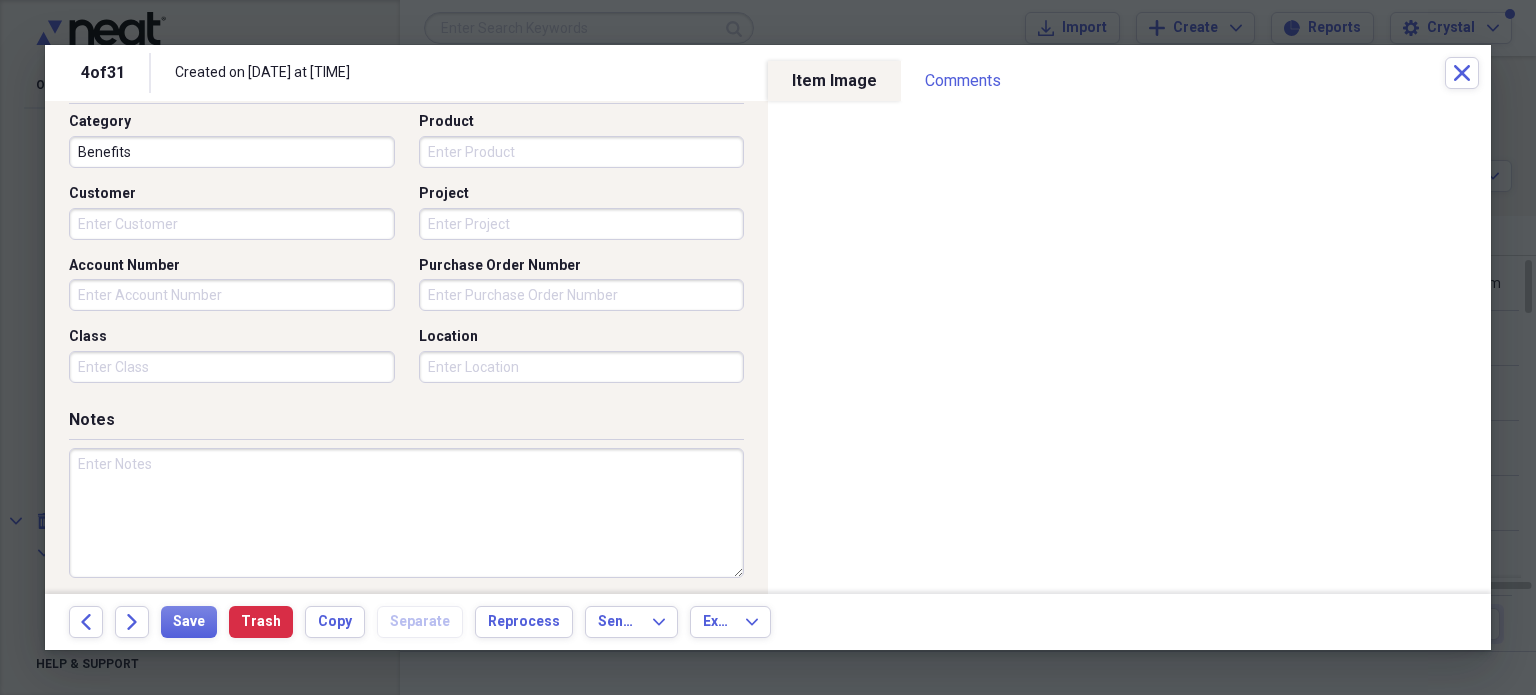 scroll, scrollTop: 697, scrollLeft: 0, axis: vertical 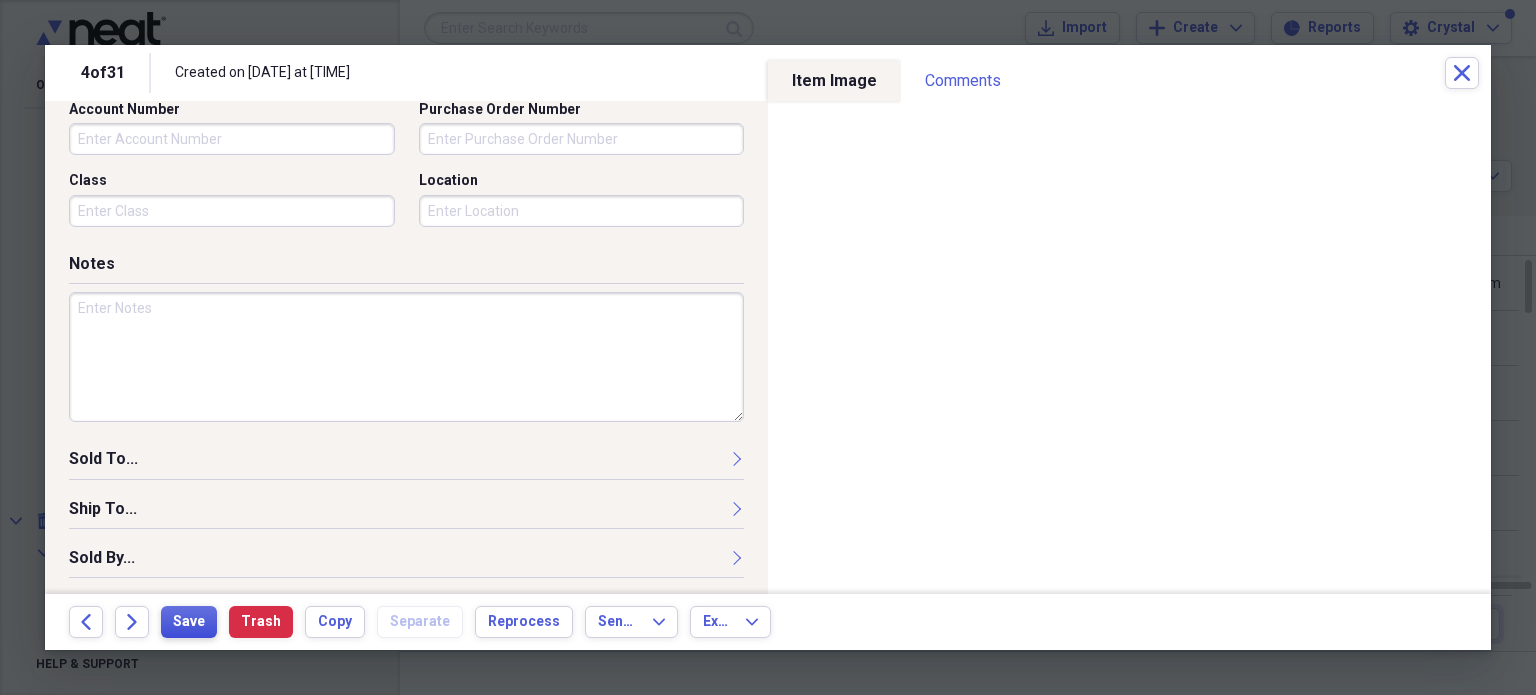 click on "Save" at bounding box center (189, 622) 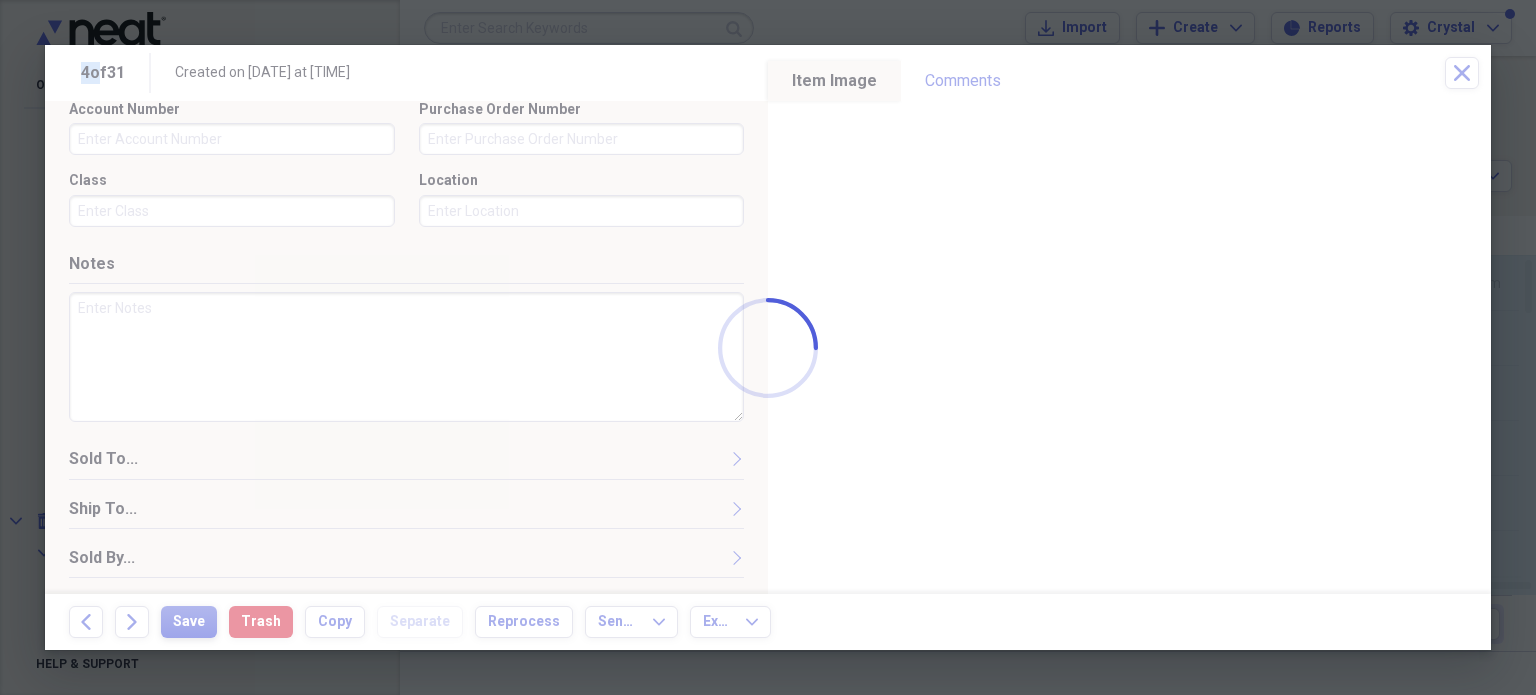 click at bounding box center [768, 347] 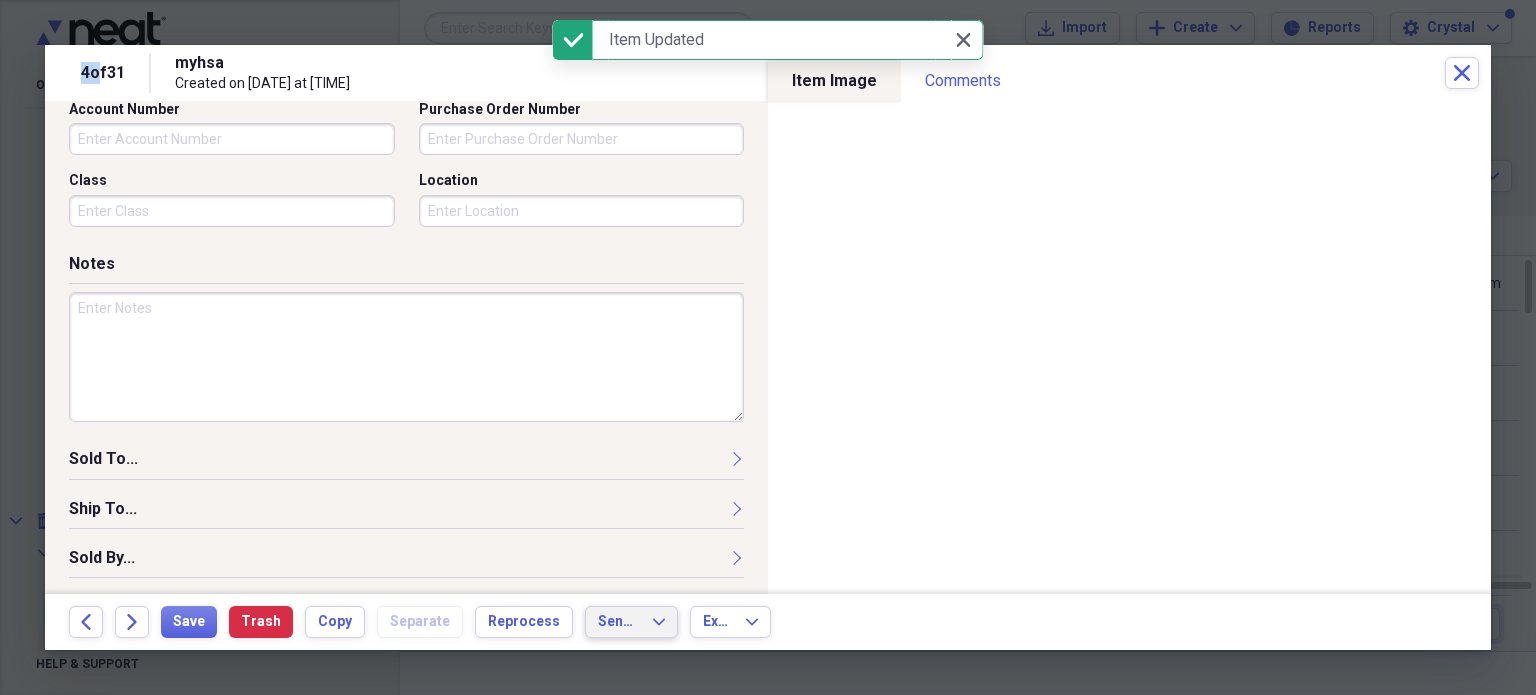 click on "Send To" at bounding box center (619, 622) 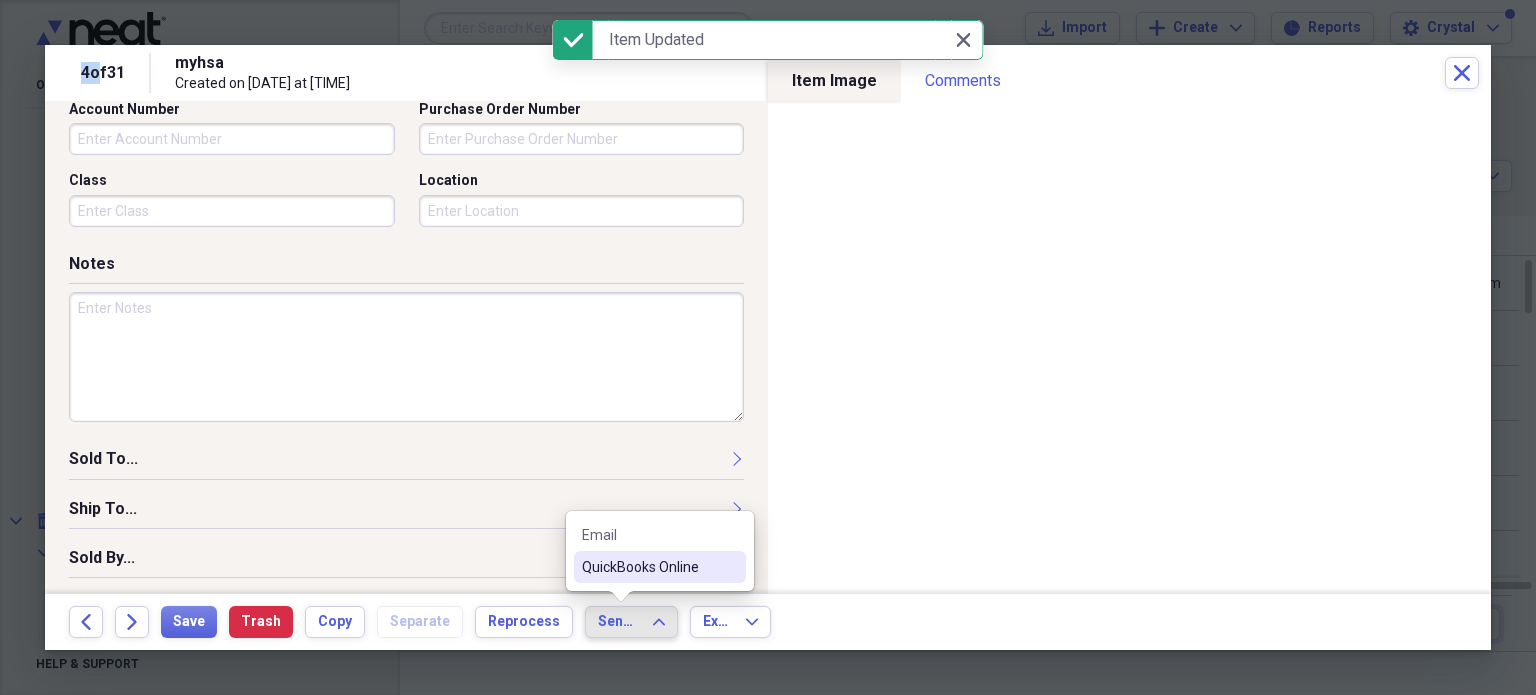 click on "QuickBooks Online" at bounding box center [648, 567] 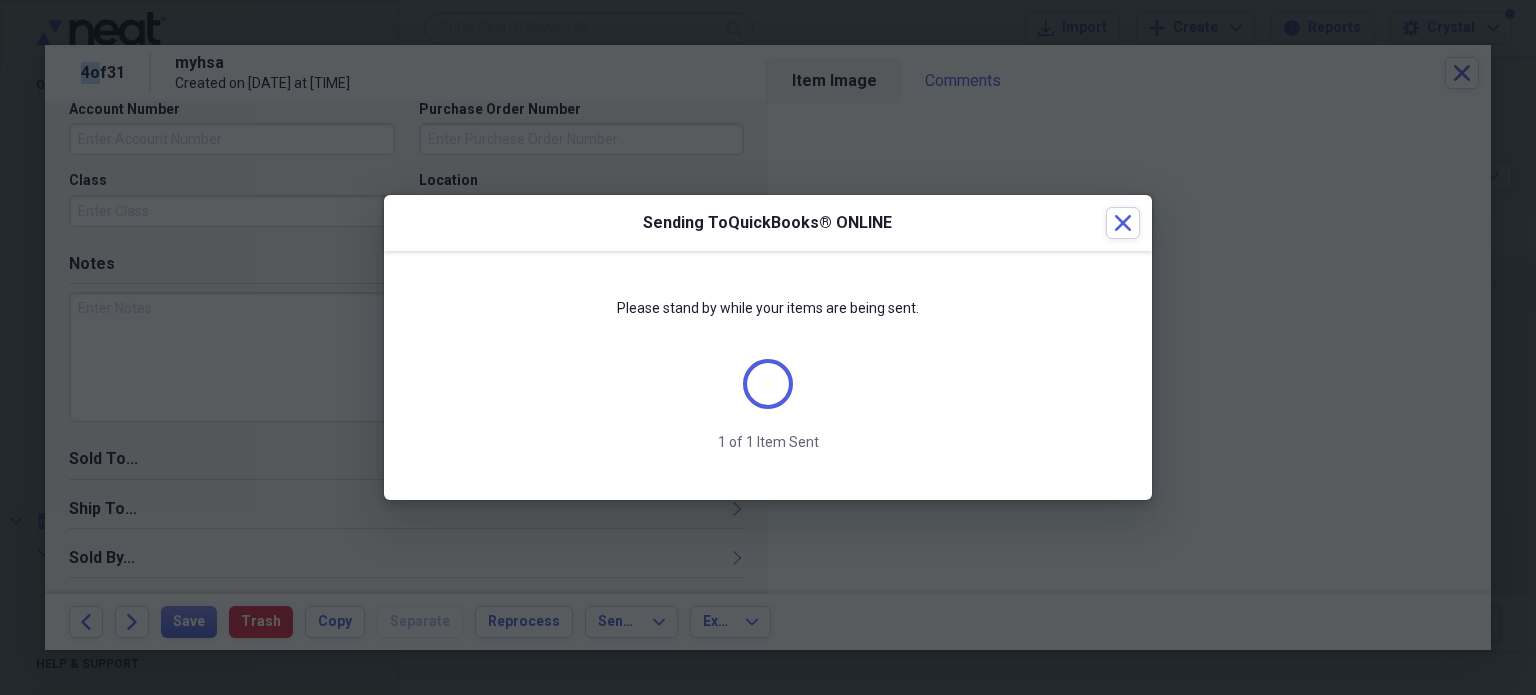 scroll, scrollTop: 681, scrollLeft: 0, axis: vertical 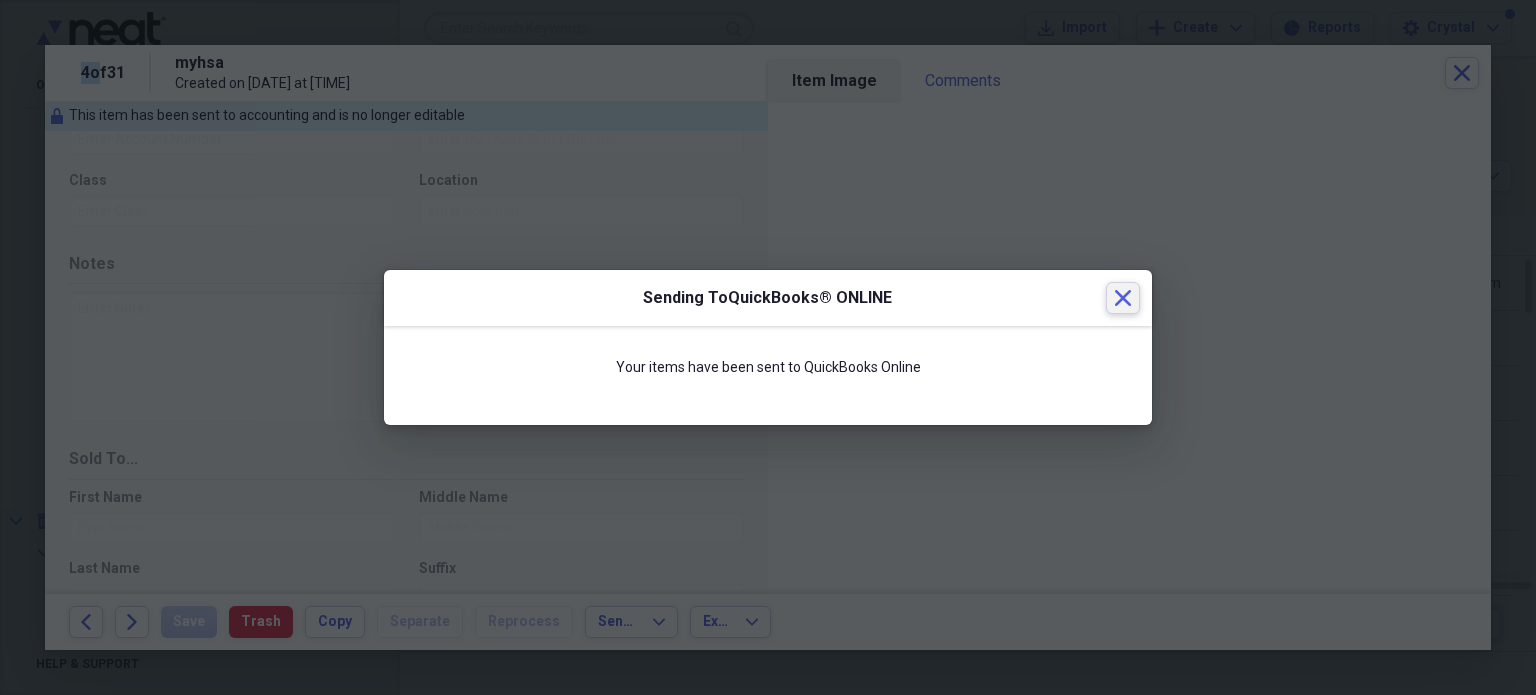 click on "Close" 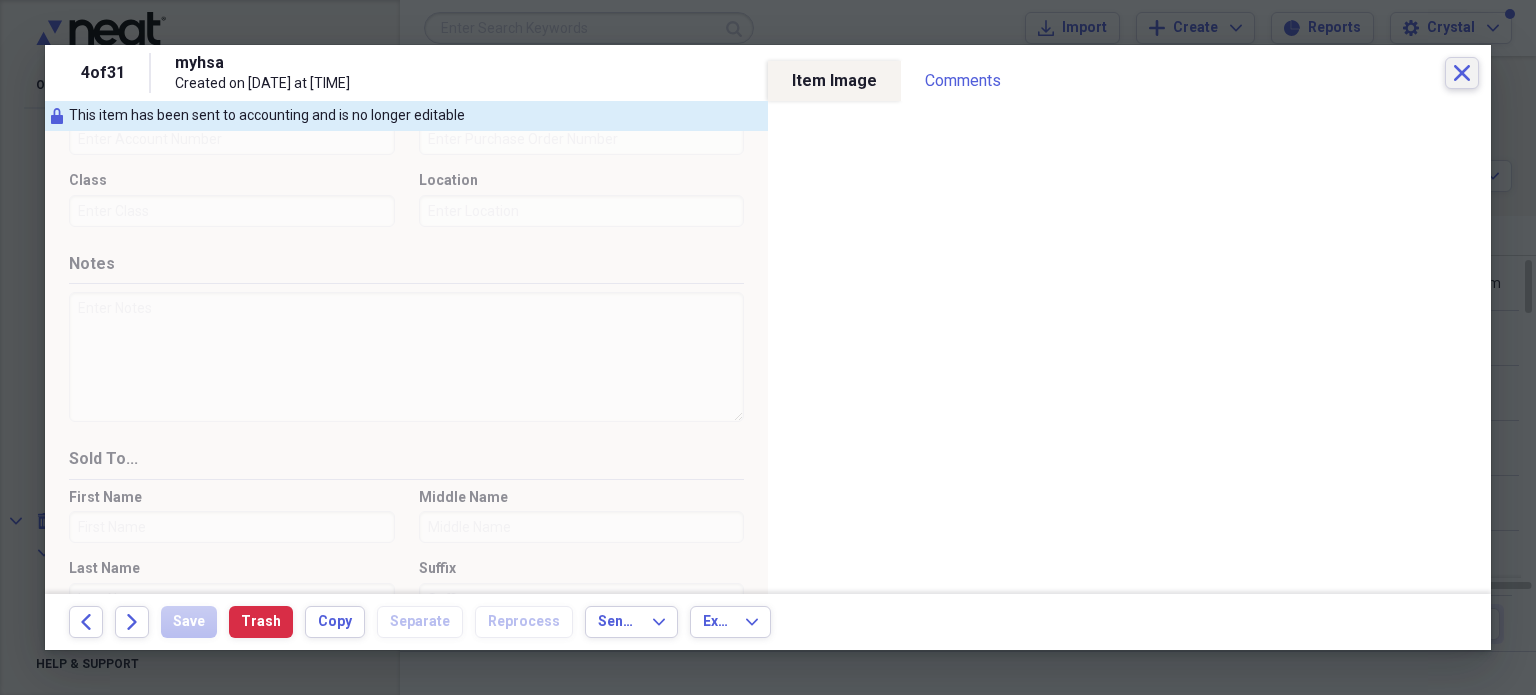 click on "Close" 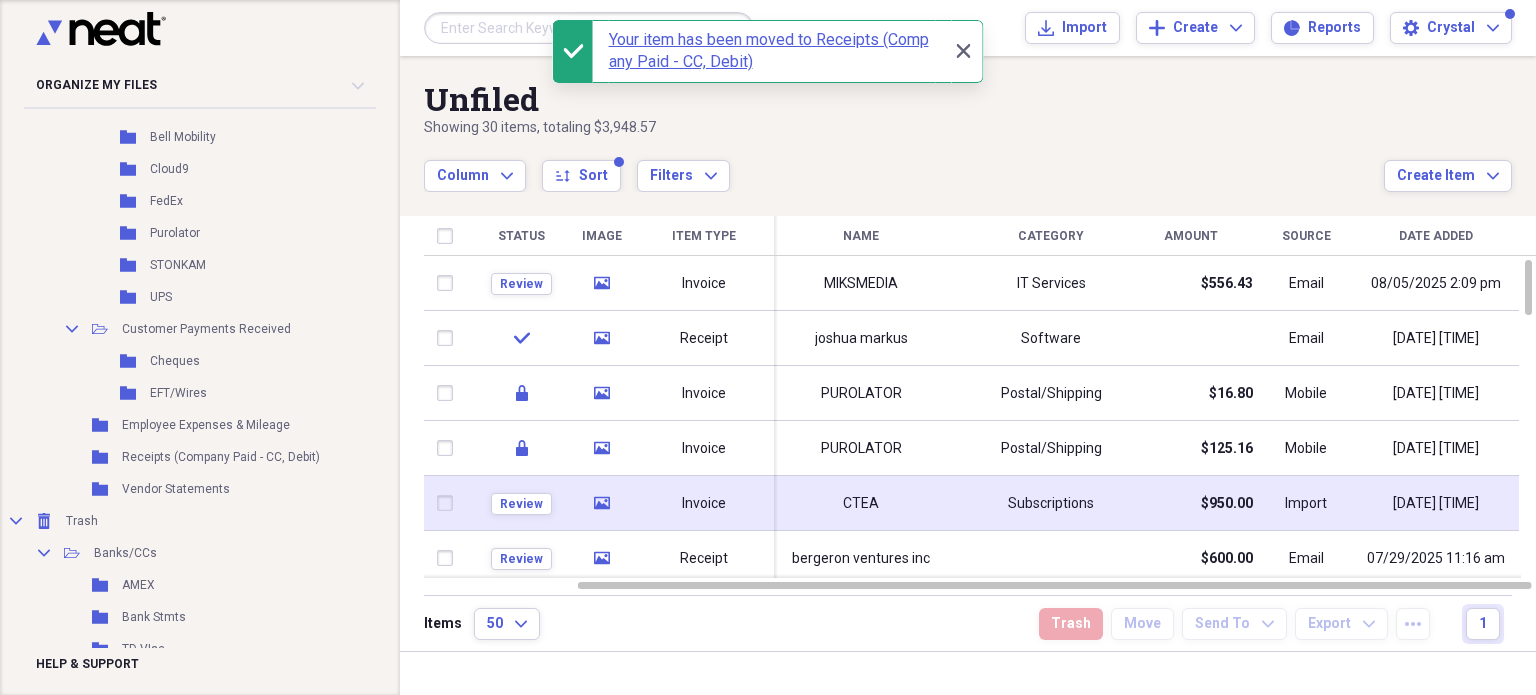 click on "Subscriptions" at bounding box center (1051, 503) 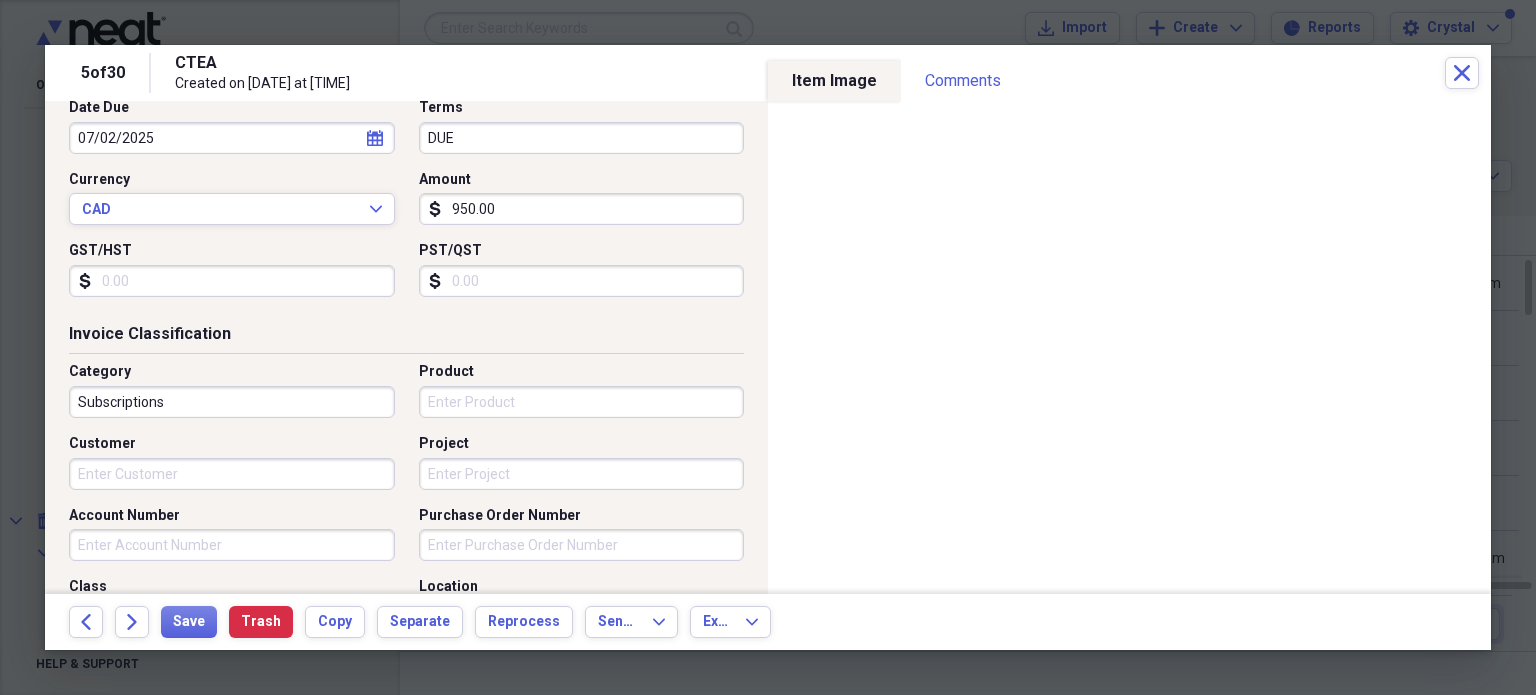 scroll, scrollTop: 292, scrollLeft: 0, axis: vertical 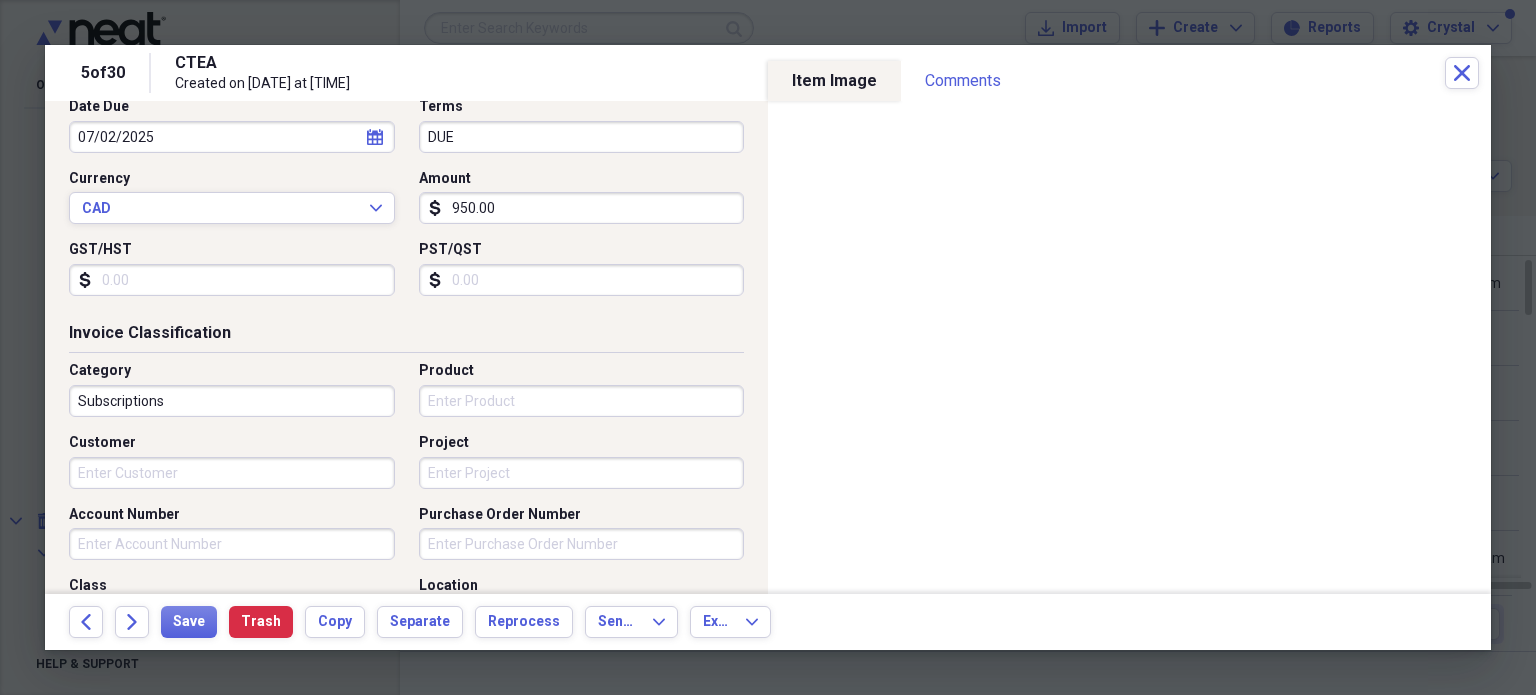 click on "950.00" at bounding box center (582, 208) 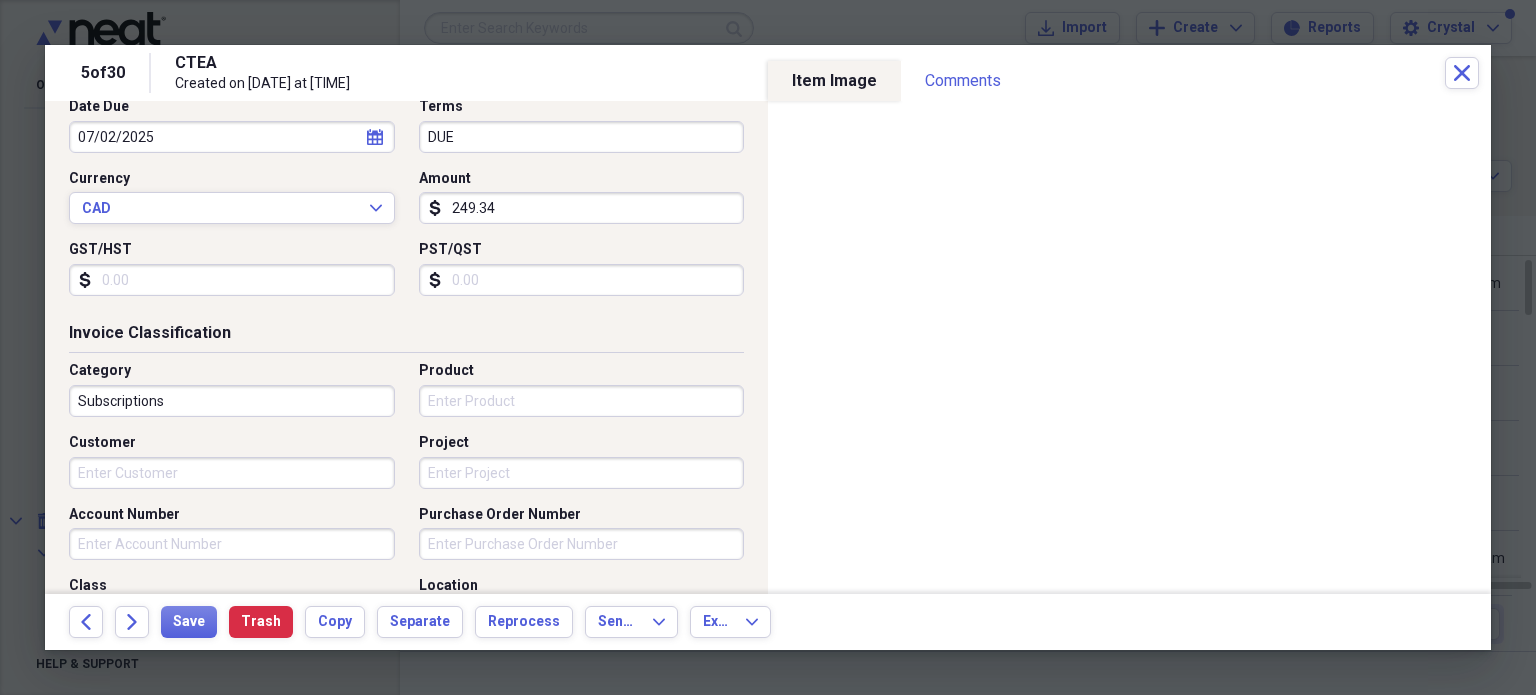 type on "249.34" 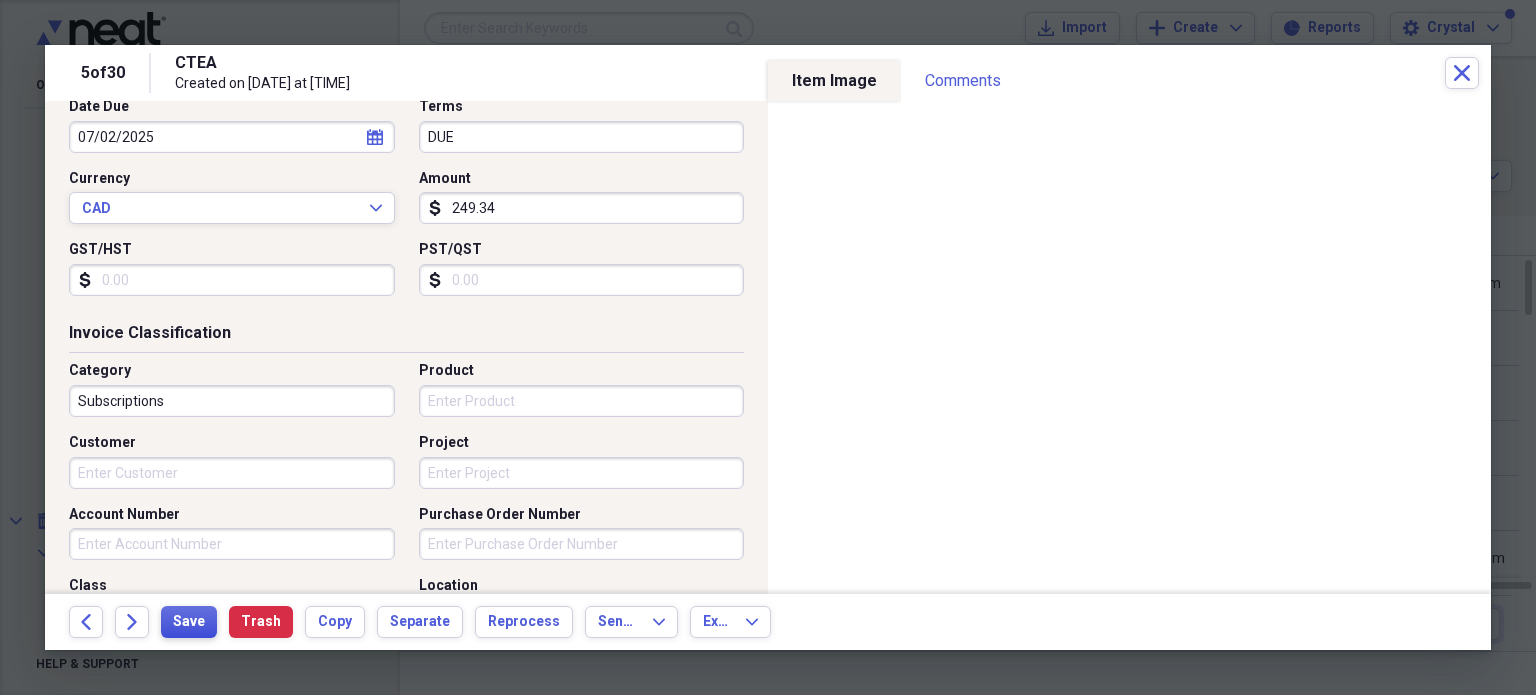 click on "Save" at bounding box center (189, 622) 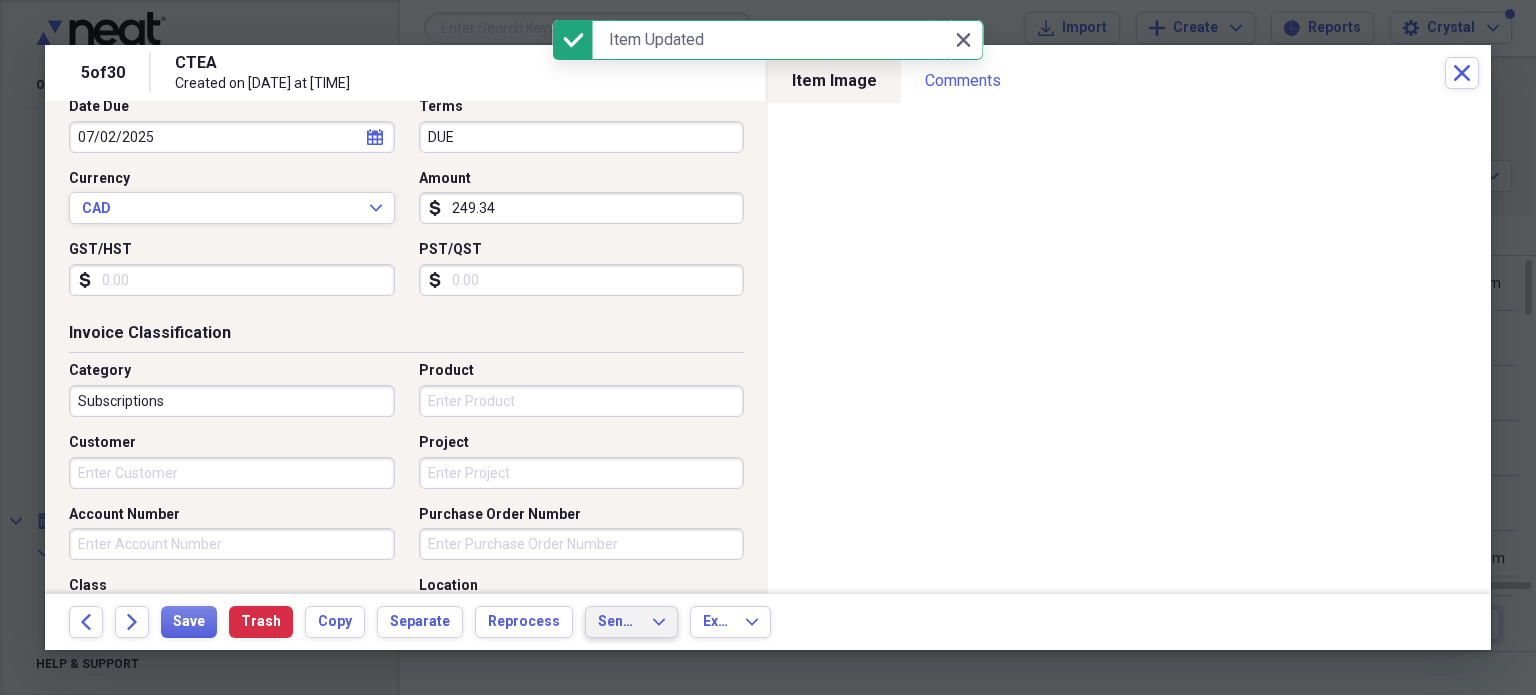 click on "Send To" at bounding box center (619, 622) 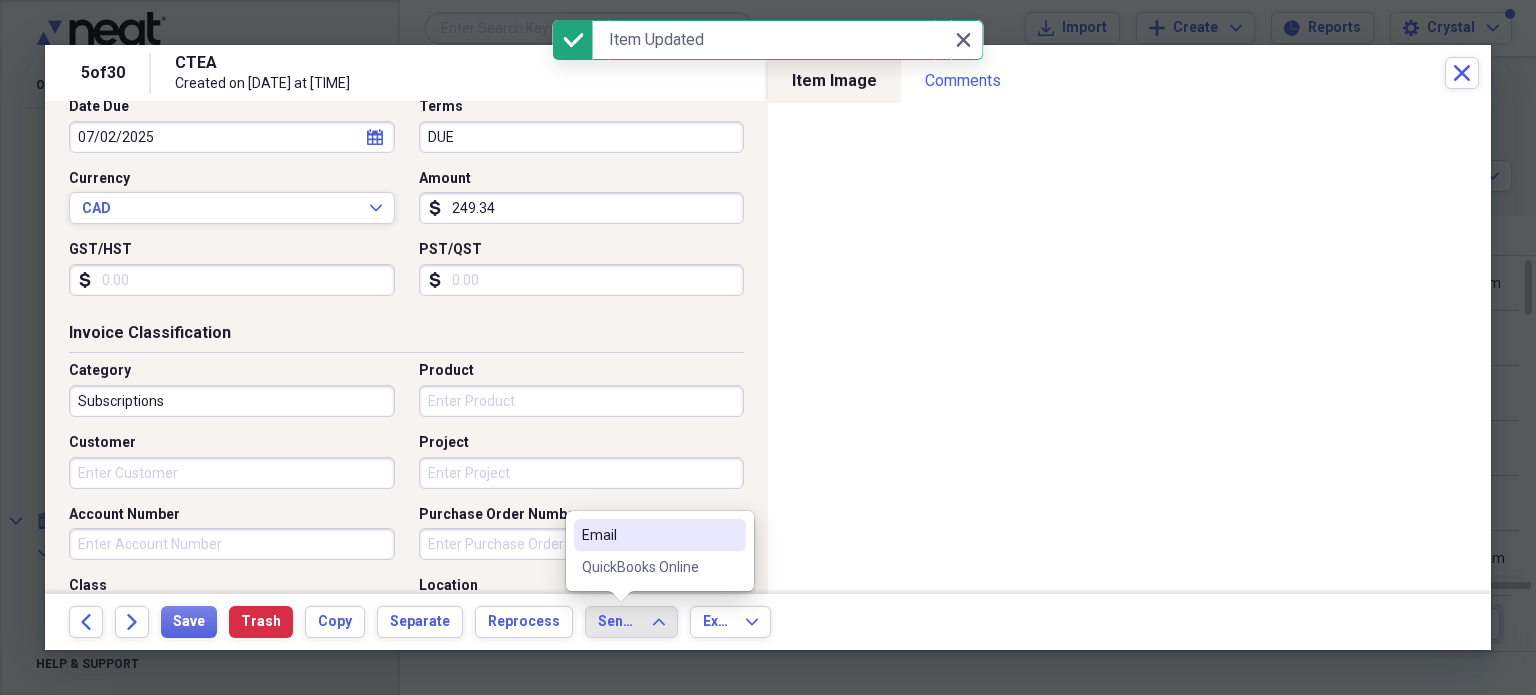 click on "QuickBooks Online" at bounding box center [648, 567] 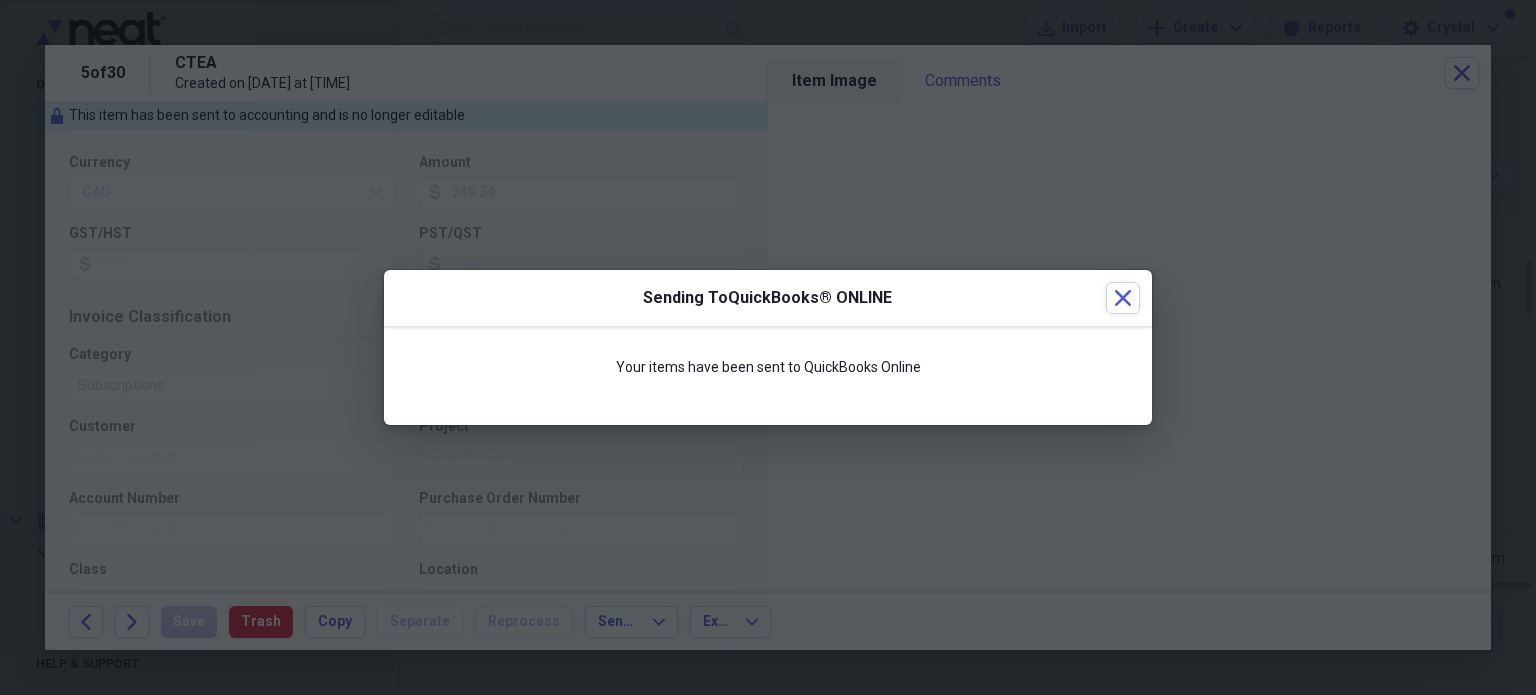 scroll, scrollTop: 276, scrollLeft: 0, axis: vertical 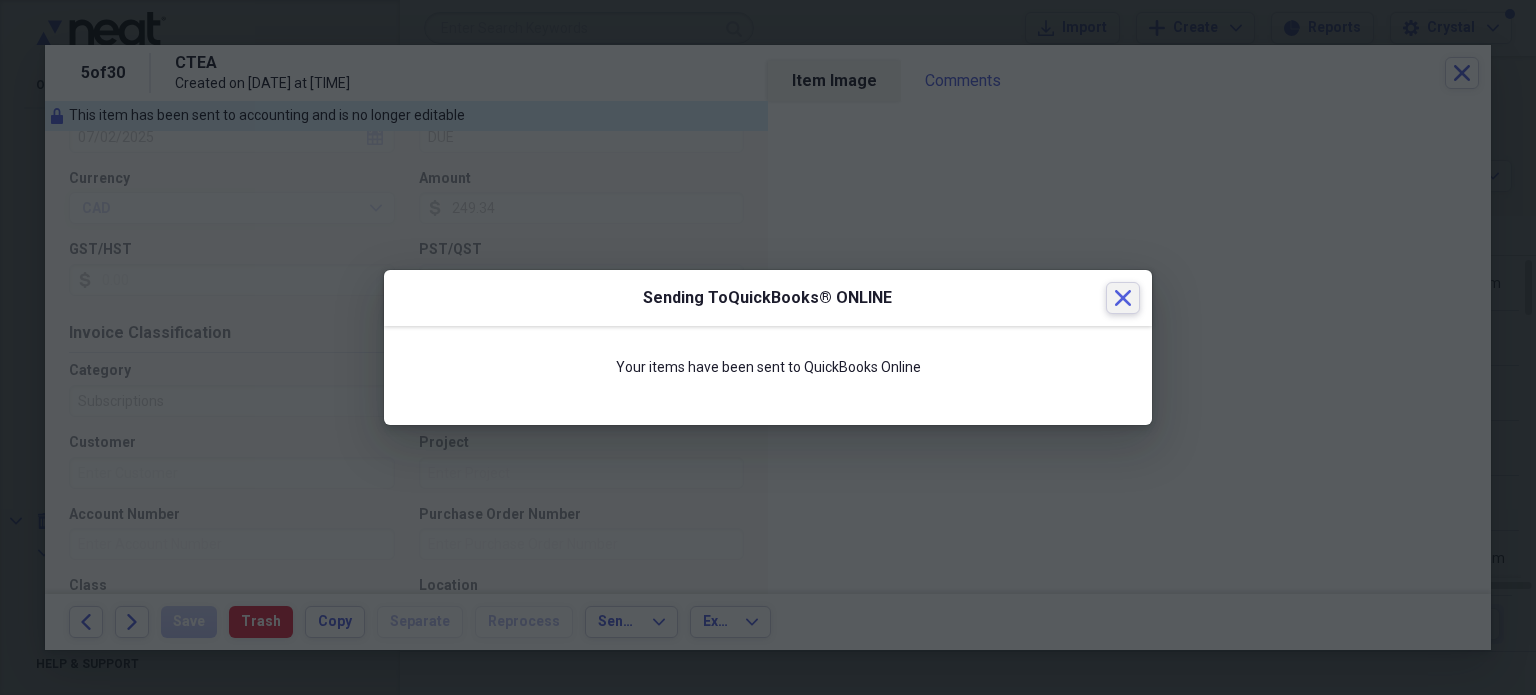 click 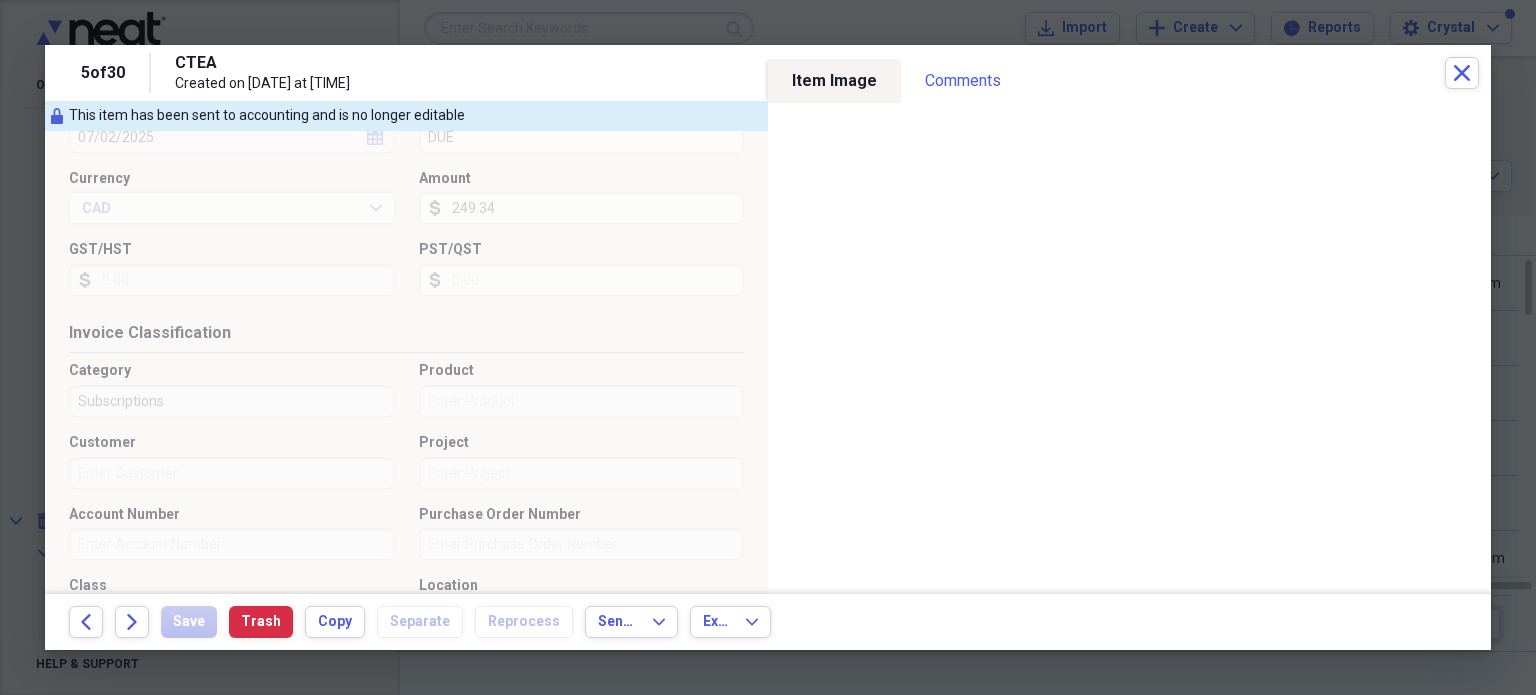 click on "Created on [DATE] at [TIME]" at bounding box center [447, 84] 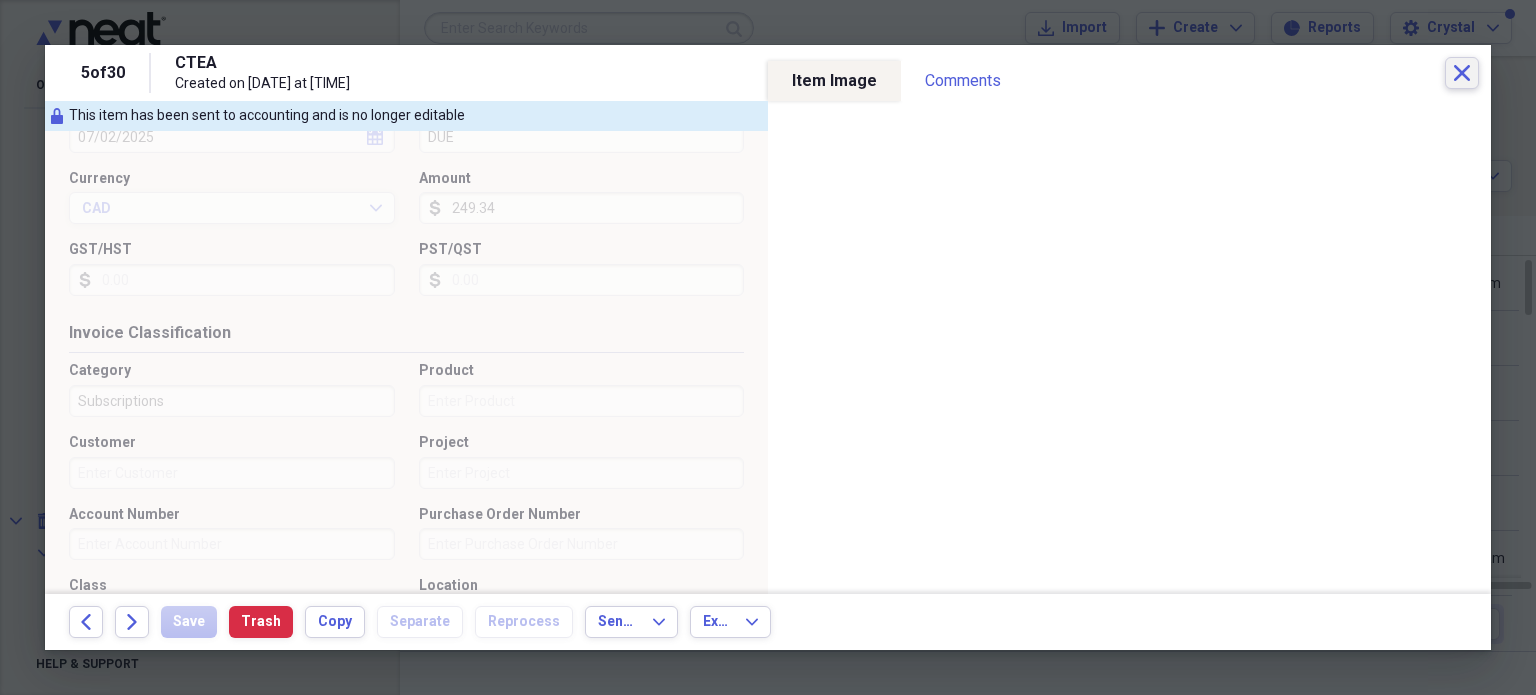 click 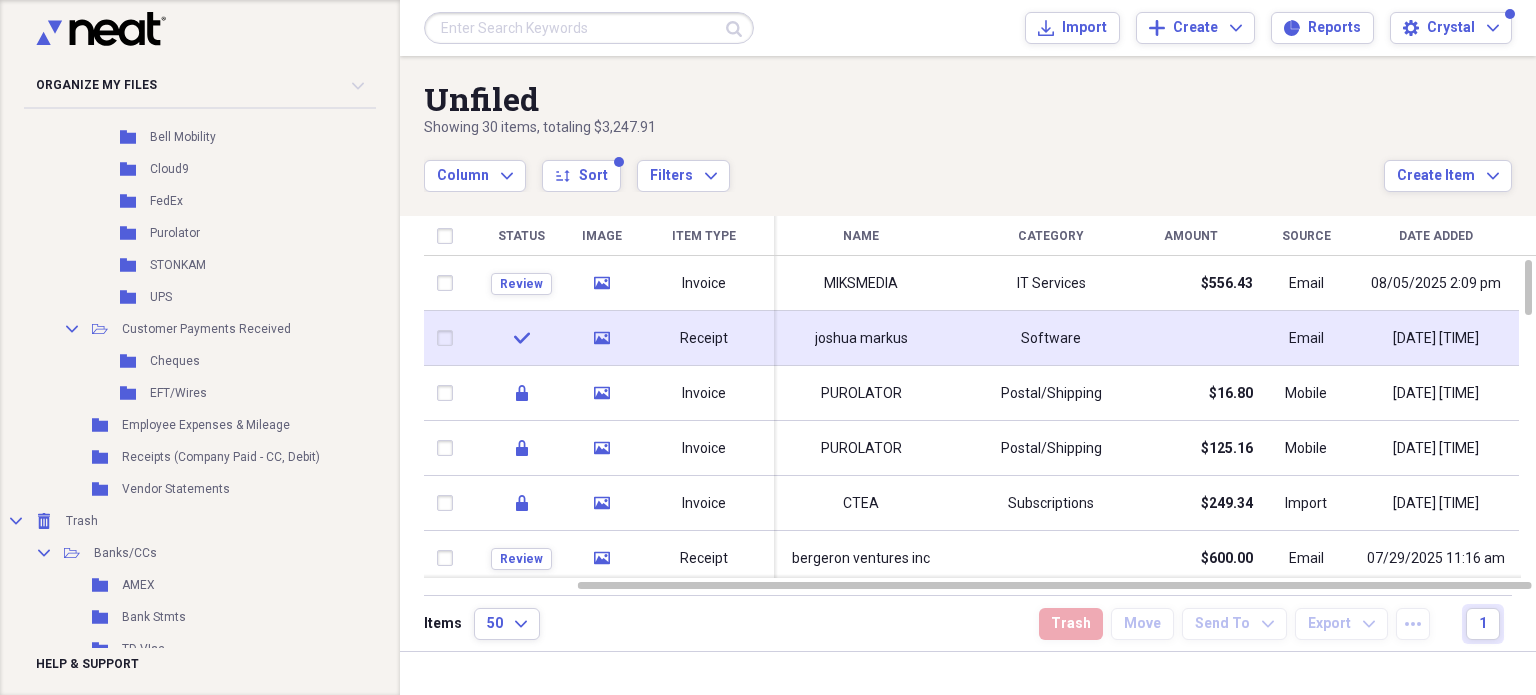 click on "Software" at bounding box center [1051, 338] 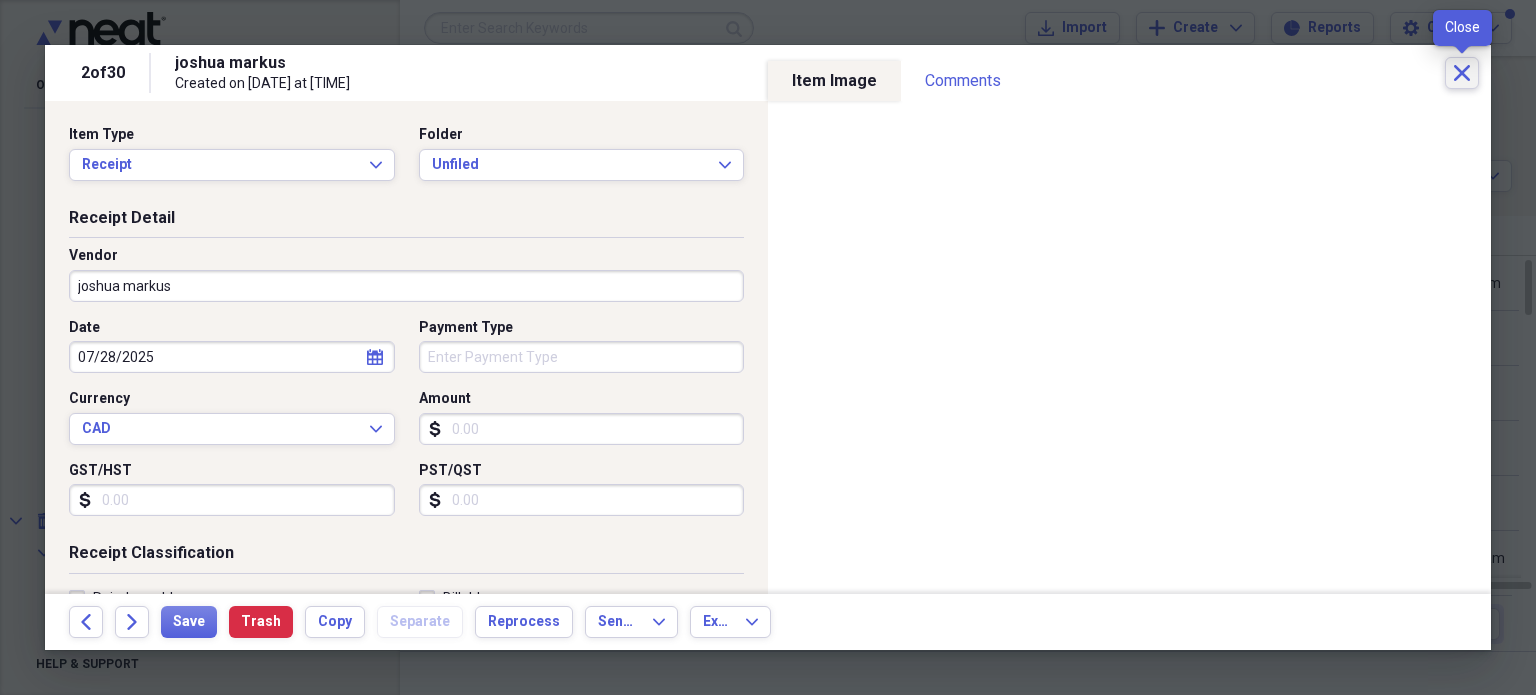 click on "Close" 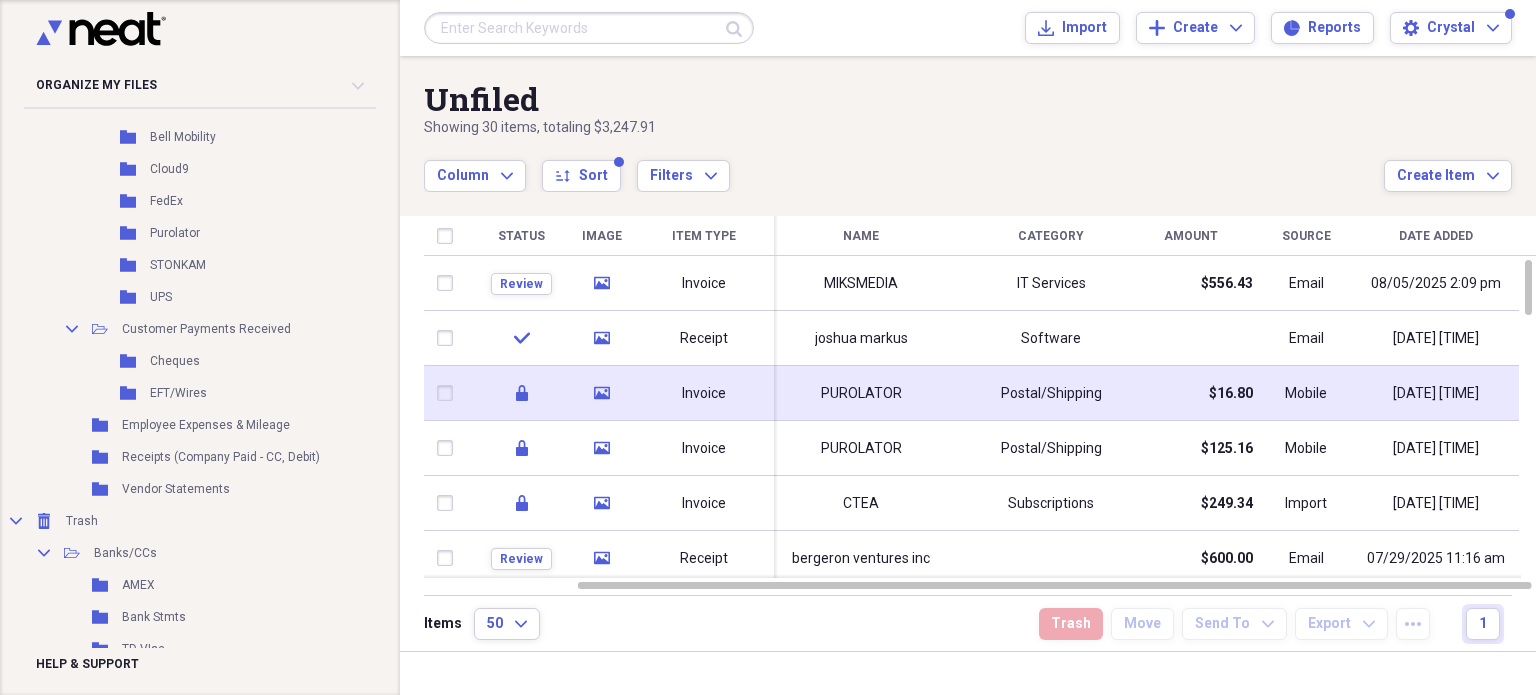 click on "PUROLATOR" at bounding box center (861, 393) 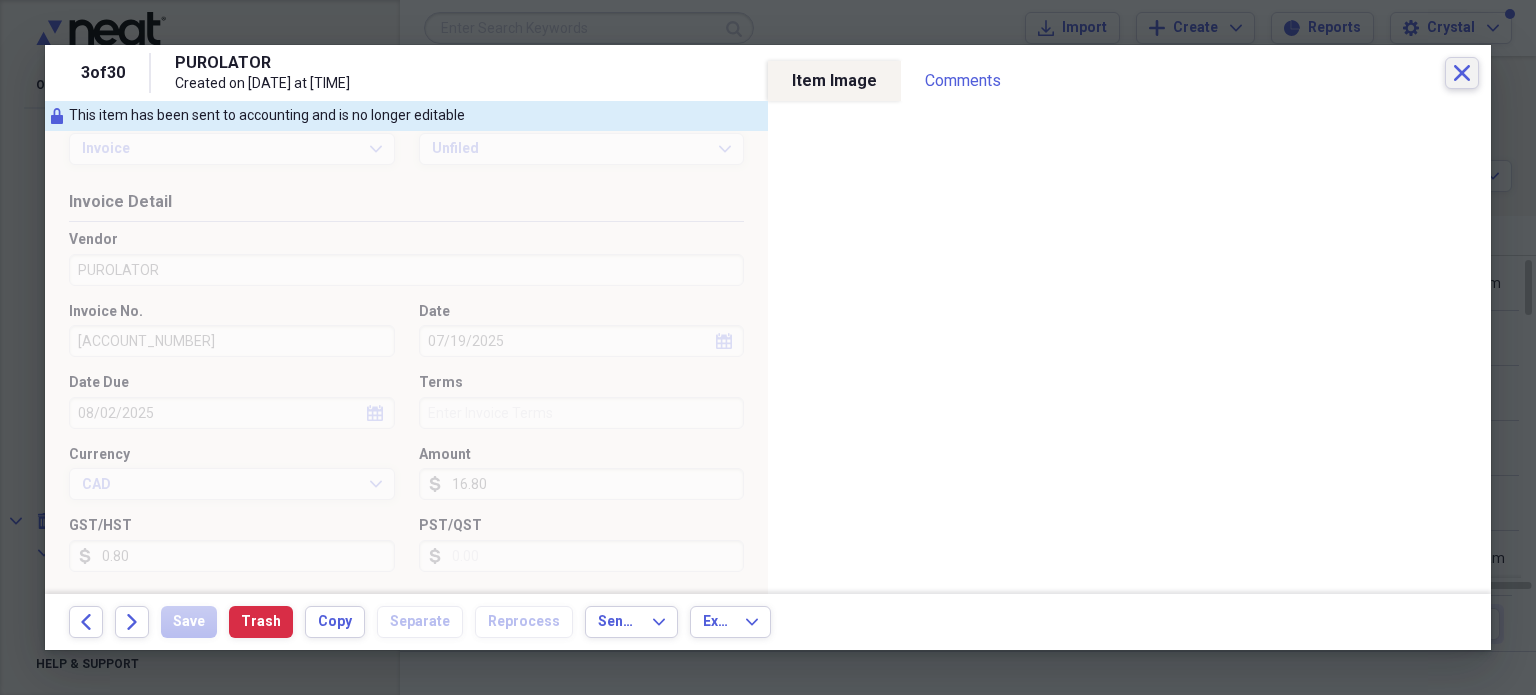 click on "Close" 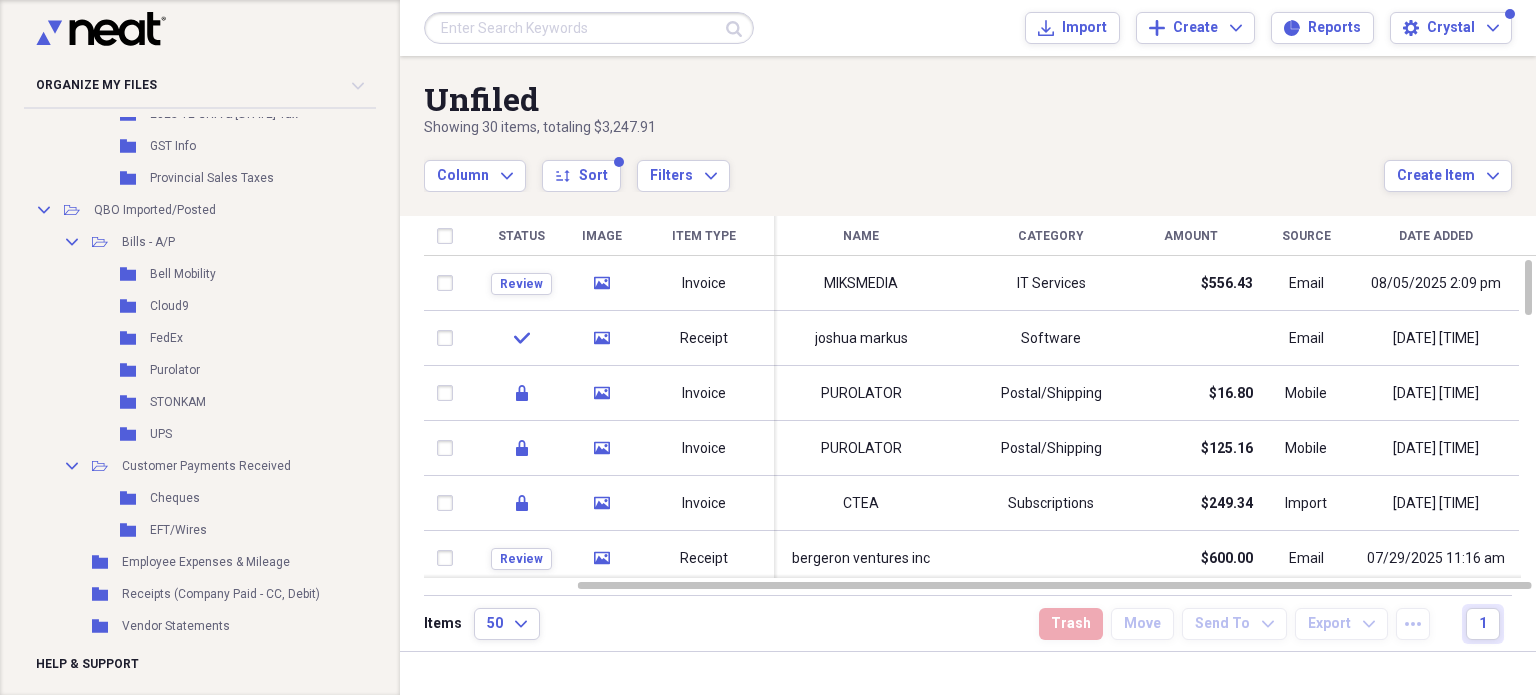 scroll, scrollTop: 401, scrollLeft: 0, axis: vertical 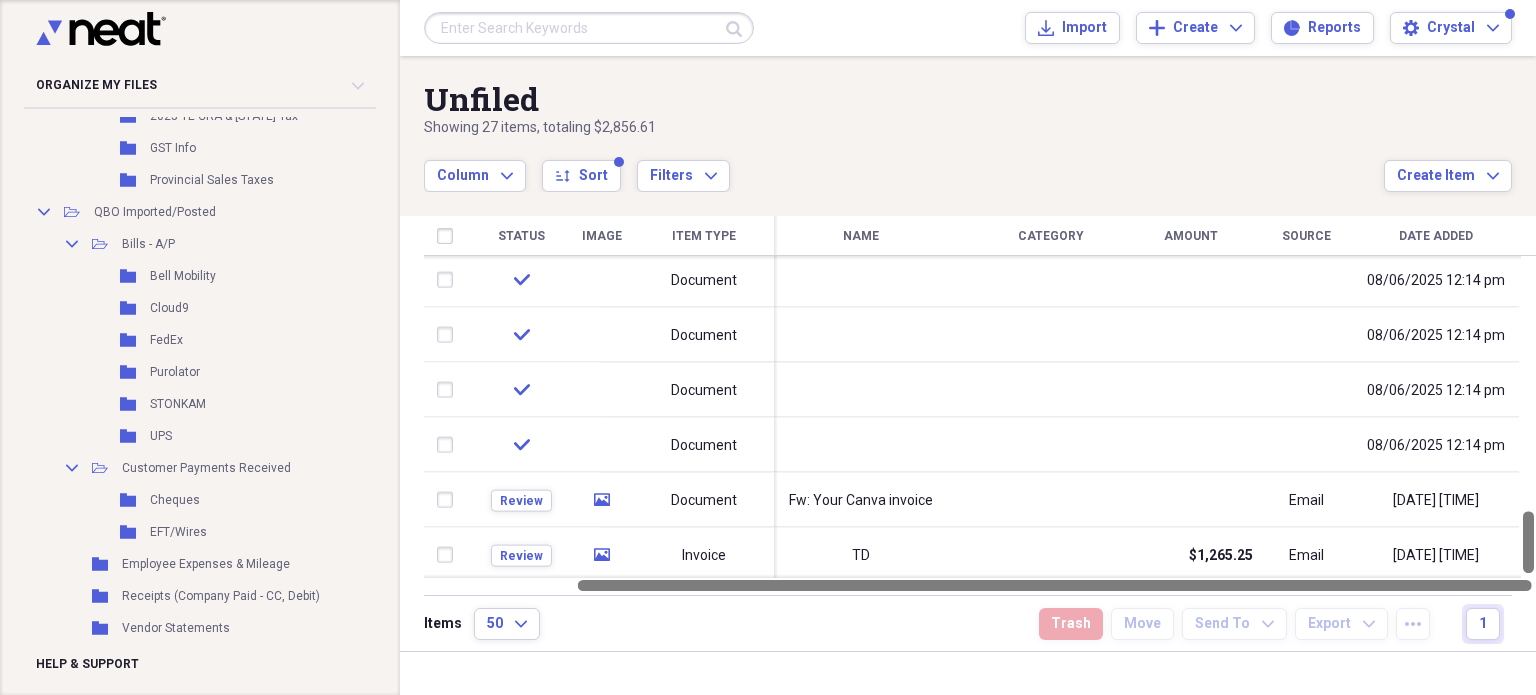 drag, startPoint x: 1530, startPoint y: 277, endPoint x: 1534, endPoint y: 583, distance: 306.02615 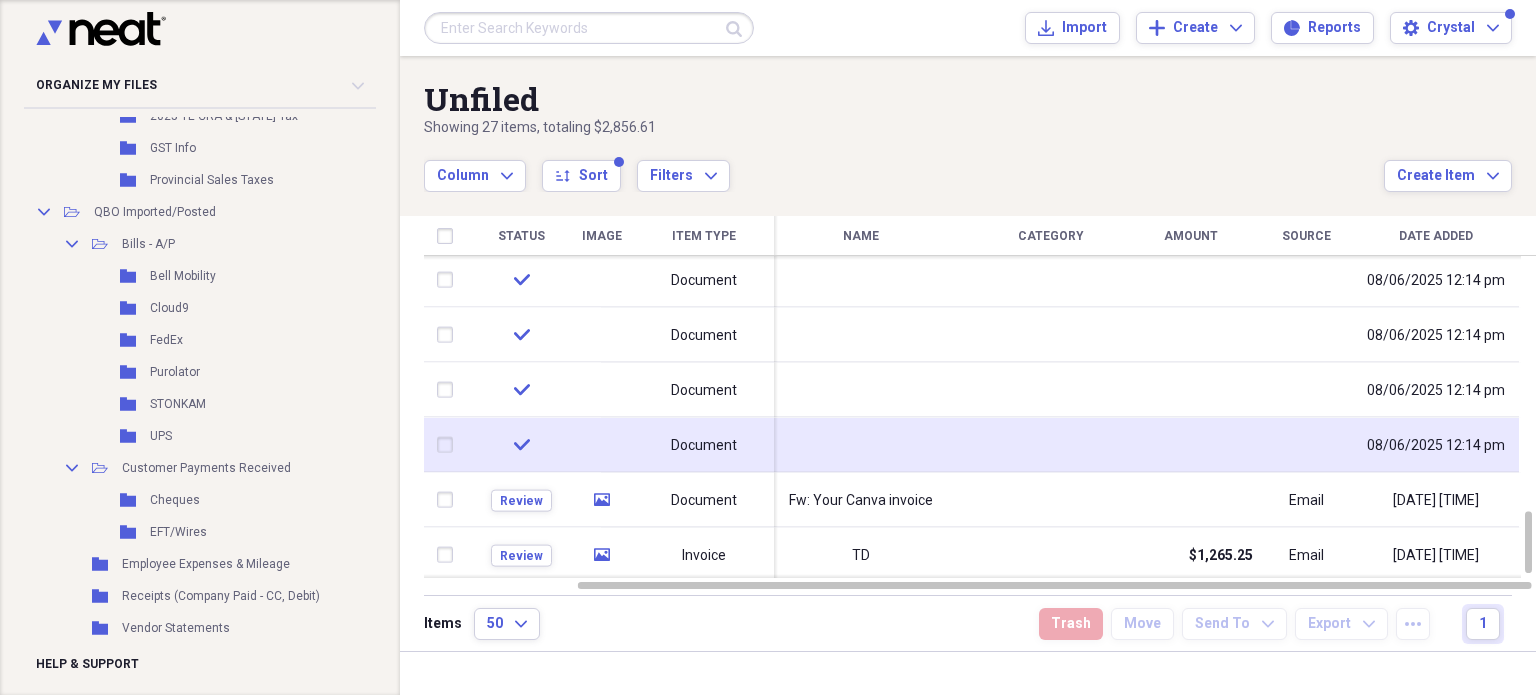 click at bounding box center [1191, 445] 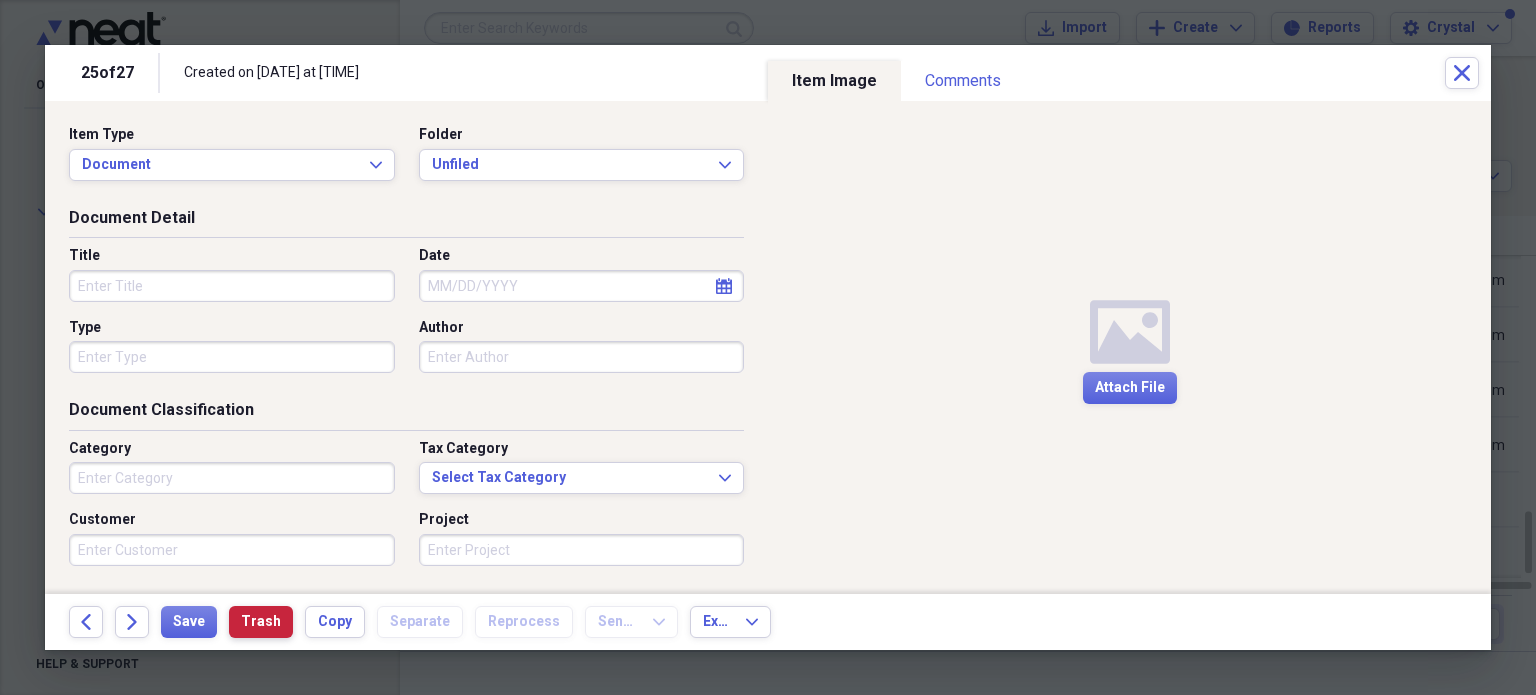 click on "Trash" at bounding box center [261, 622] 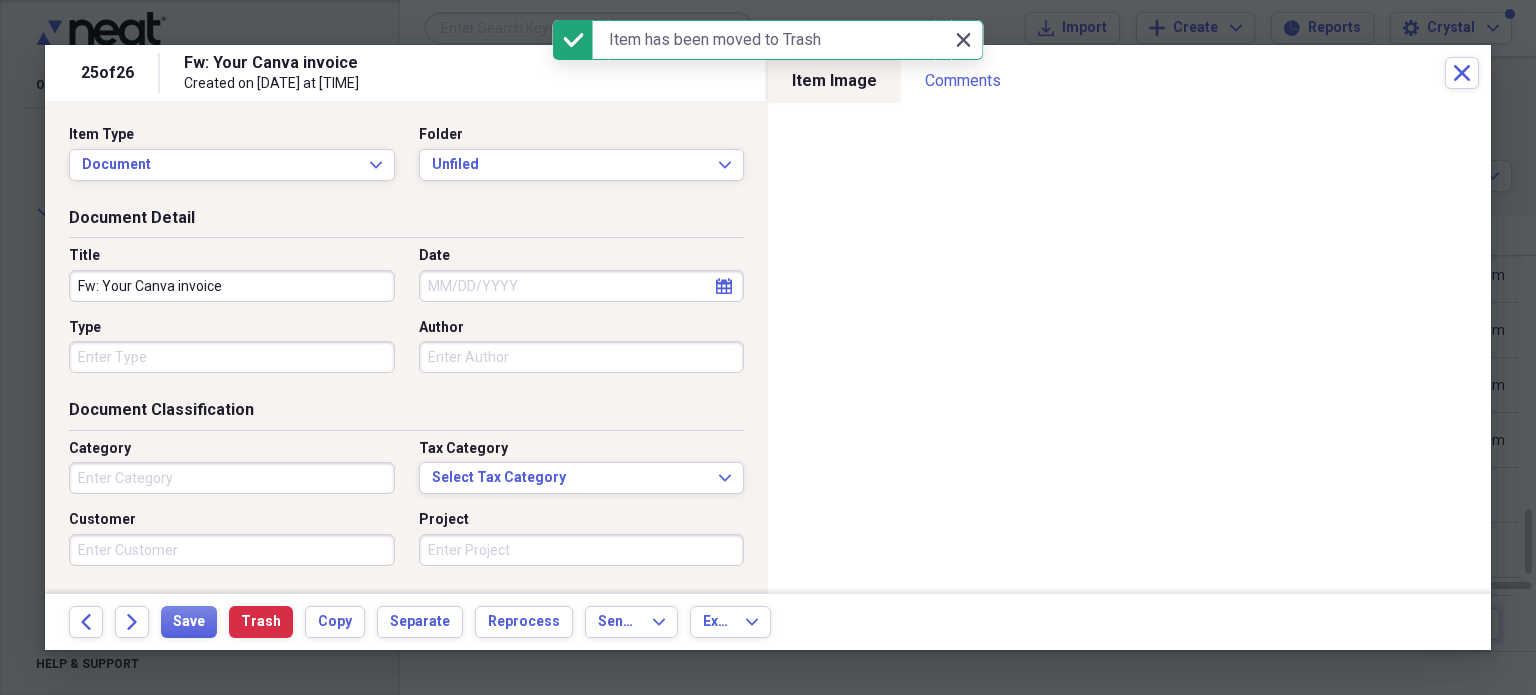 click 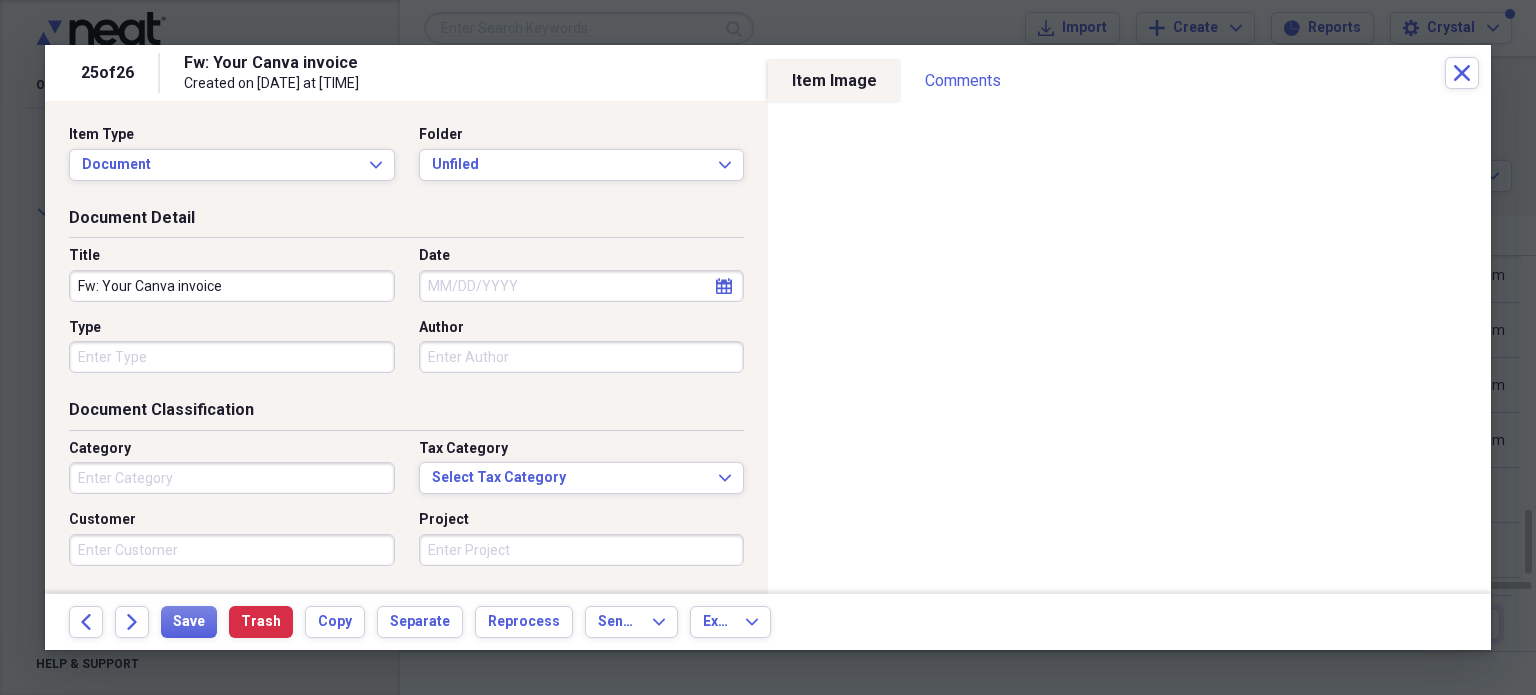 click on "Fw: Your Canva invoice" at bounding box center (232, 286) 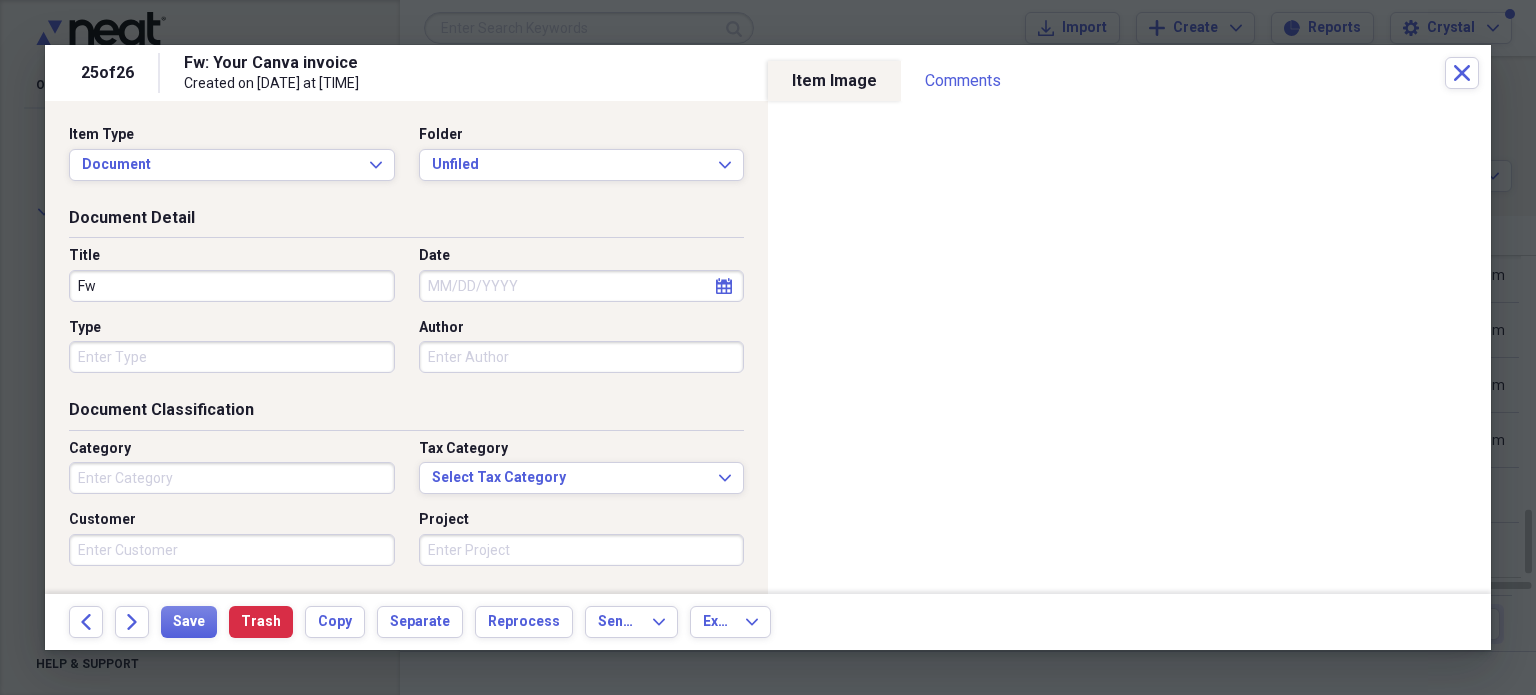 type on "F" 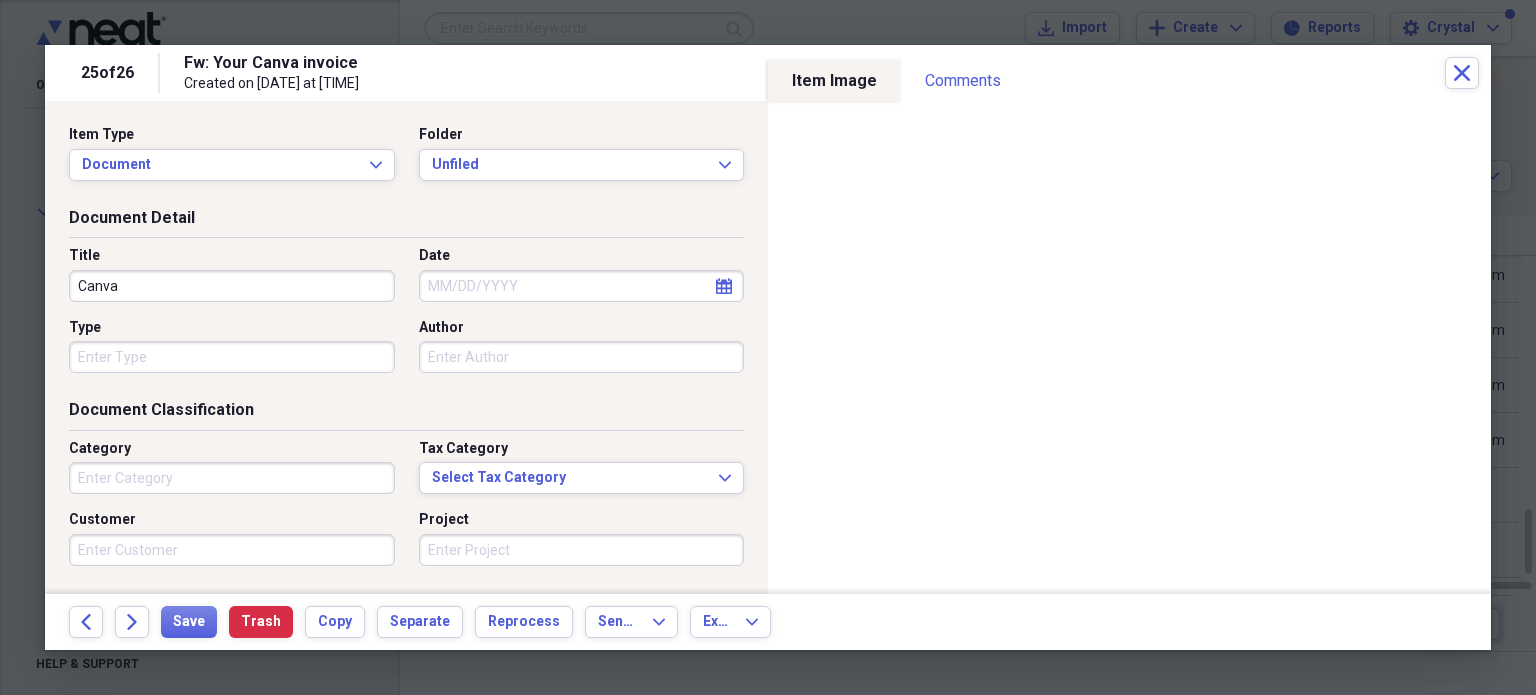 type on "Canva" 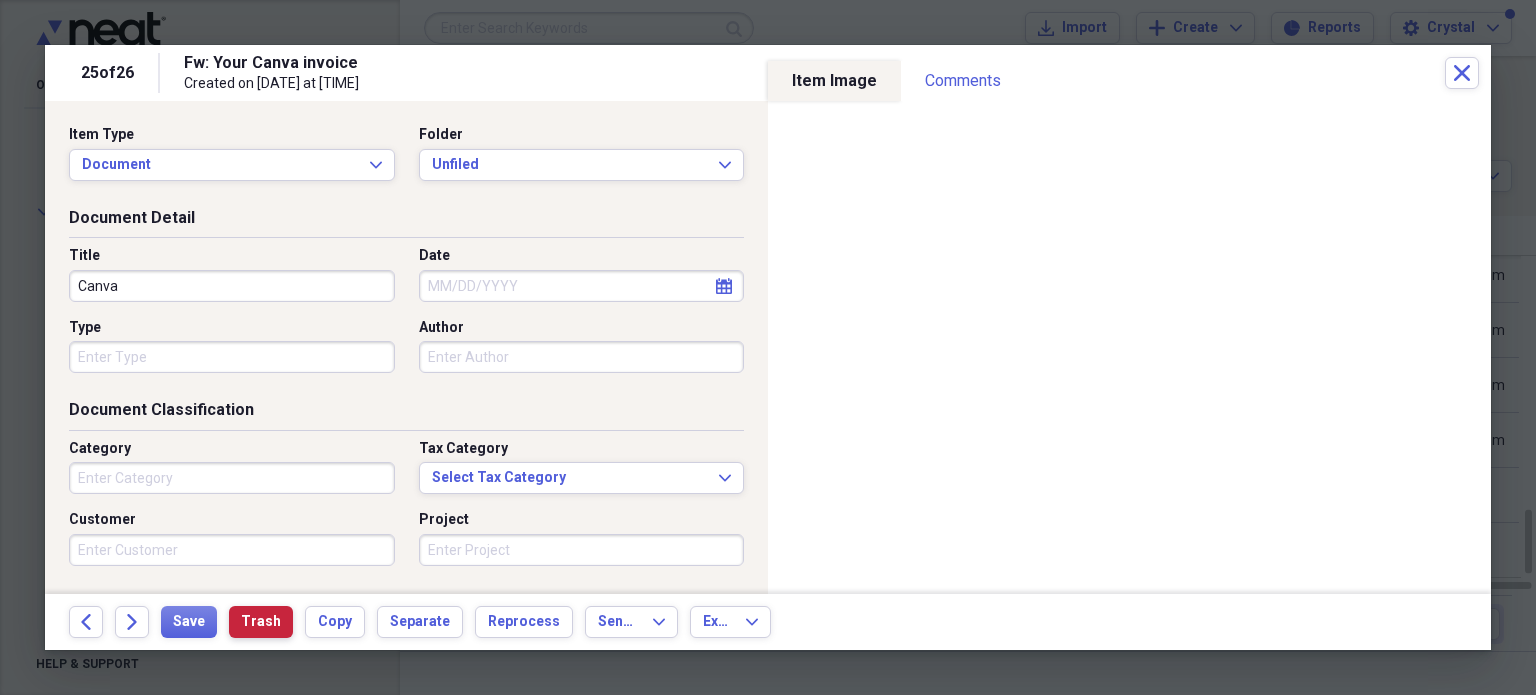 select on "7" 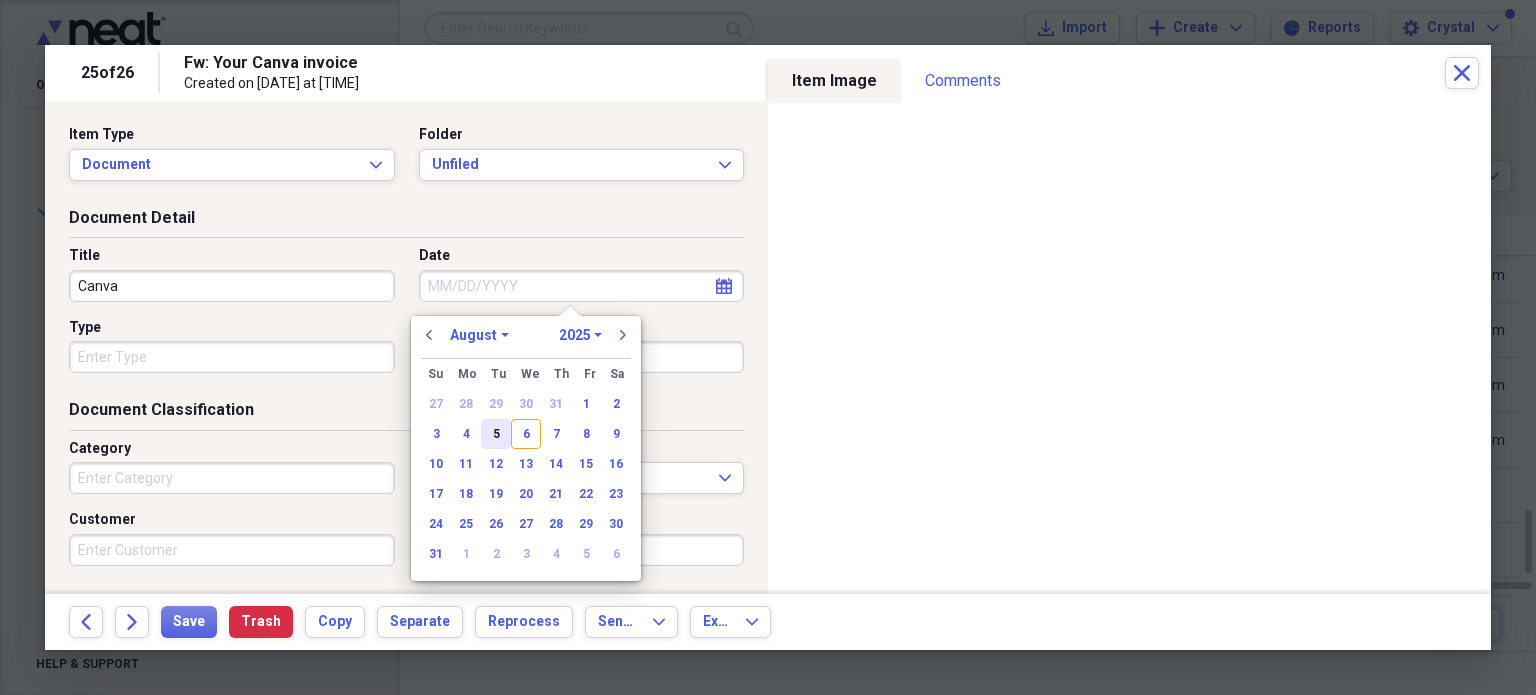 click on "5" at bounding box center [496, 434] 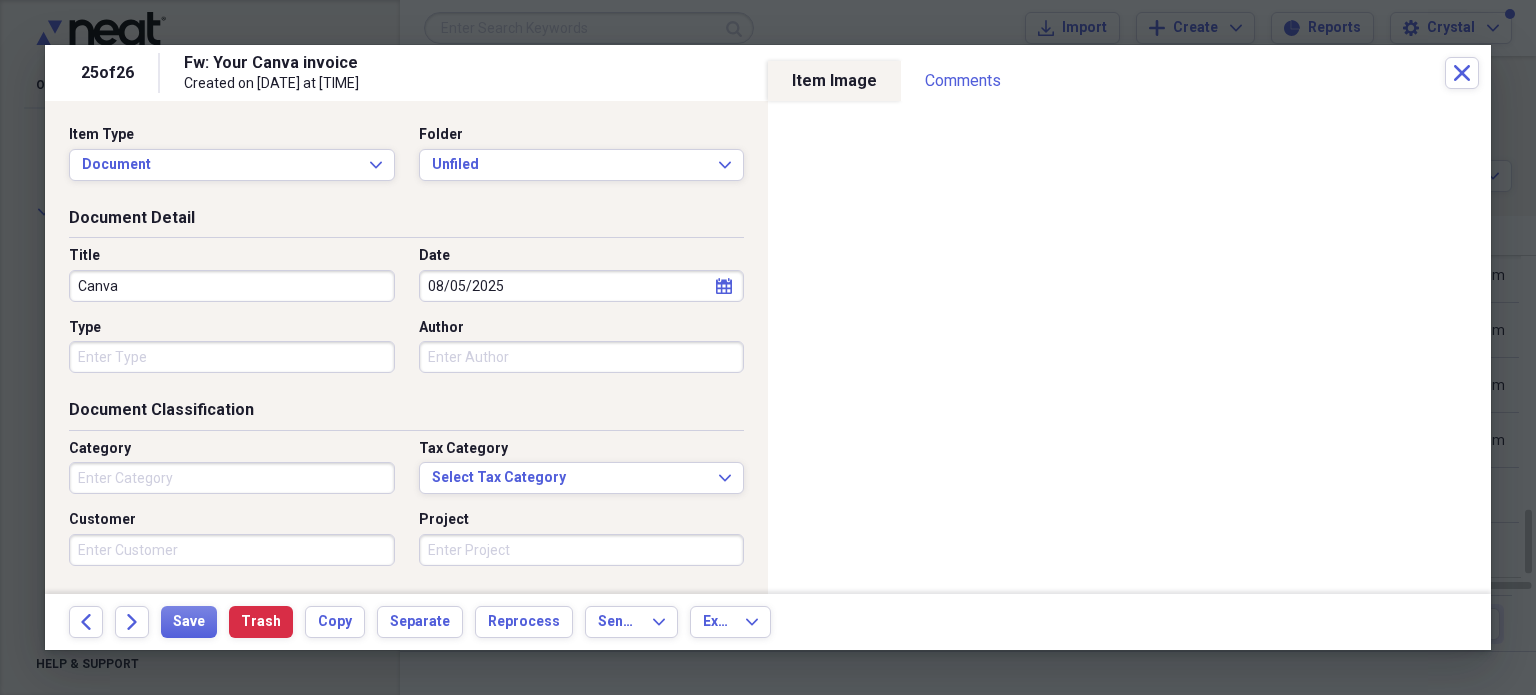 click on "Category" at bounding box center [232, 478] 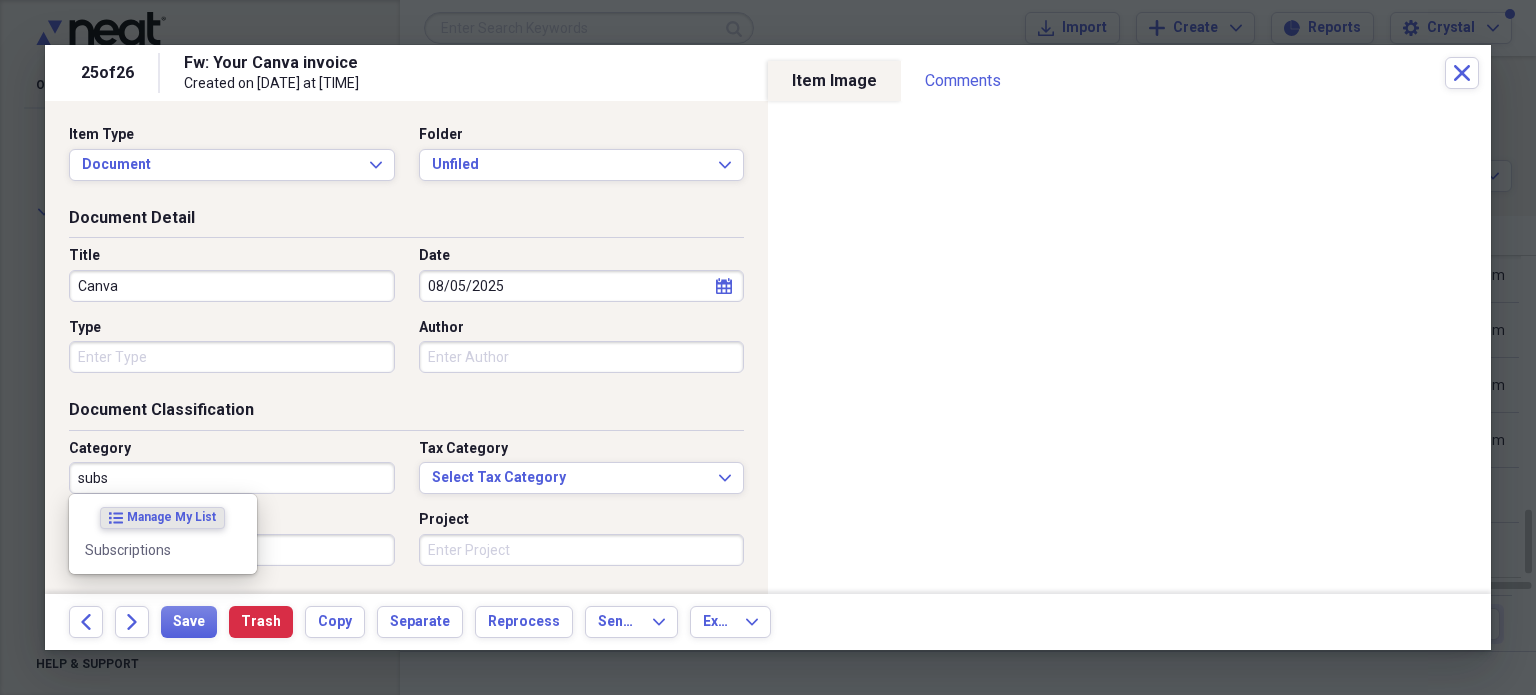 click on "Subscriptions" at bounding box center [163, 550] 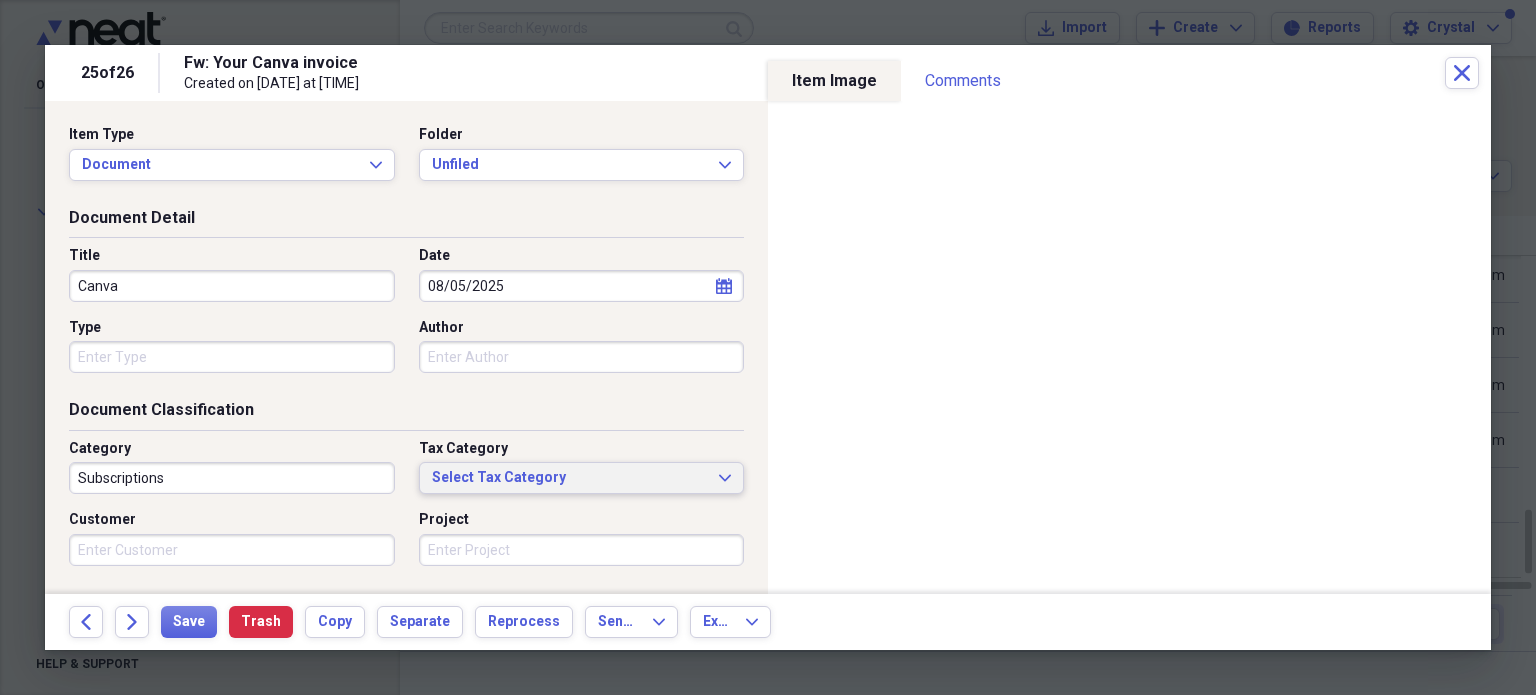 click on "Select Tax Category" at bounding box center (570, 478) 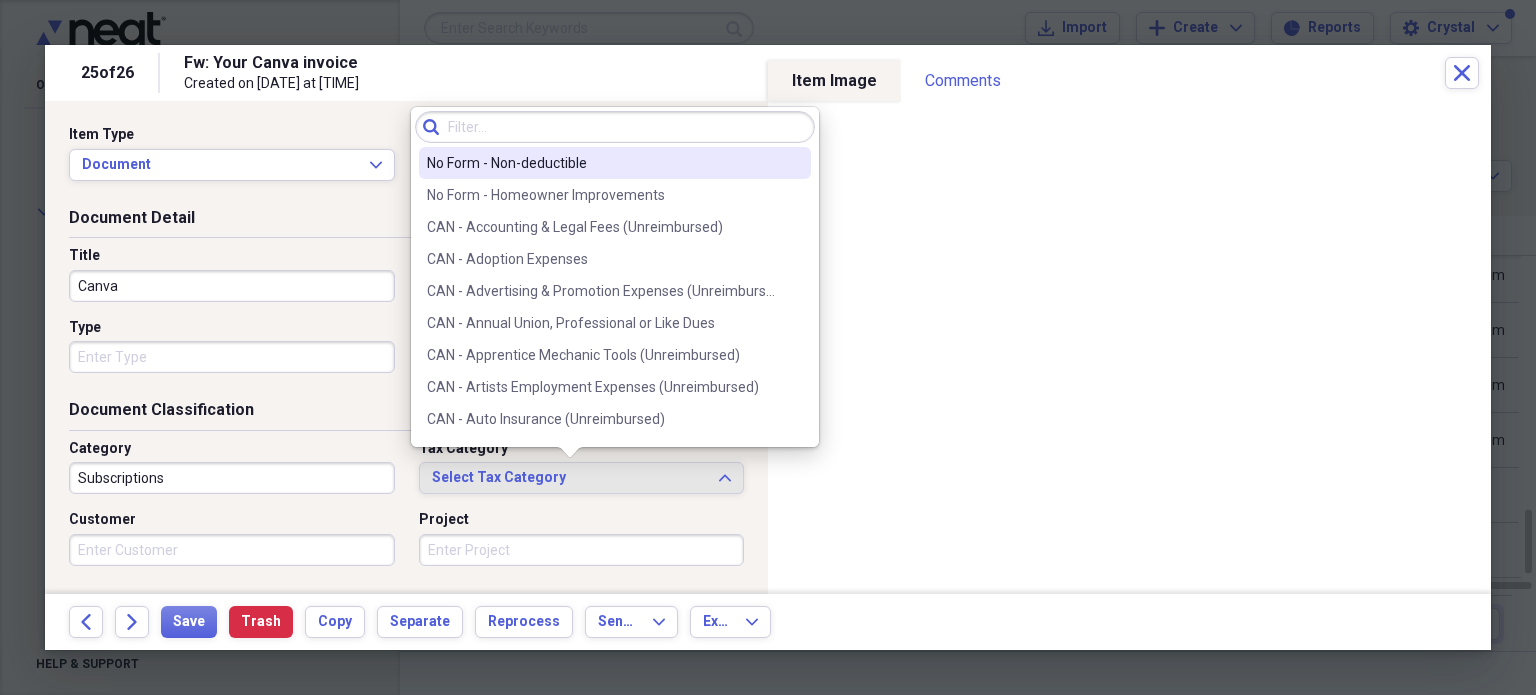 click on "Document Classification" at bounding box center [406, 414] 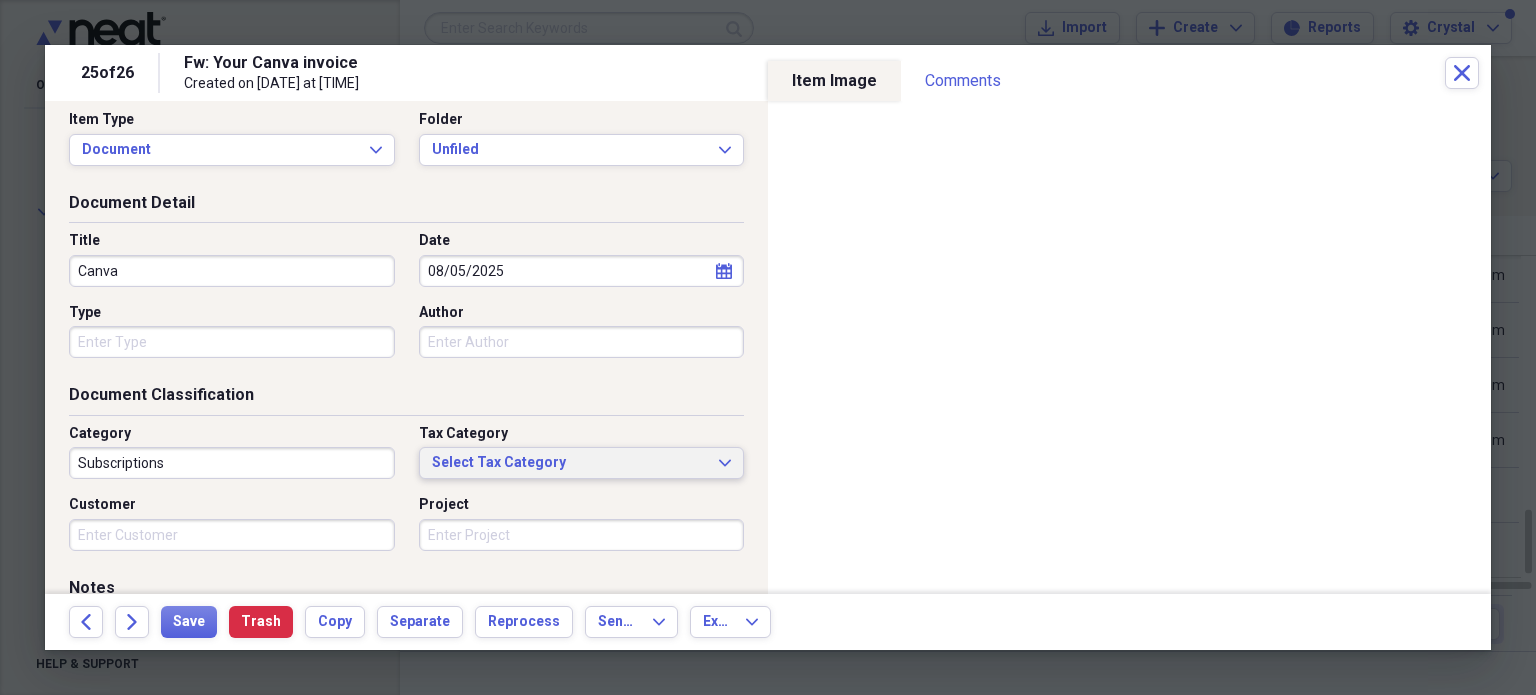 scroll, scrollTop: 0, scrollLeft: 0, axis: both 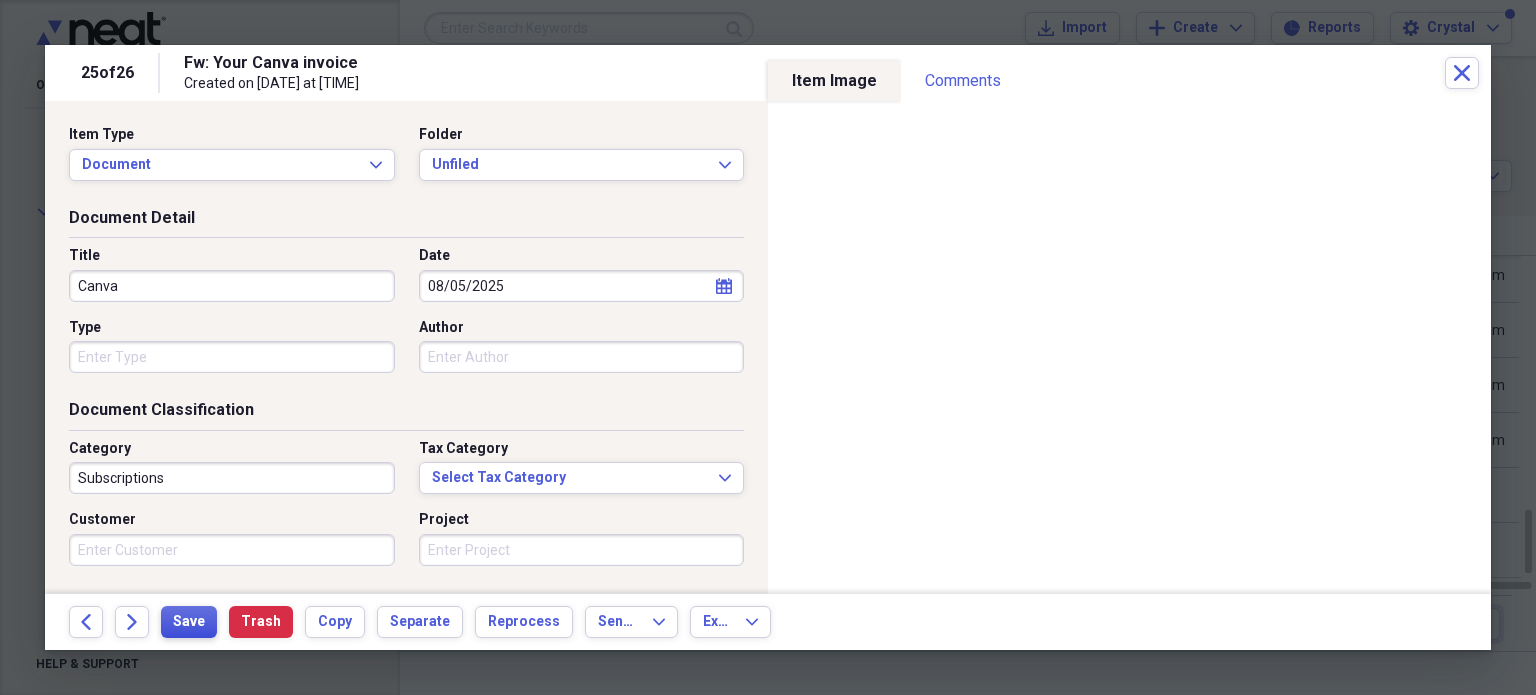 click on "Save" at bounding box center [189, 622] 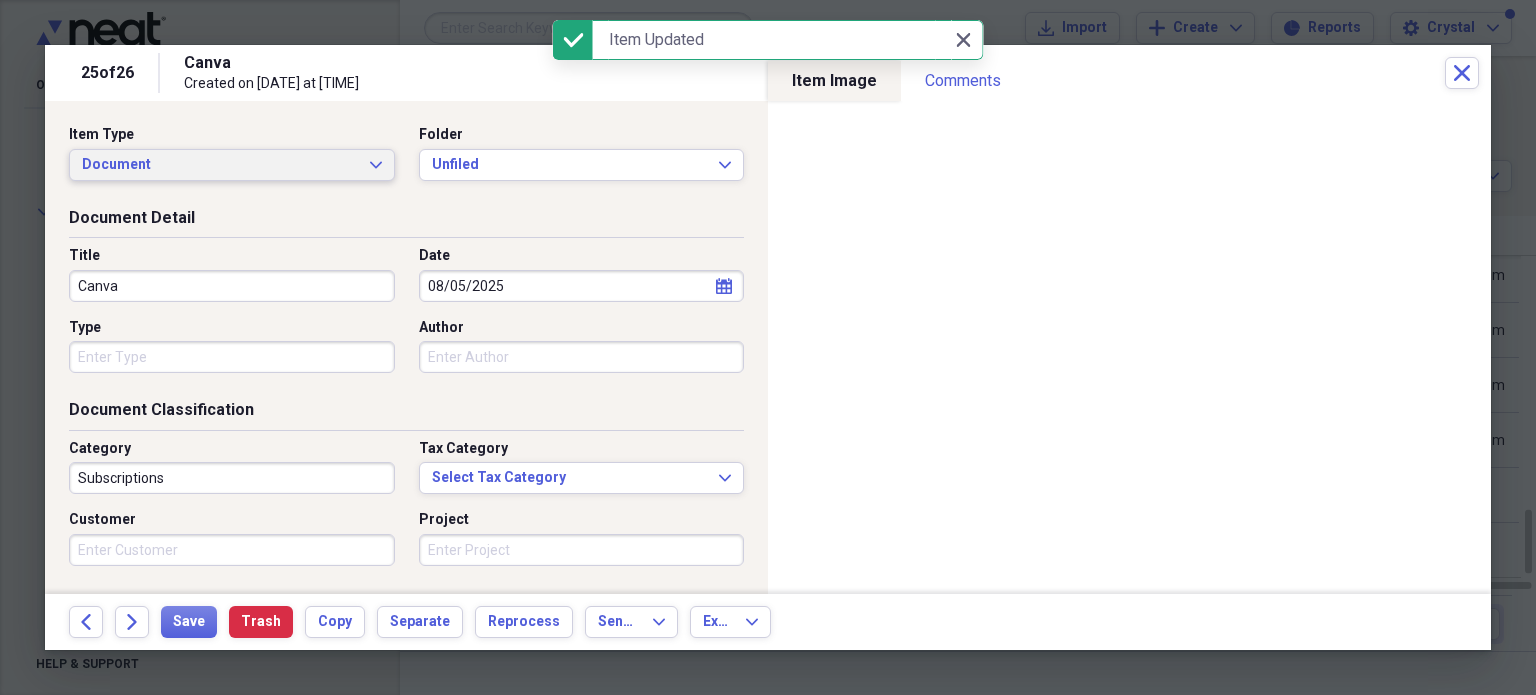 click 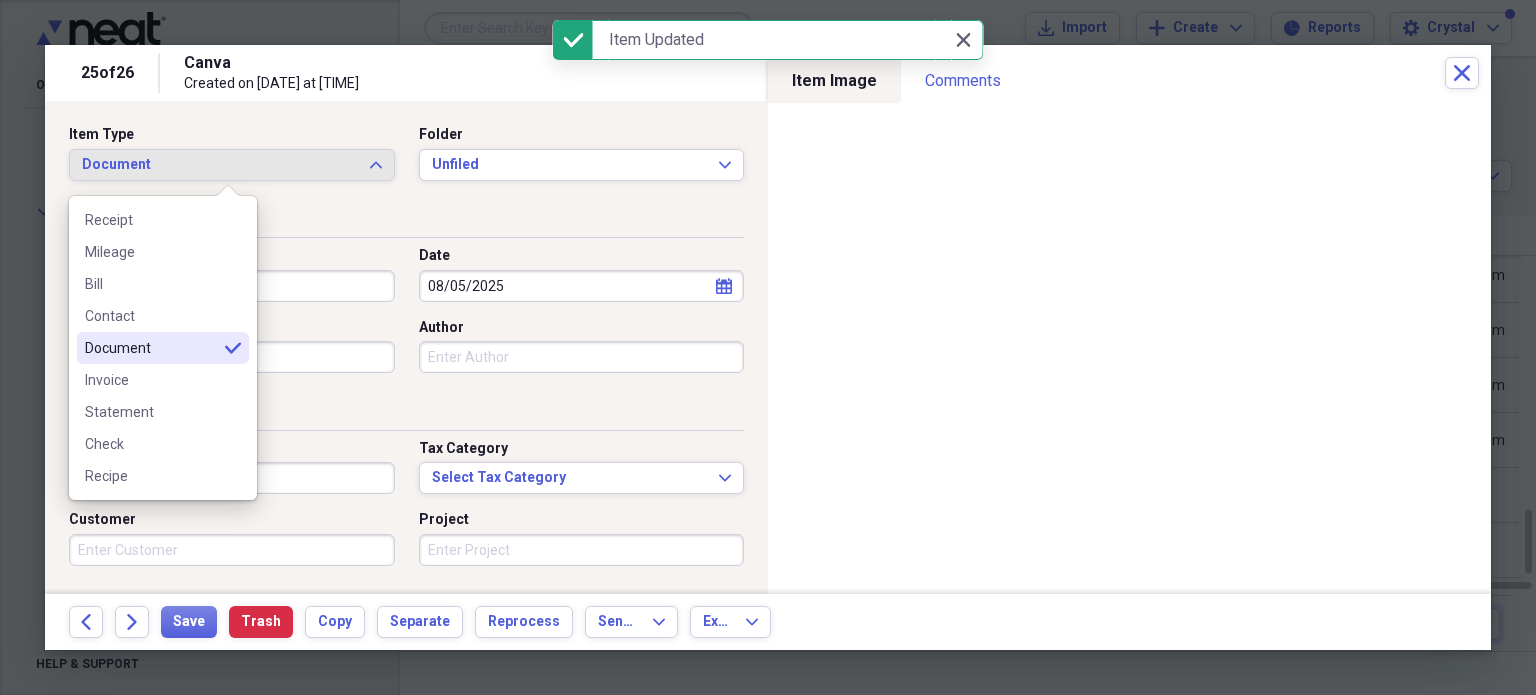 click on "Receipt" at bounding box center [151, 220] 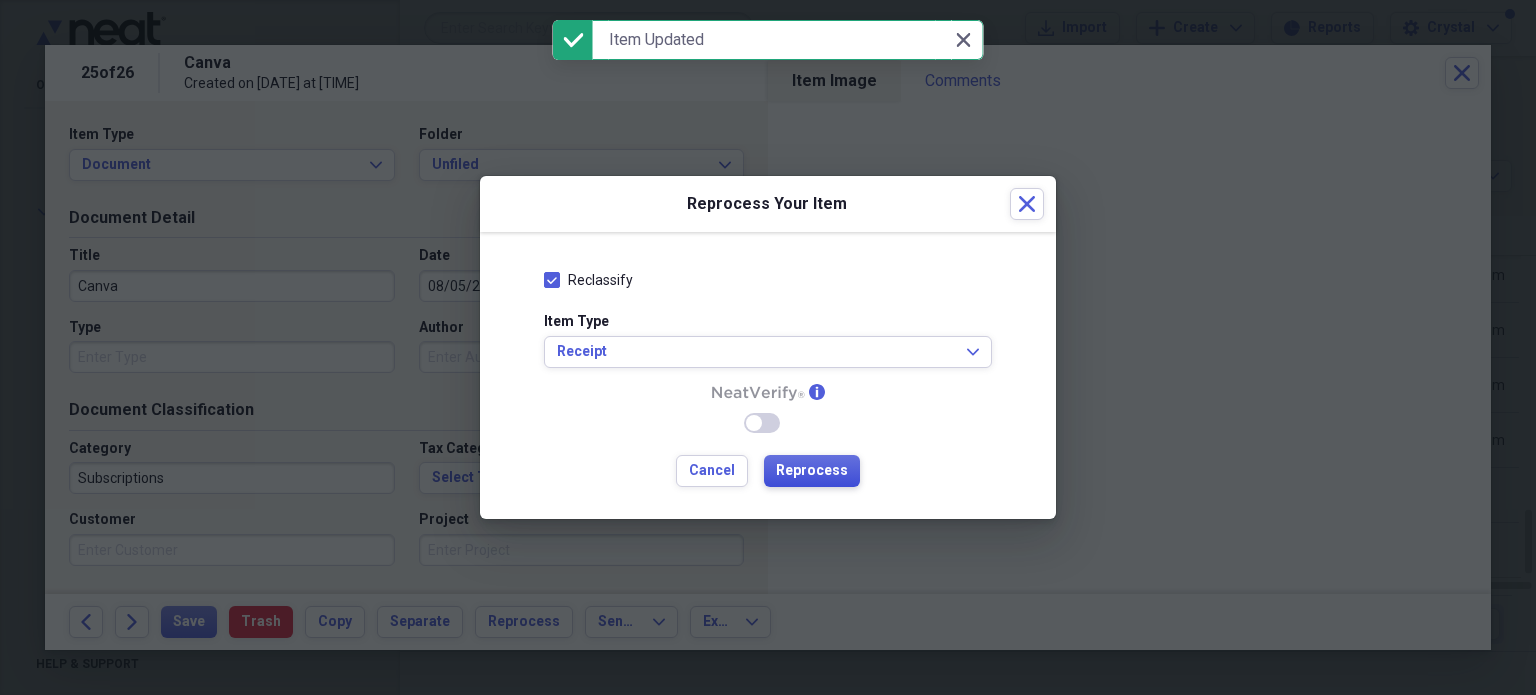 click on "Reprocess" at bounding box center (812, 471) 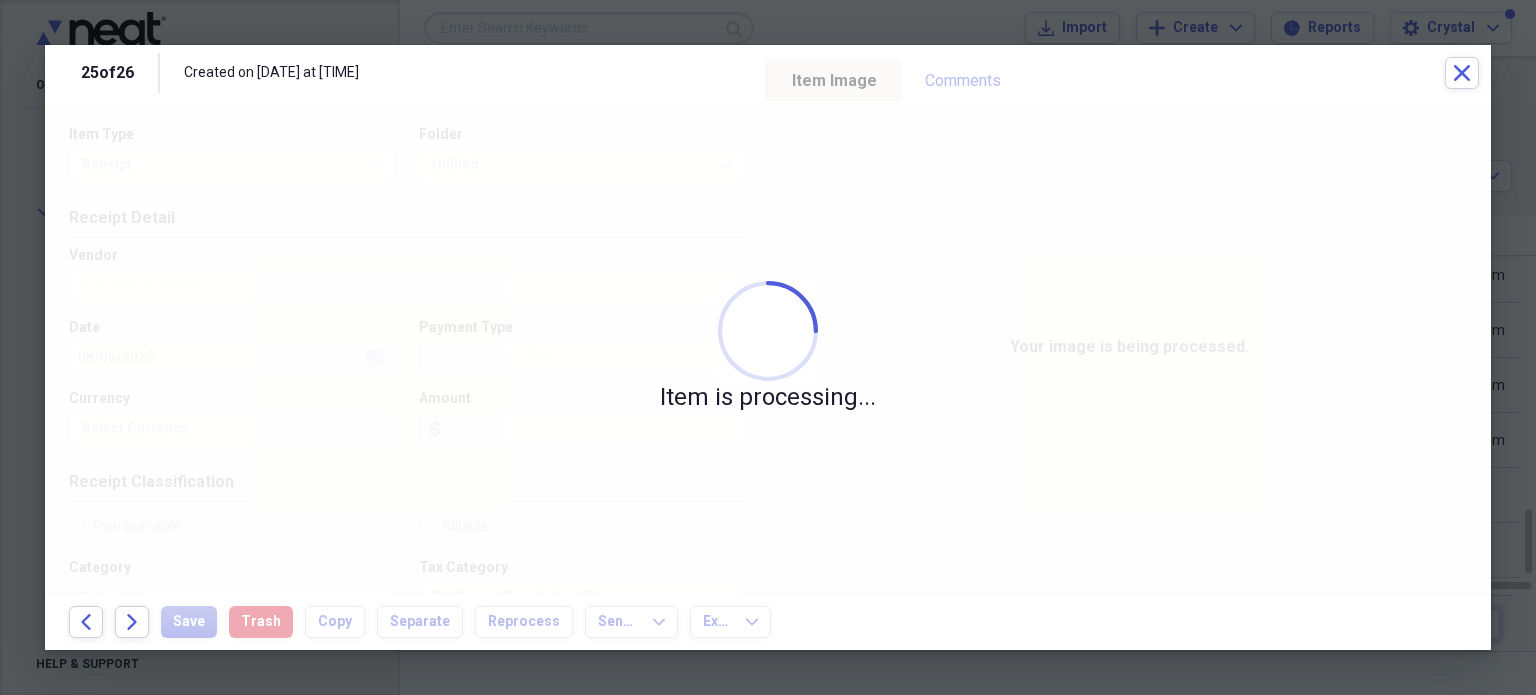 type on "canva" 